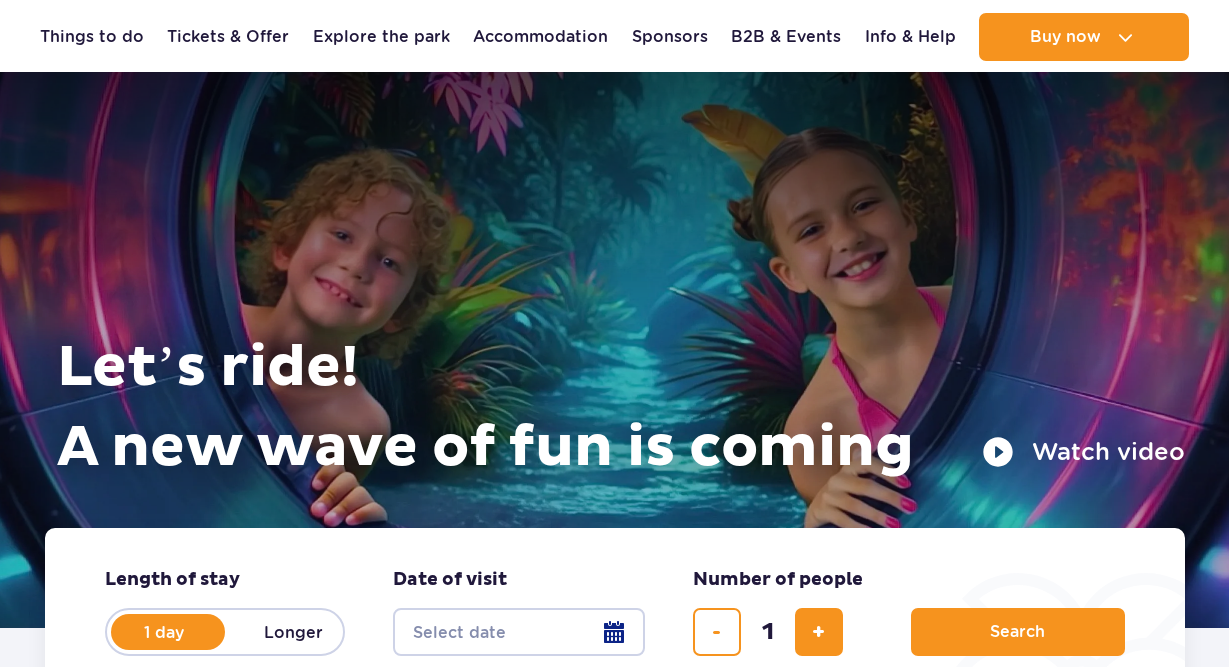 scroll, scrollTop: 66, scrollLeft: 0, axis: vertical 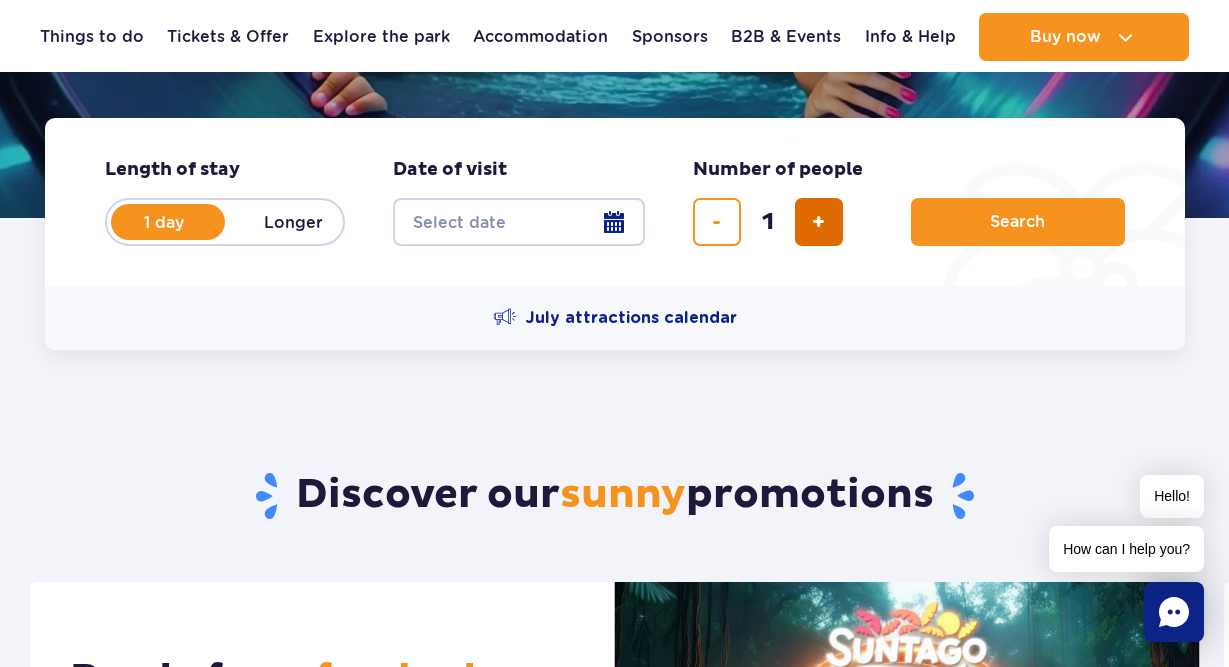 click at bounding box center (818, 222) 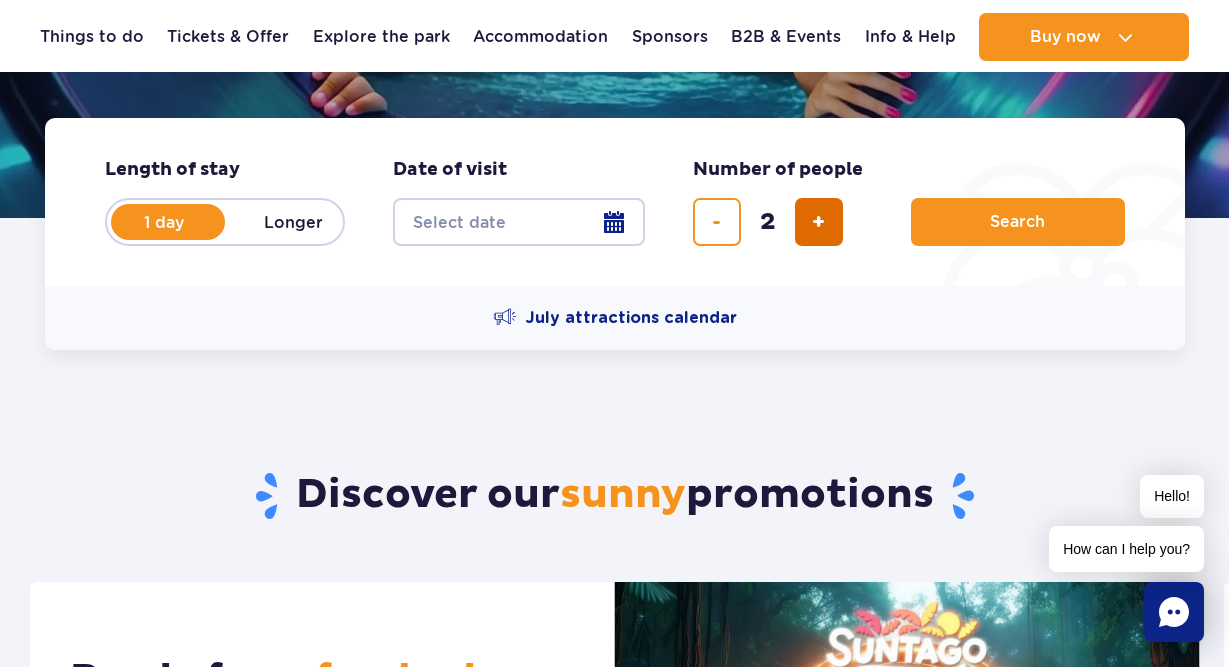 click at bounding box center [818, 222] 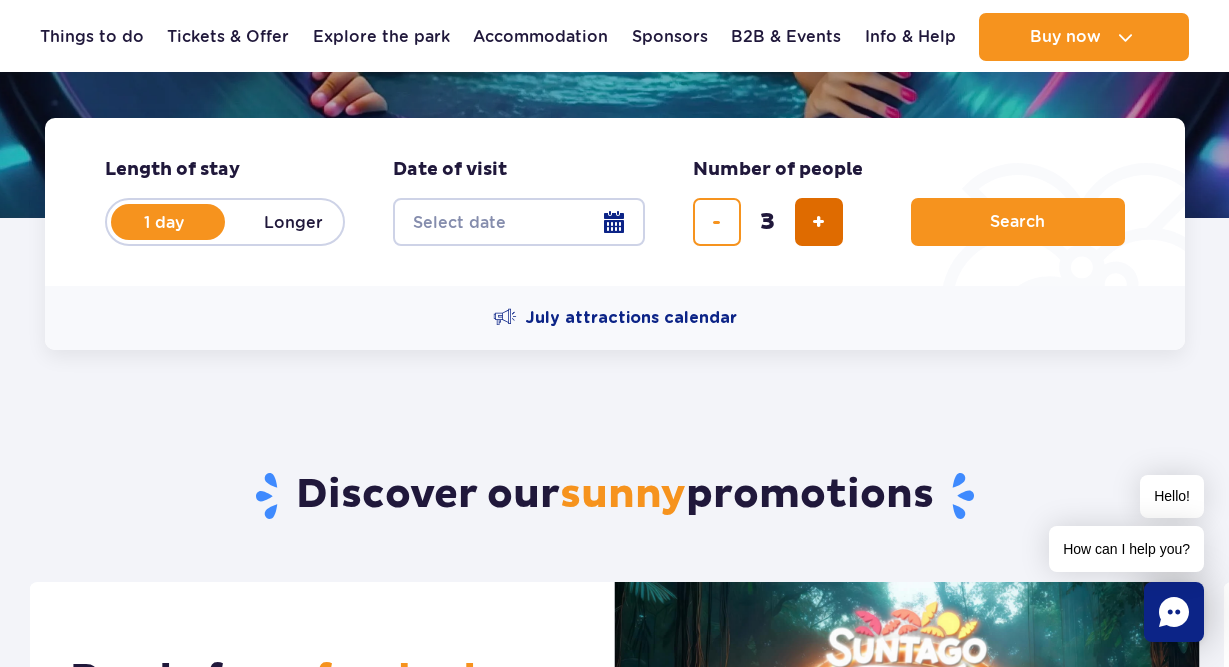 click at bounding box center (818, 222) 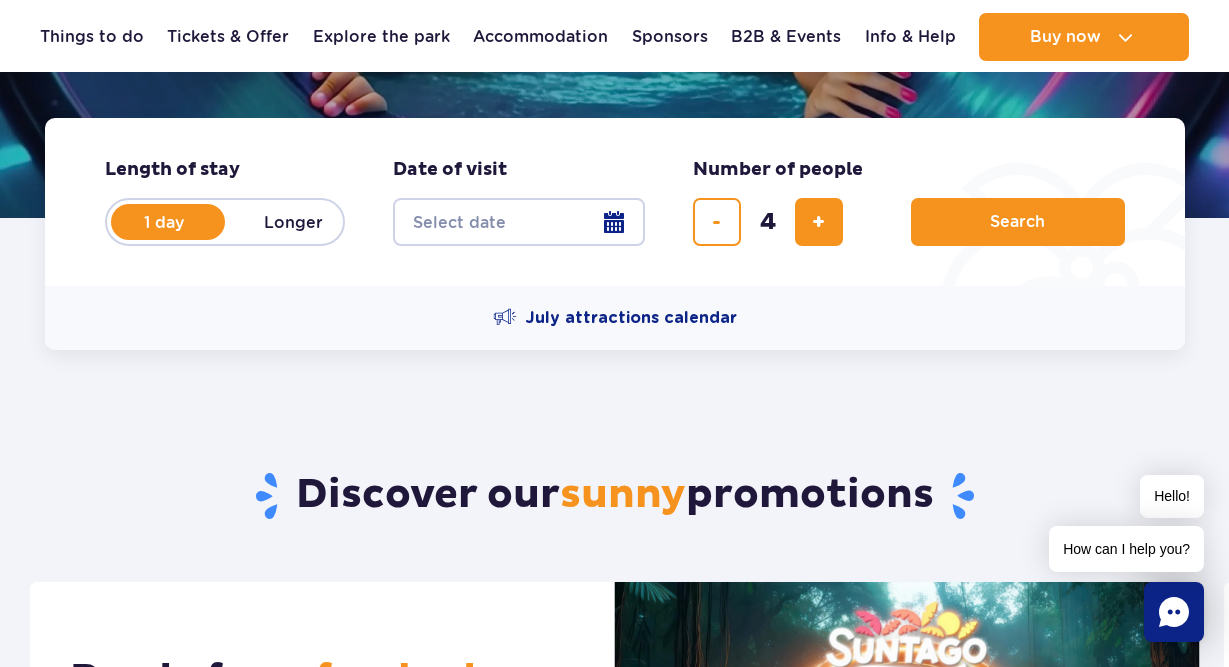 click on "Date from" at bounding box center (519, 222) 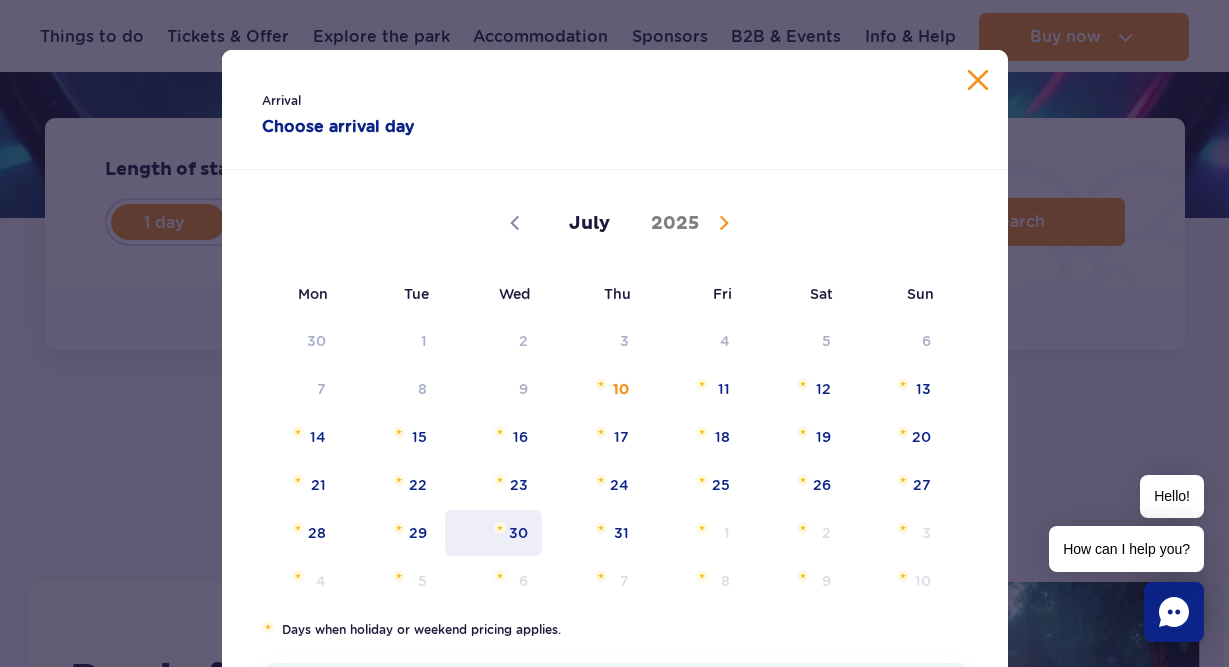 click on "30" at bounding box center [493, 533] 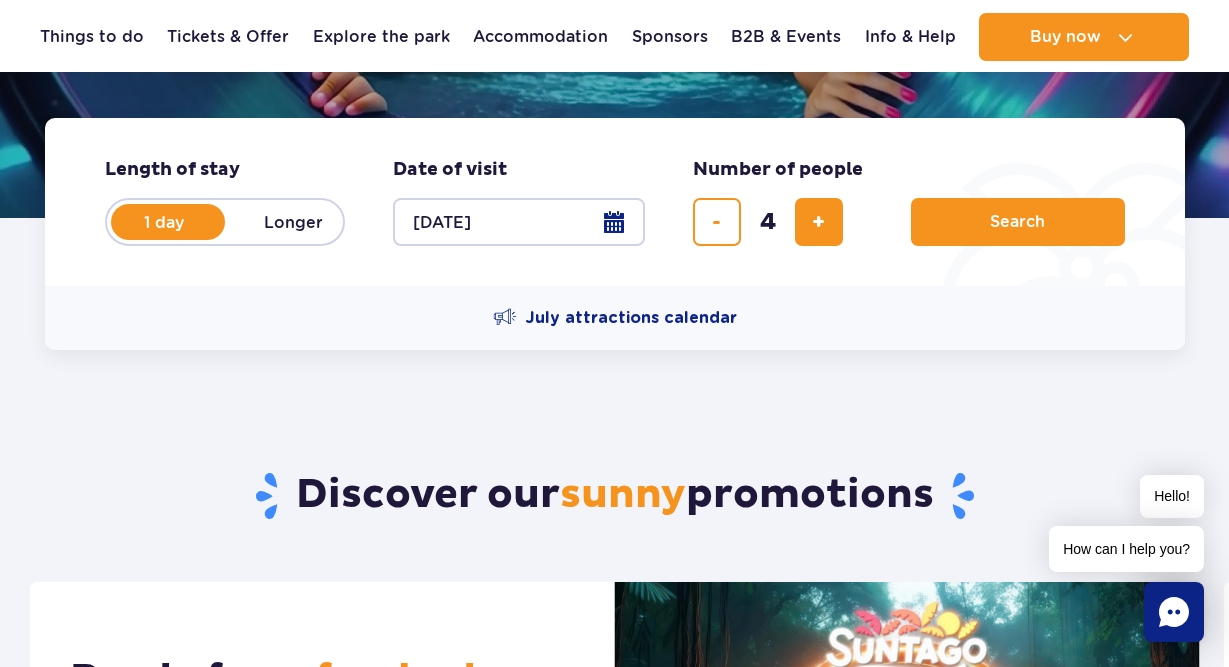 click on "30.07.25" at bounding box center (519, 222) 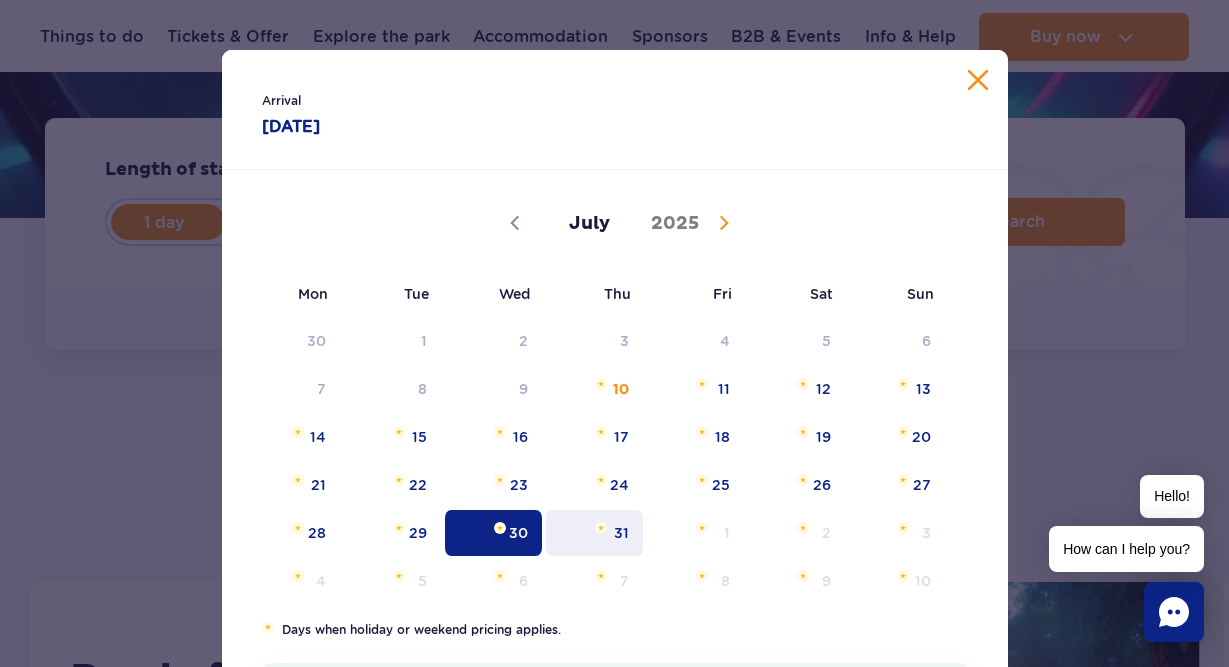 click on "31" at bounding box center (594, 533) 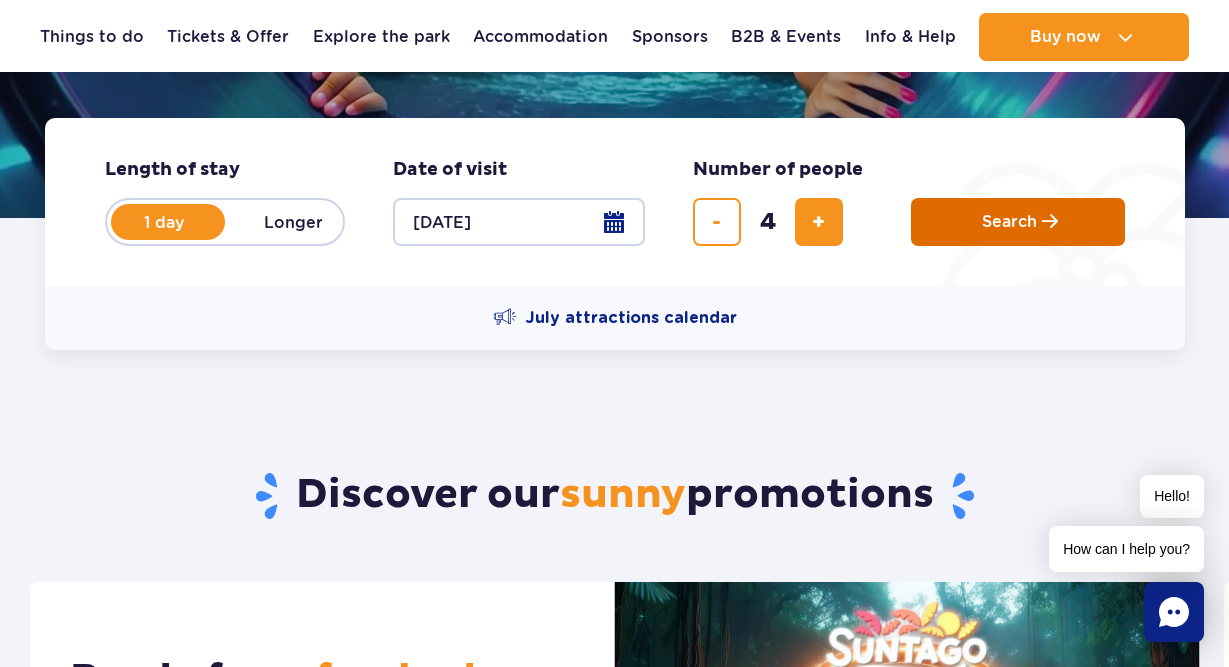 click on "Search" at bounding box center (1018, 222) 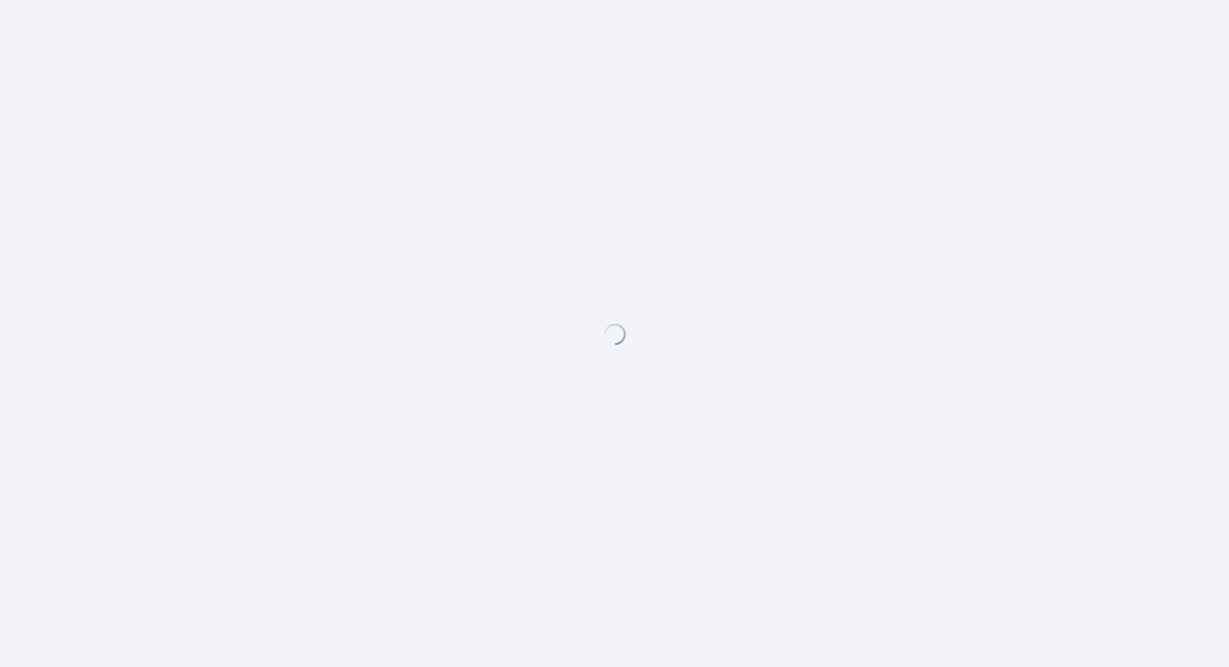 scroll, scrollTop: 0, scrollLeft: 0, axis: both 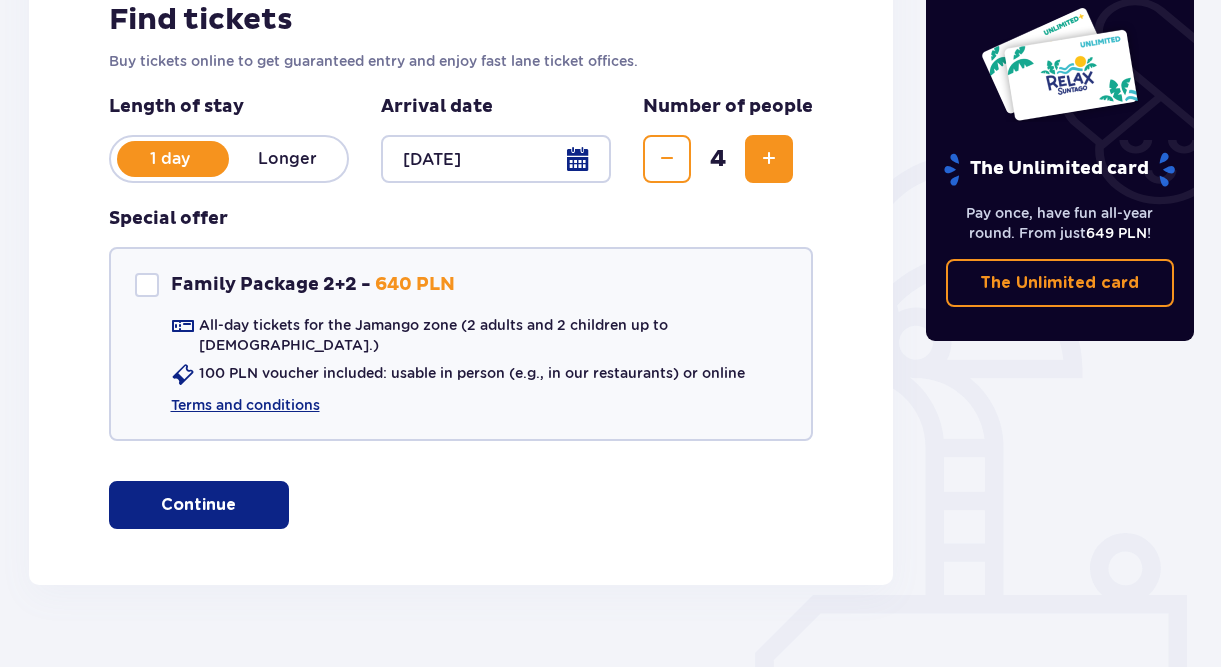 click on "Continue" at bounding box center (199, 505) 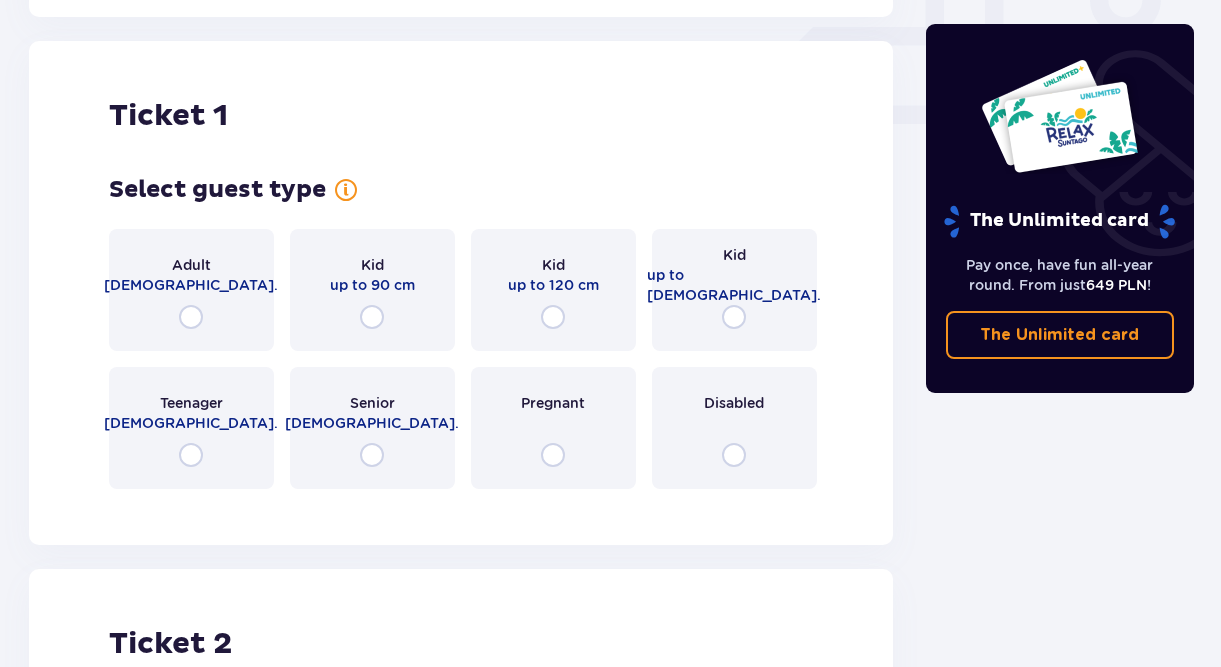 scroll, scrollTop: 910, scrollLeft: 0, axis: vertical 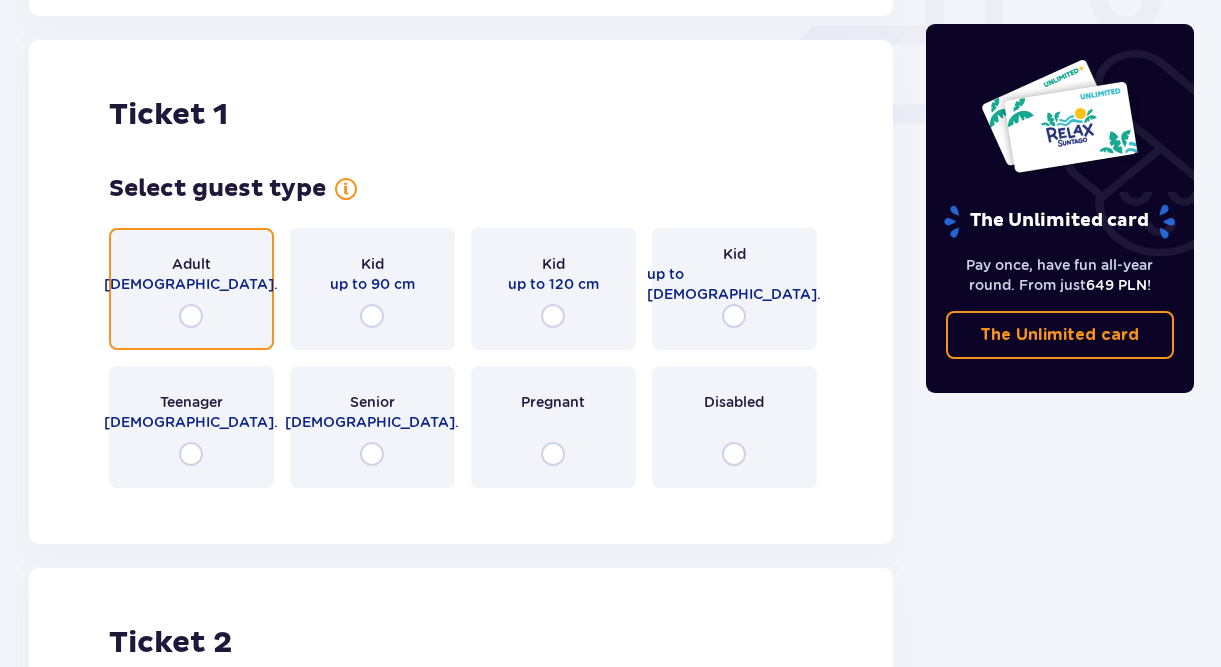 click at bounding box center (191, 316) 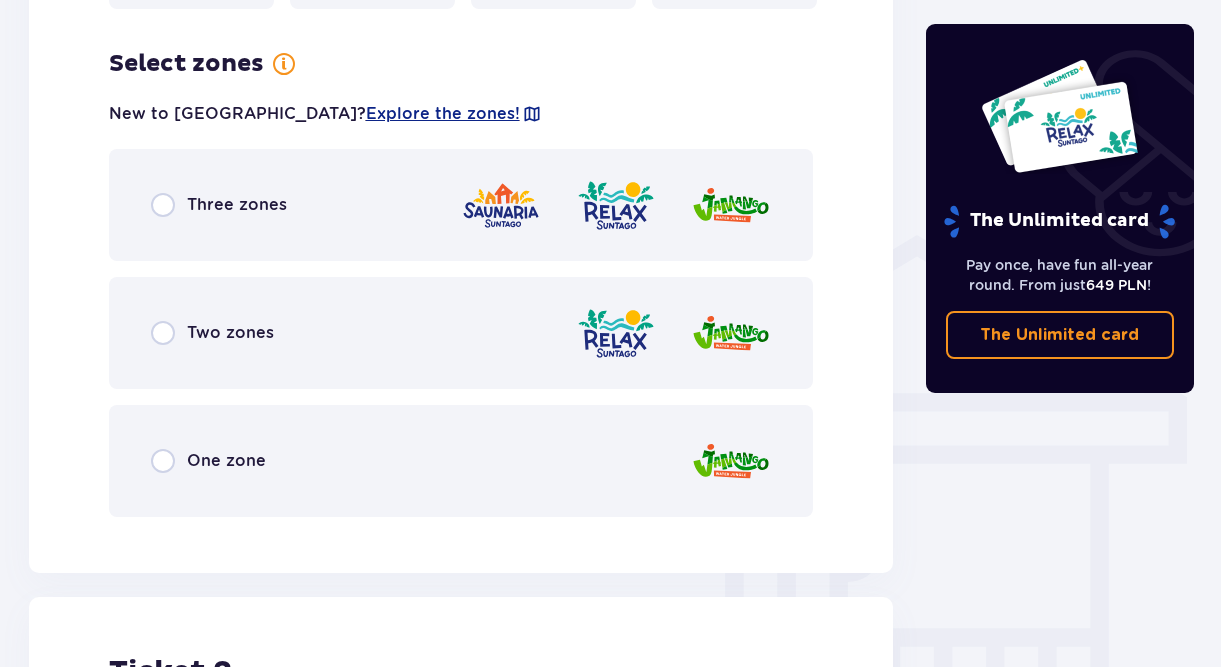 scroll, scrollTop: 1398, scrollLeft: 0, axis: vertical 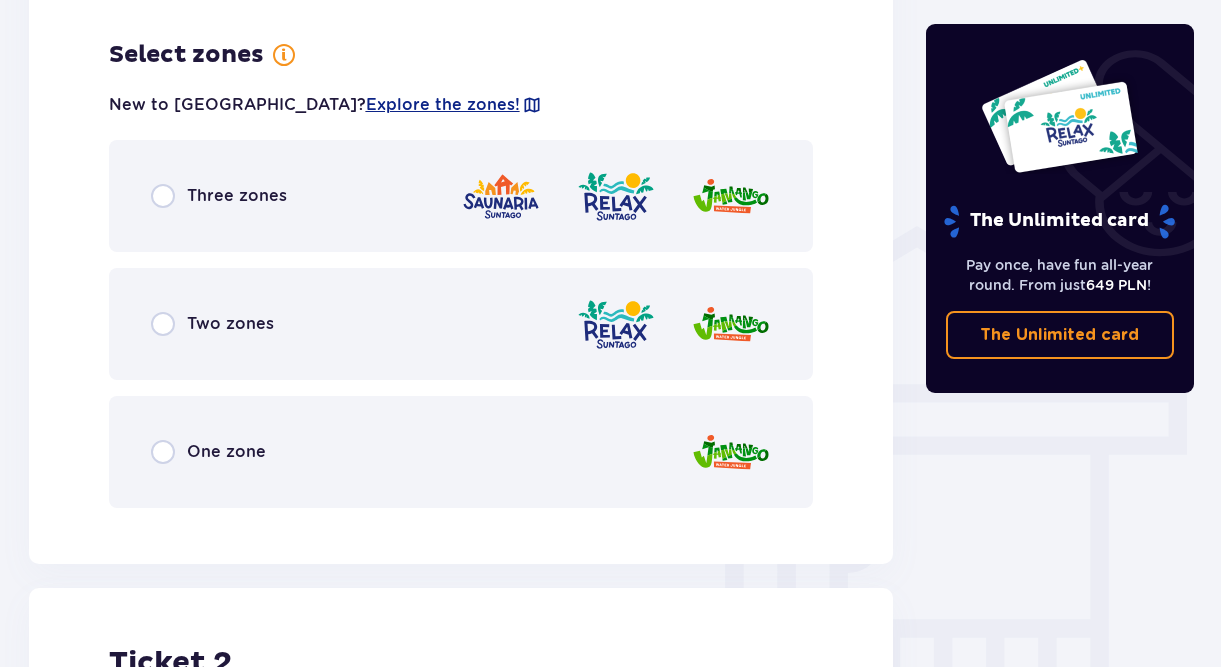 click on "Two zones" at bounding box center [461, 324] 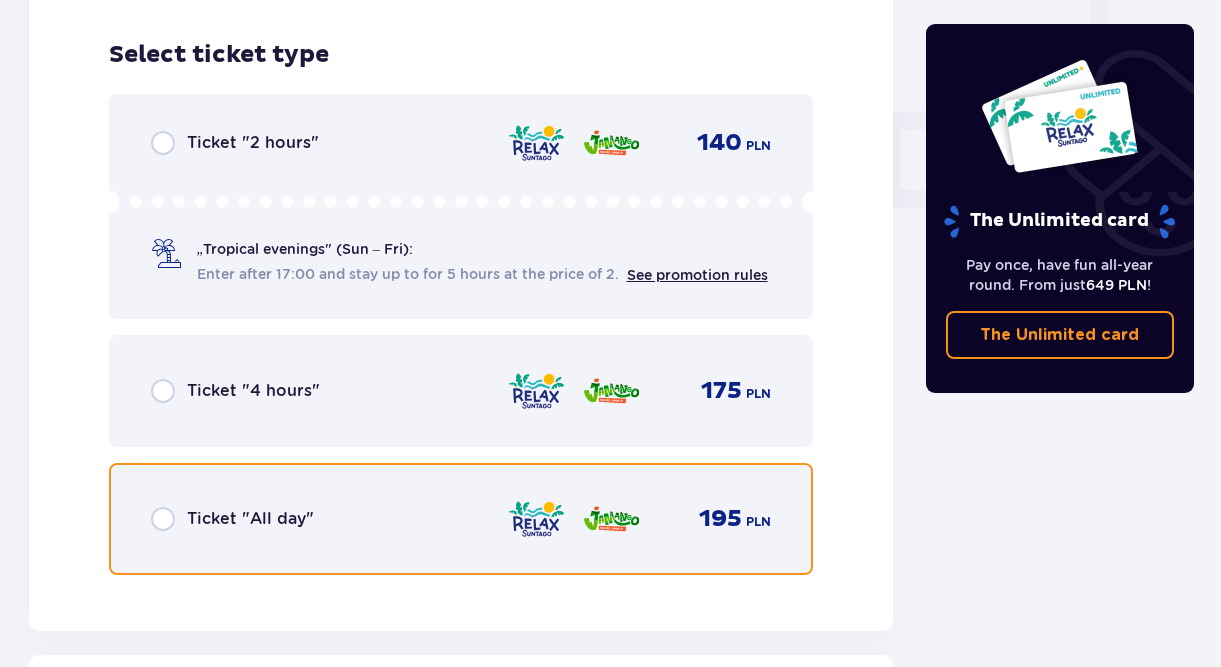 click at bounding box center (163, 519) 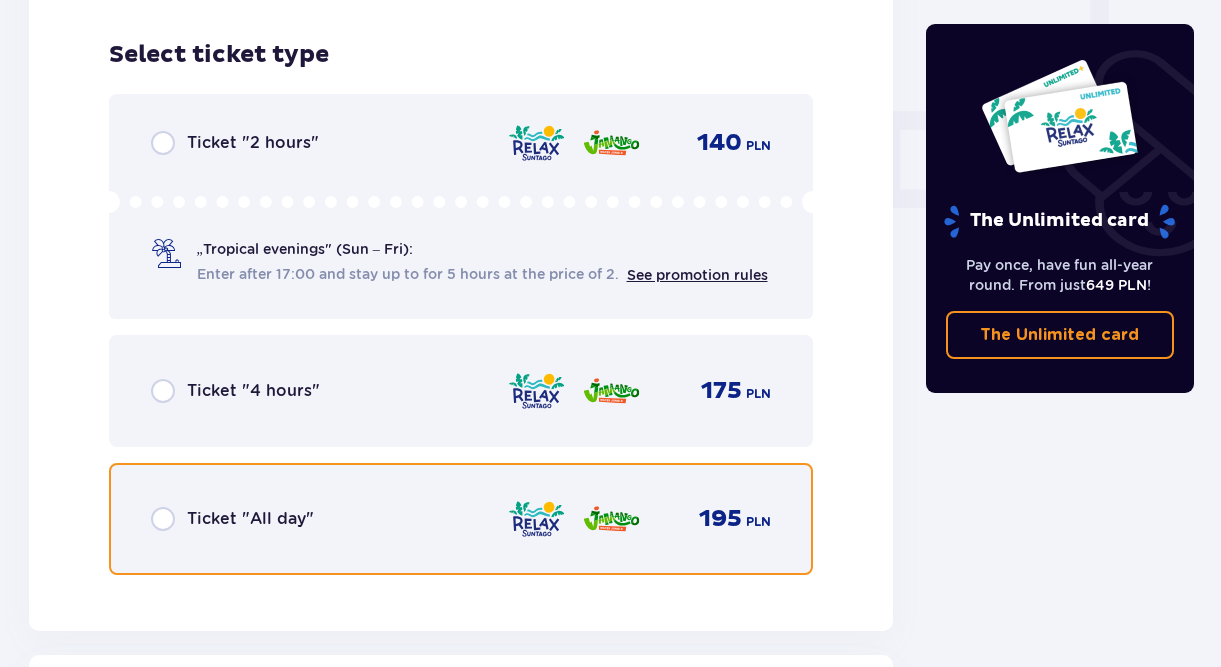 radio on "true" 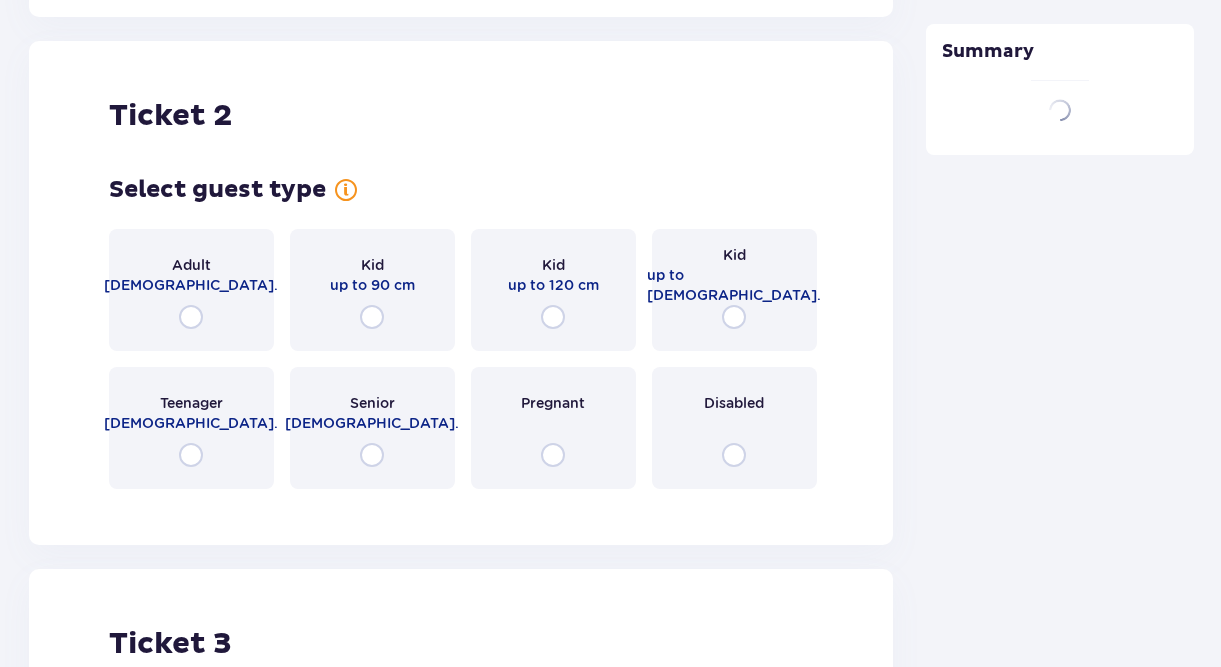 scroll, scrollTop: 2521, scrollLeft: 0, axis: vertical 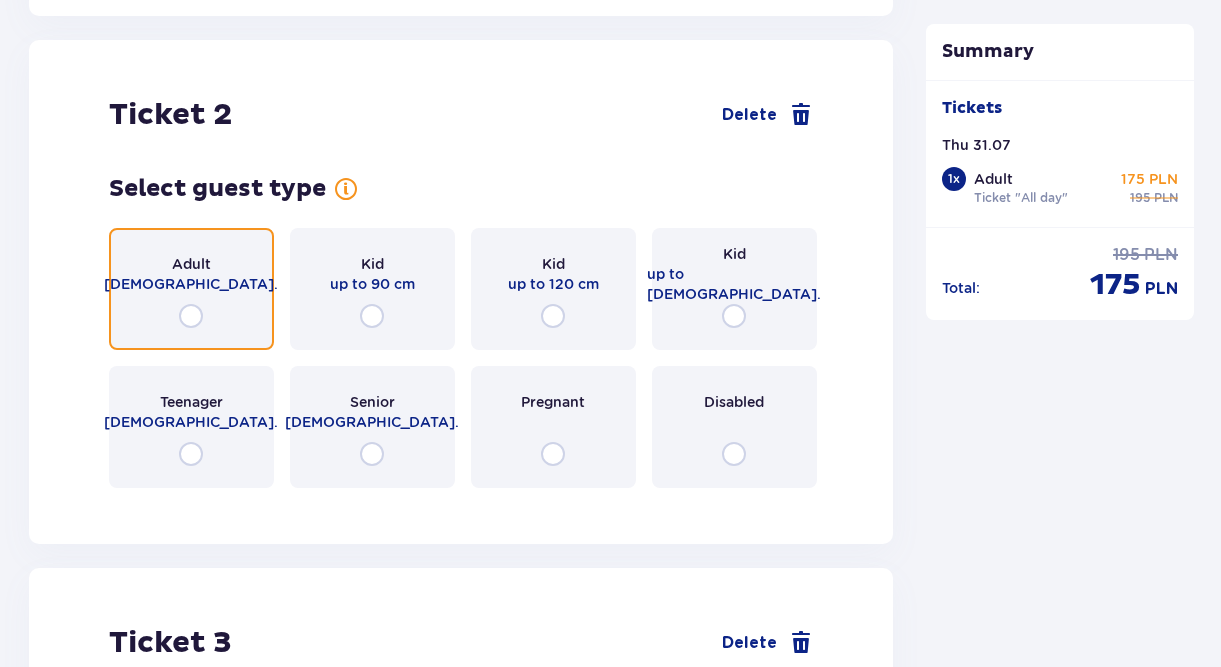 click at bounding box center (191, 316) 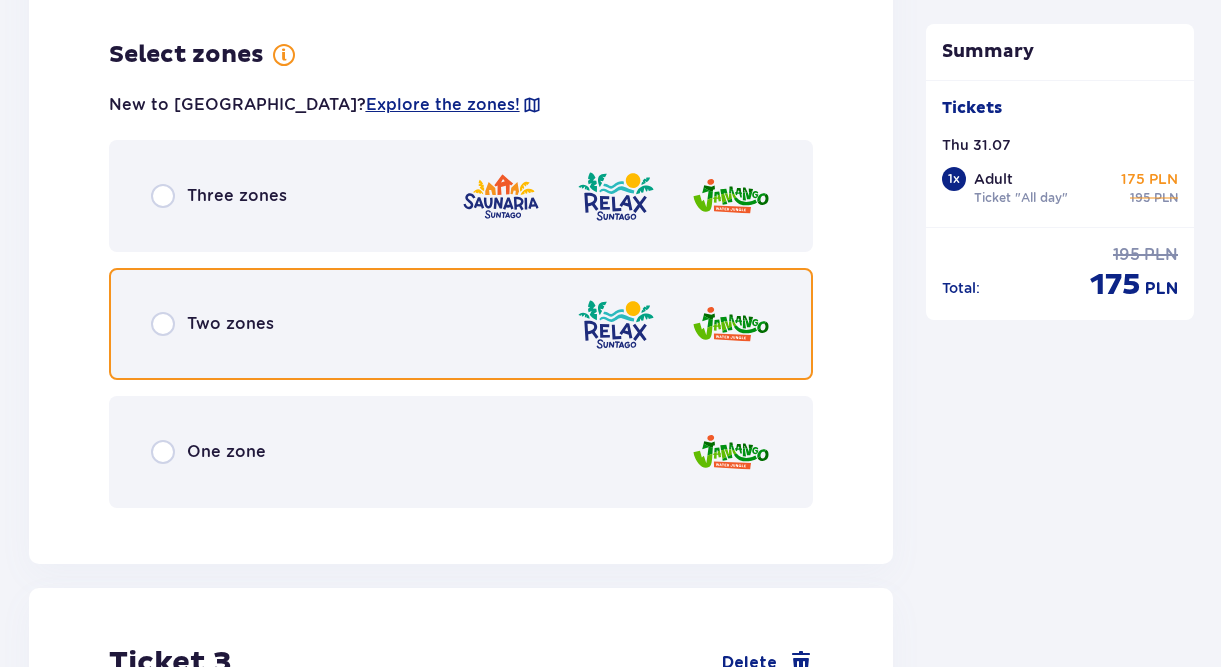 click at bounding box center (163, 324) 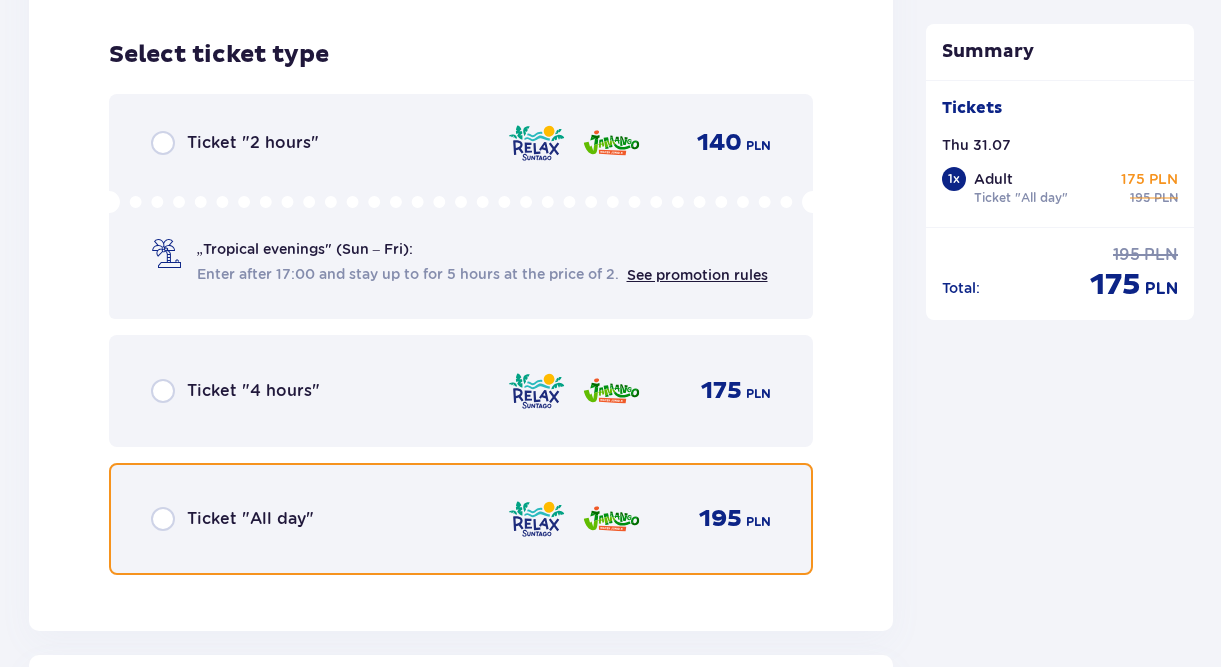 click at bounding box center (163, 519) 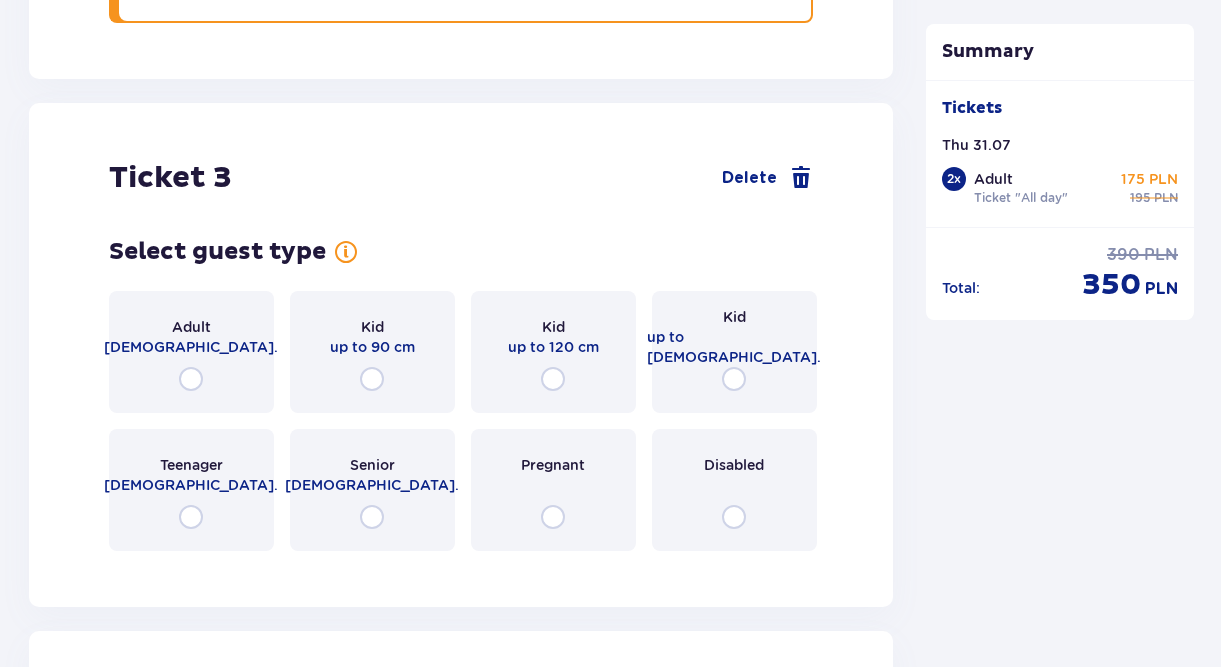 scroll, scrollTop: 4132, scrollLeft: 0, axis: vertical 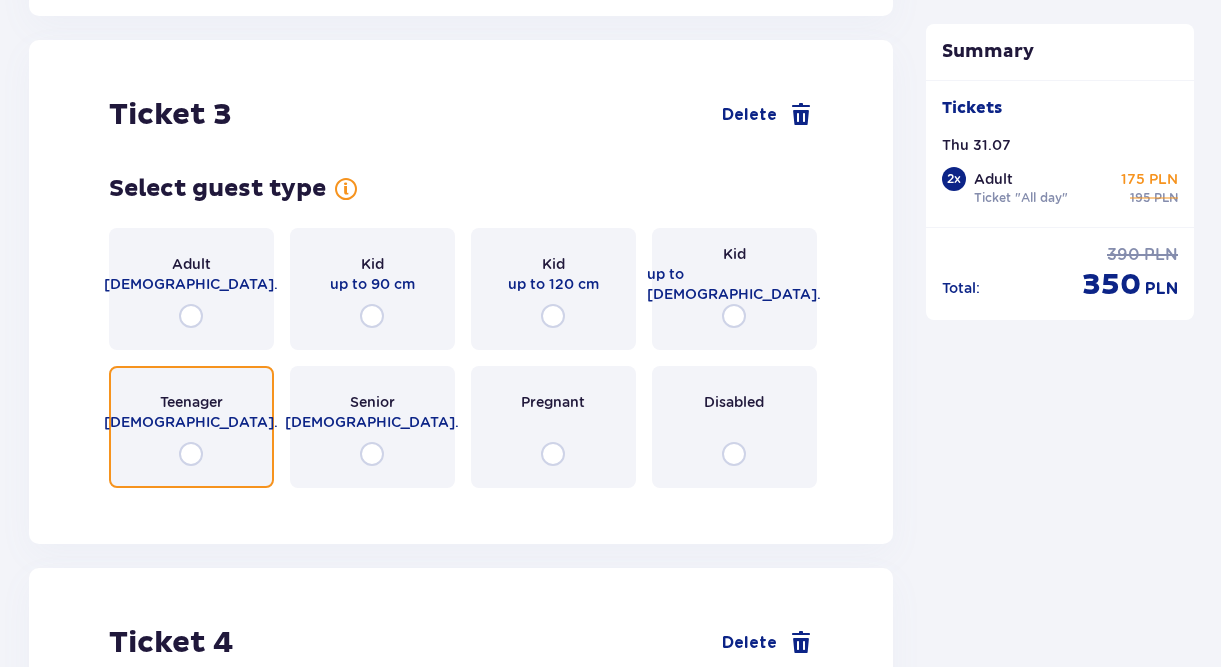 click at bounding box center (191, 454) 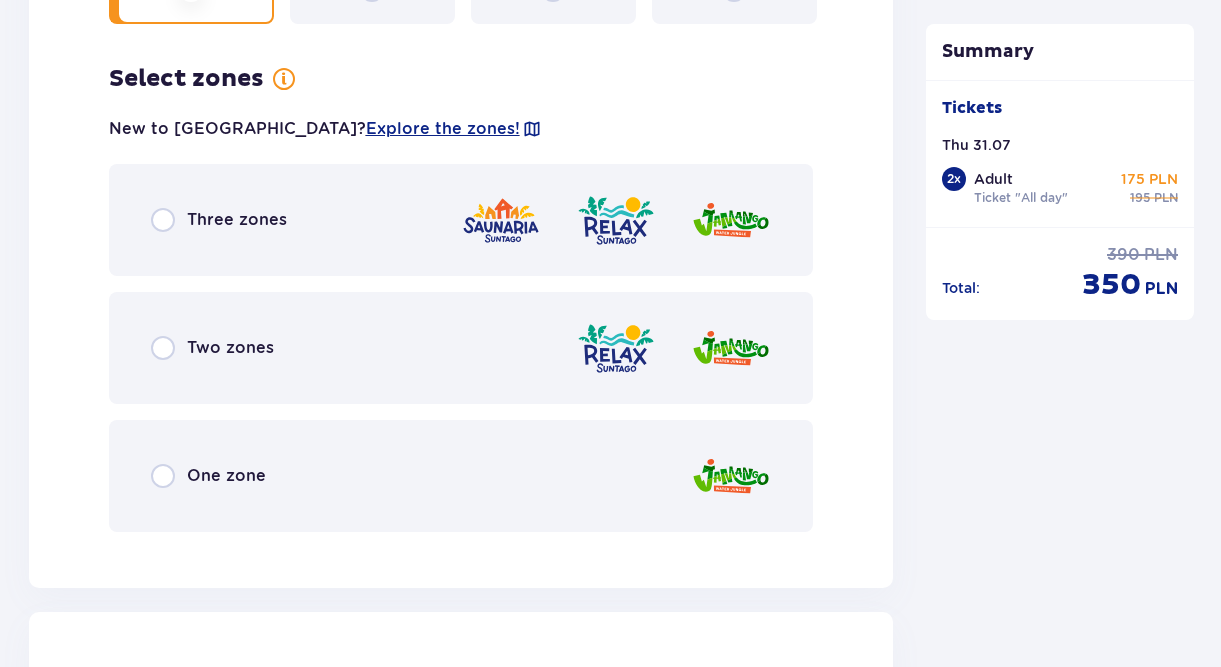 scroll, scrollTop: 4620, scrollLeft: 0, axis: vertical 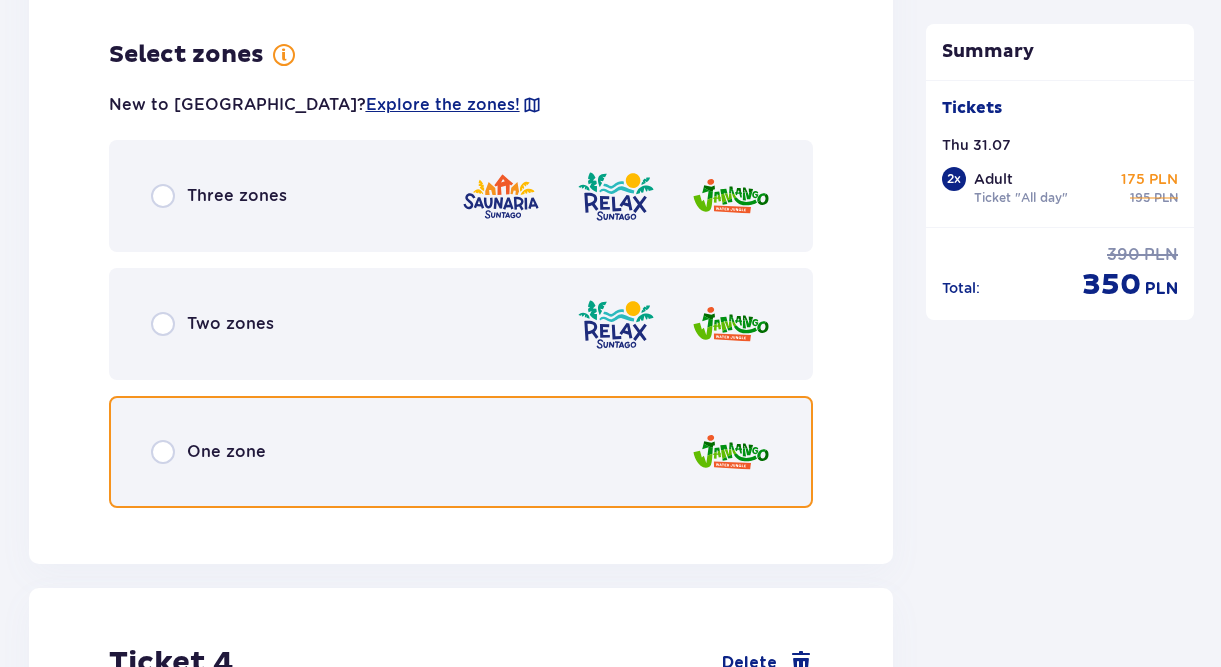 click at bounding box center [163, 452] 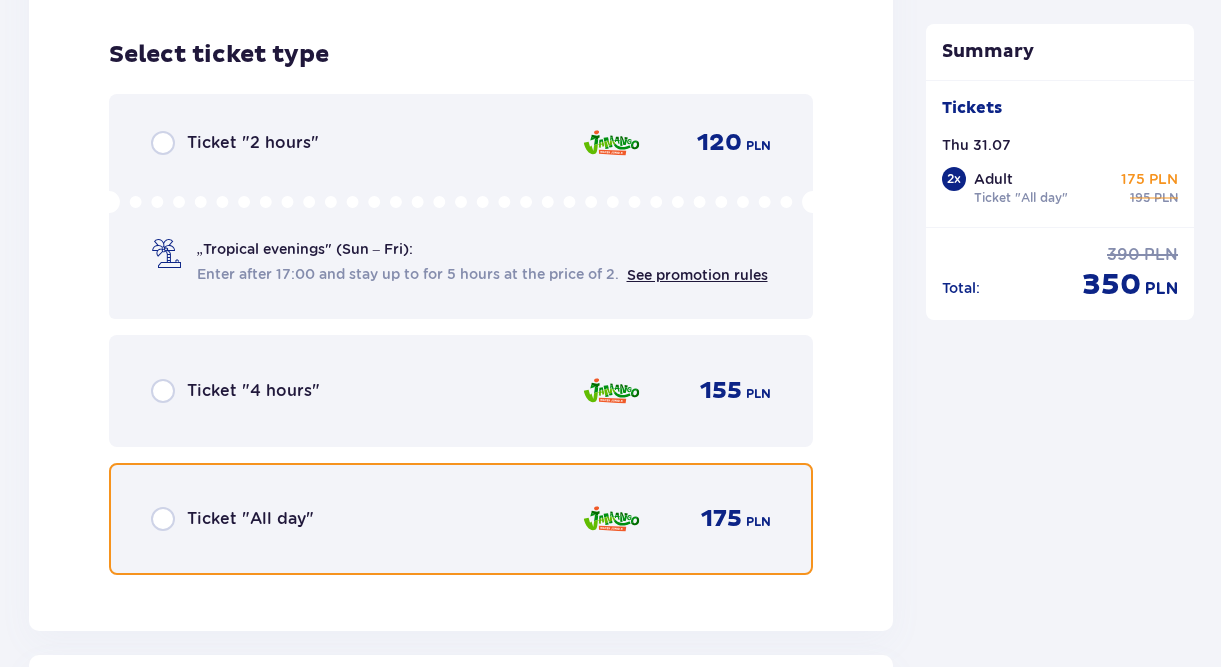 click at bounding box center [163, 519] 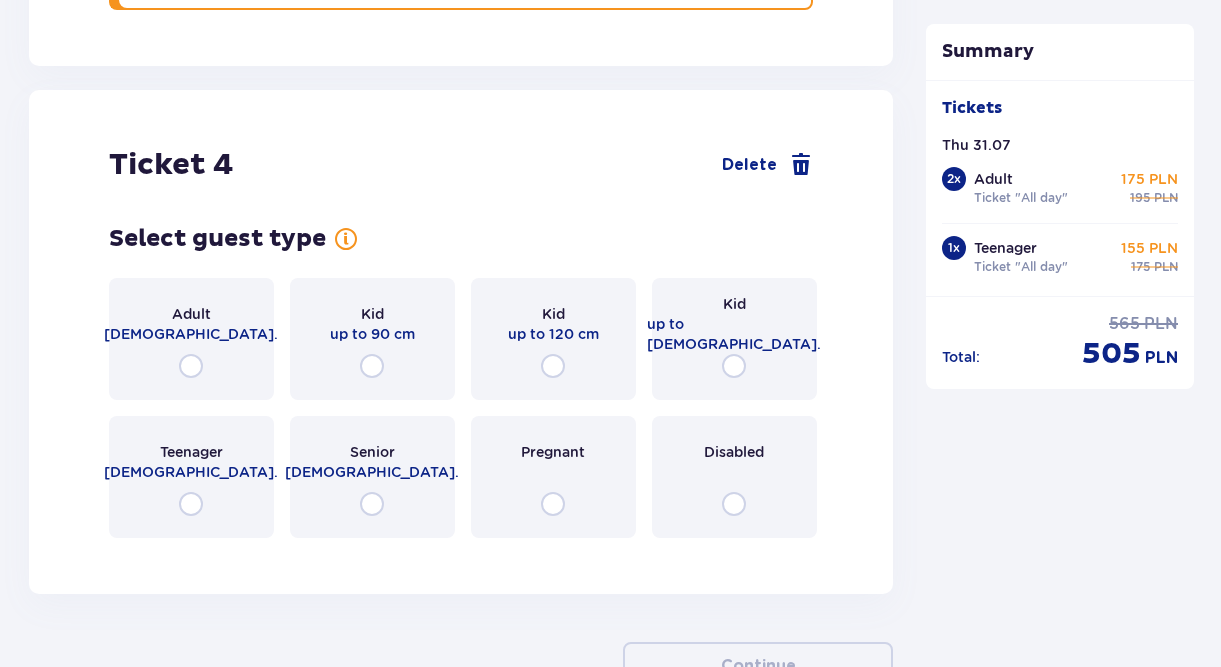 scroll, scrollTop: 5743, scrollLeft: 0, axis: vertical 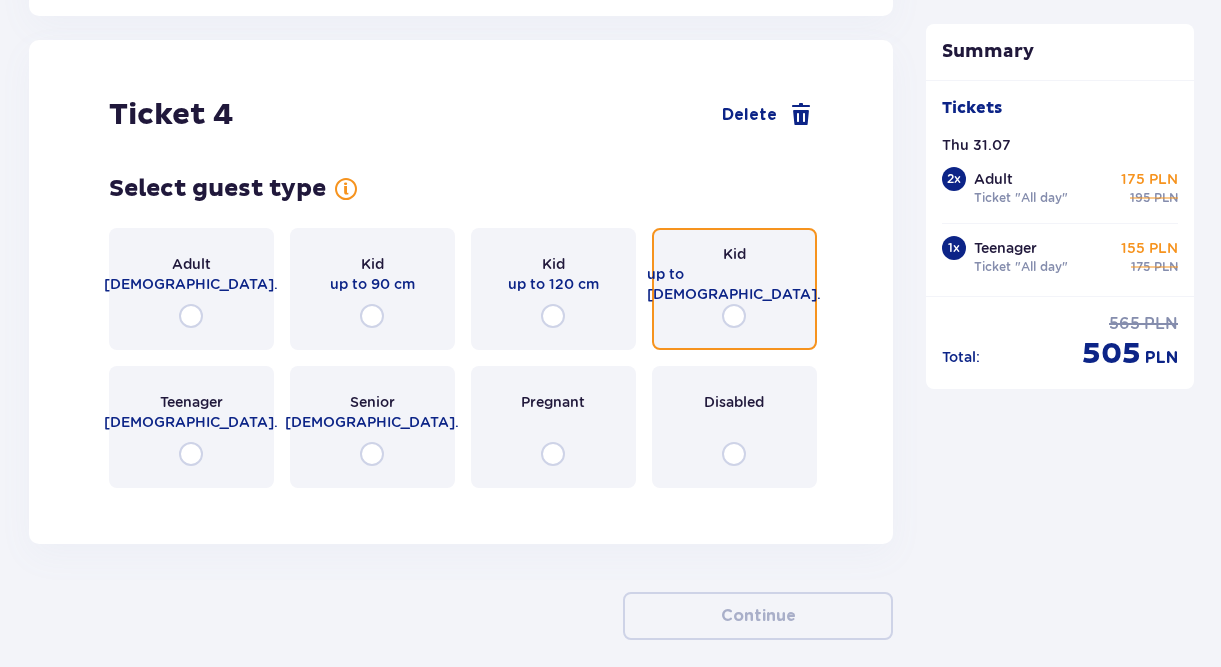 click at bounding box center [734, 316] 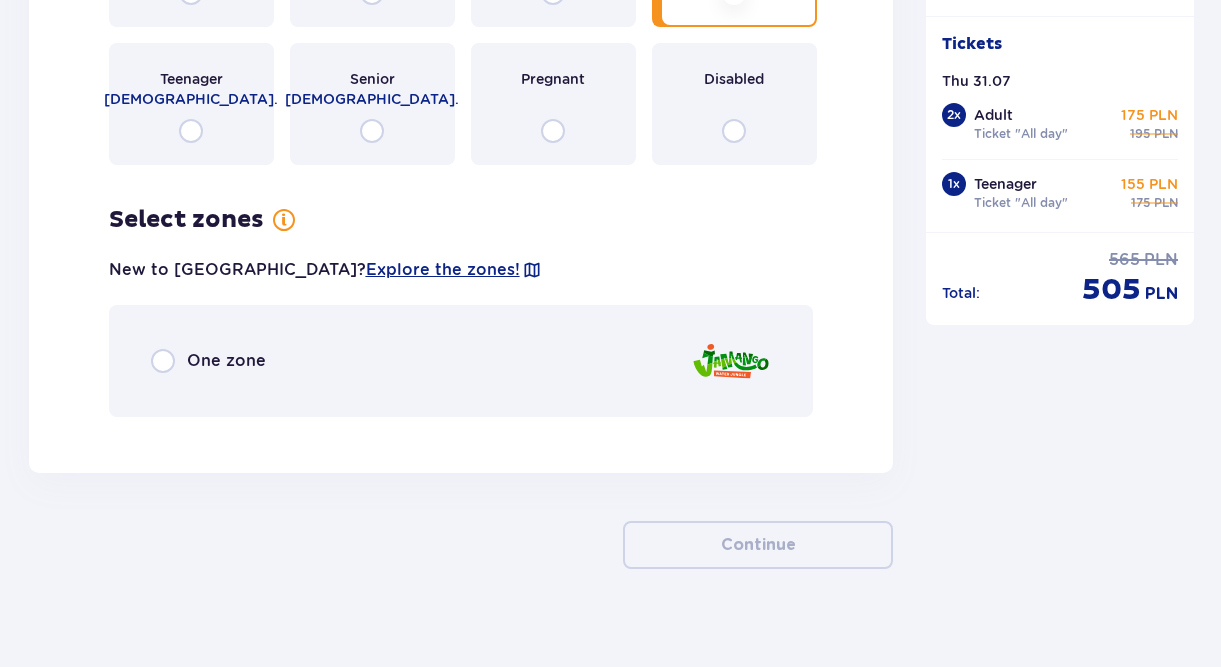 scroll, scrollTop: 6072, scrollLeft: 0, axis: vertical 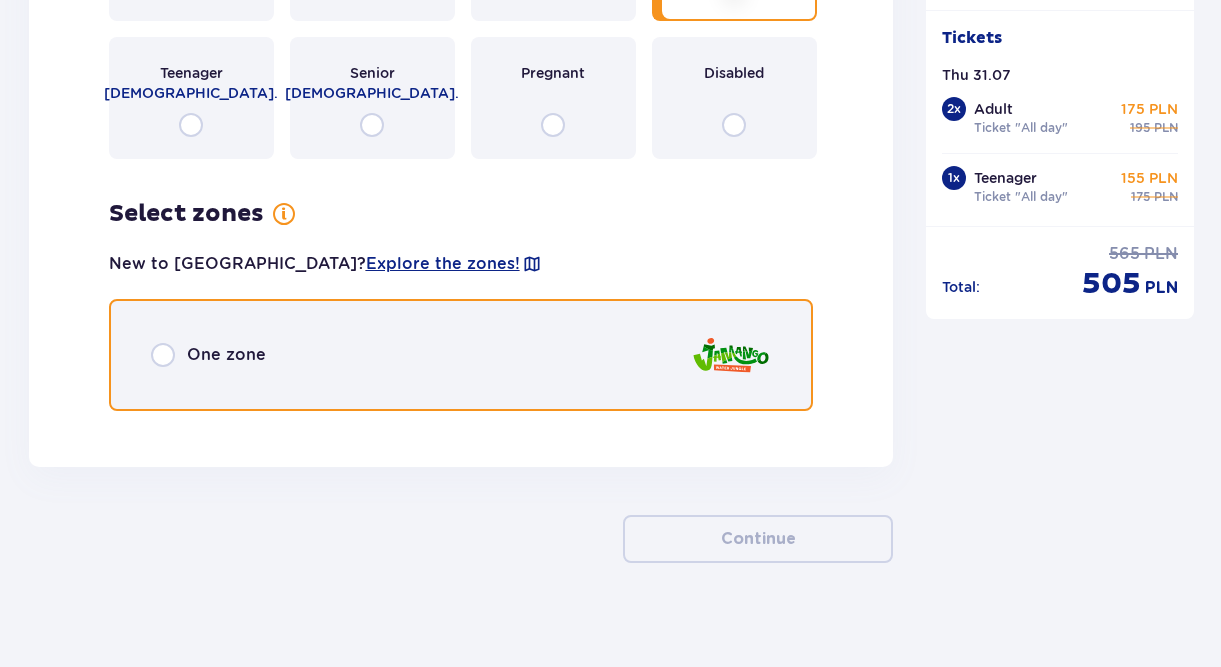 click at bounding box center (163, 355) 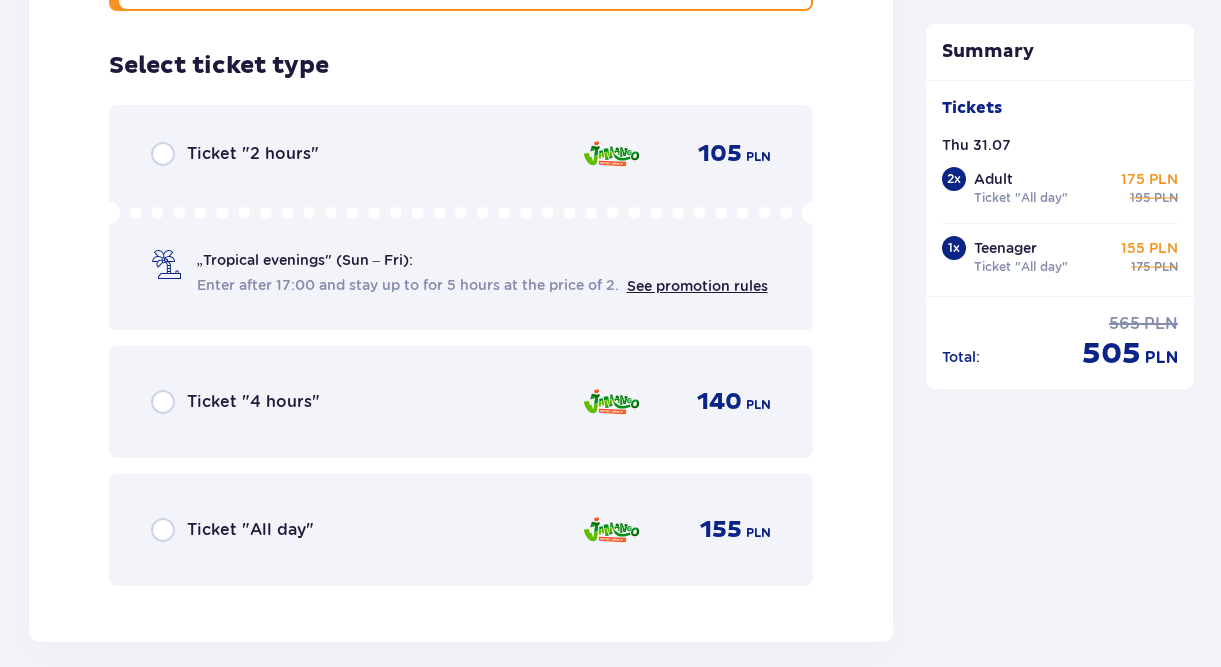 scroll, scrollTop: 6483, scrollLeft: 0, axis: vertical 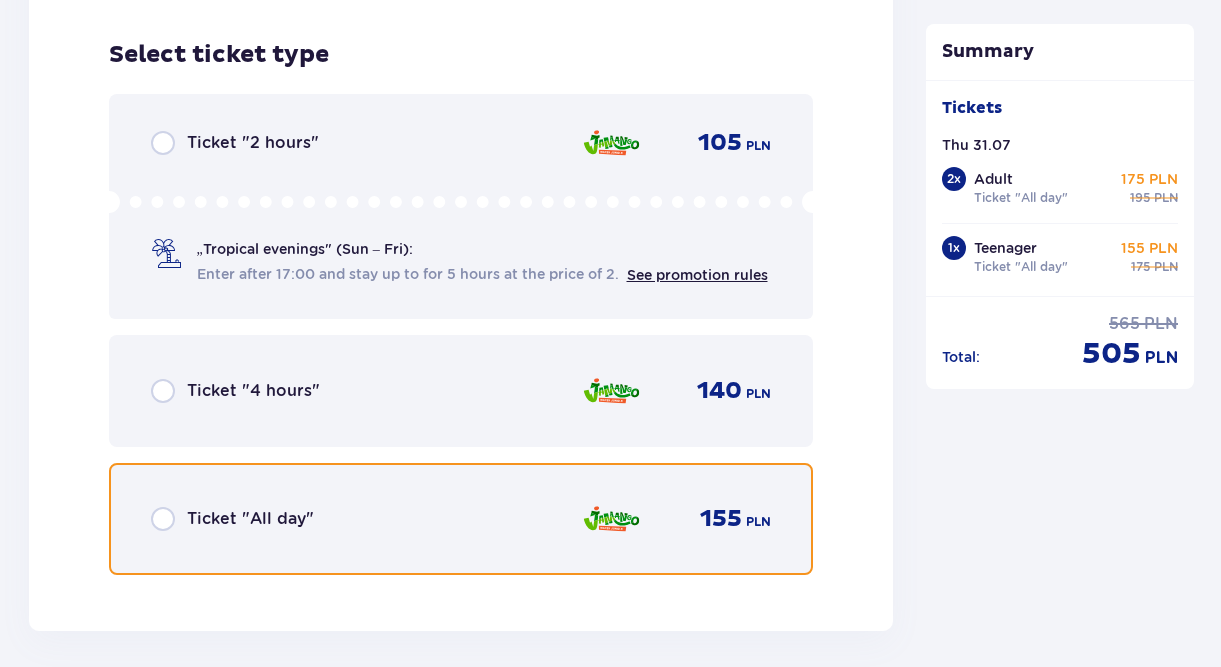 click at bounding box center [163, 519] 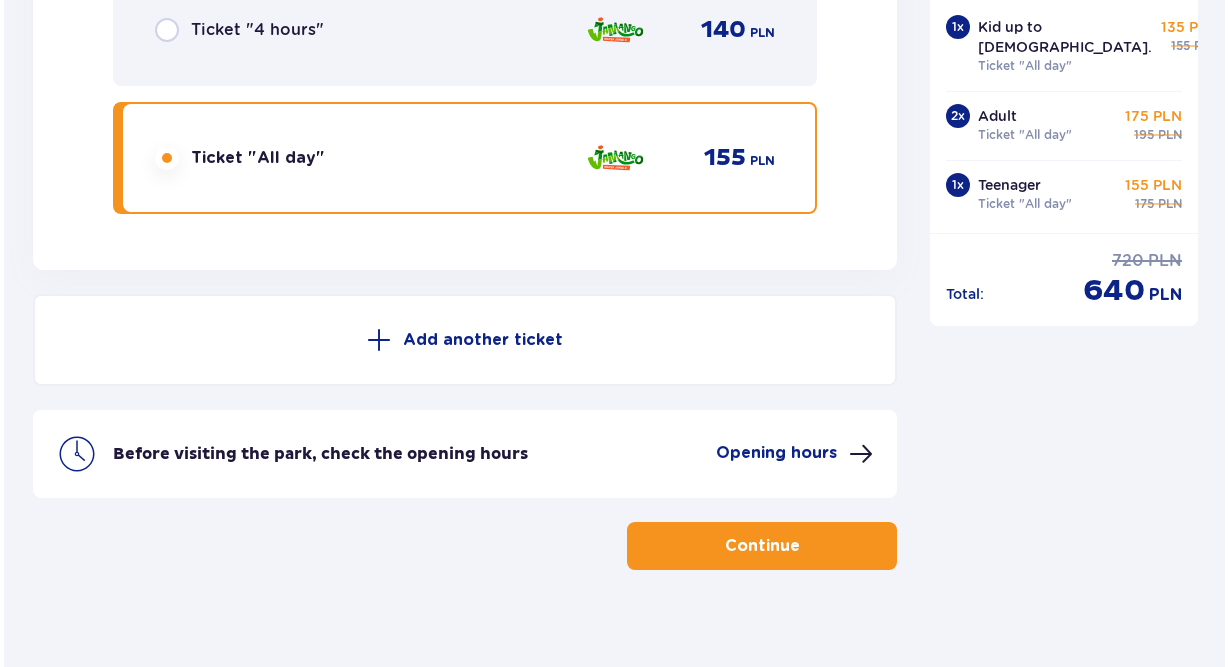 scroll, scrollTop: 6851, scrollLeft: 0, axis: vertical 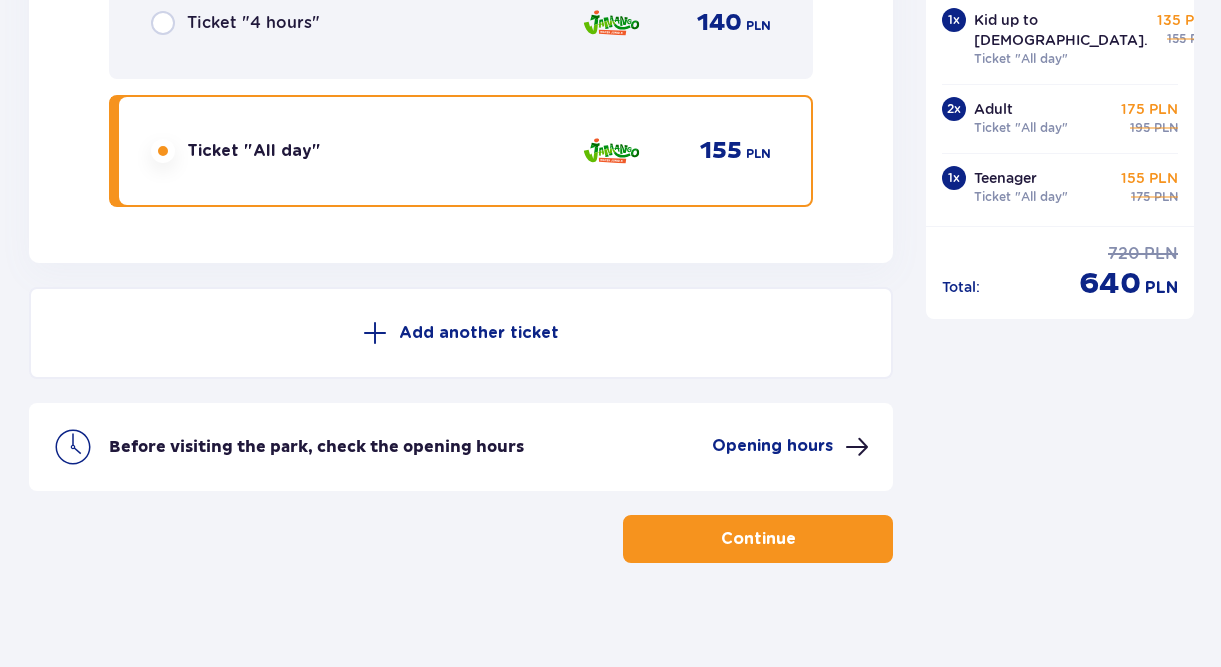 click on "Opening hours" at bounding box center [772, 446] 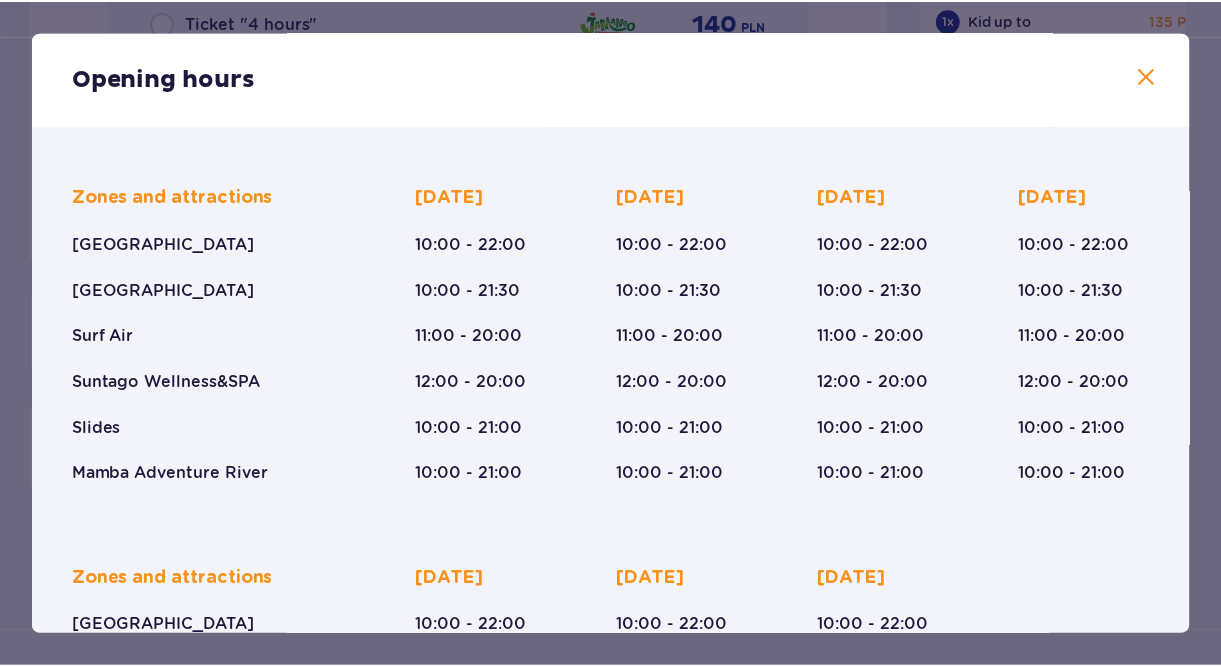 scroll, scrollTop: 120, scrollLeft: 0, axis: vertical 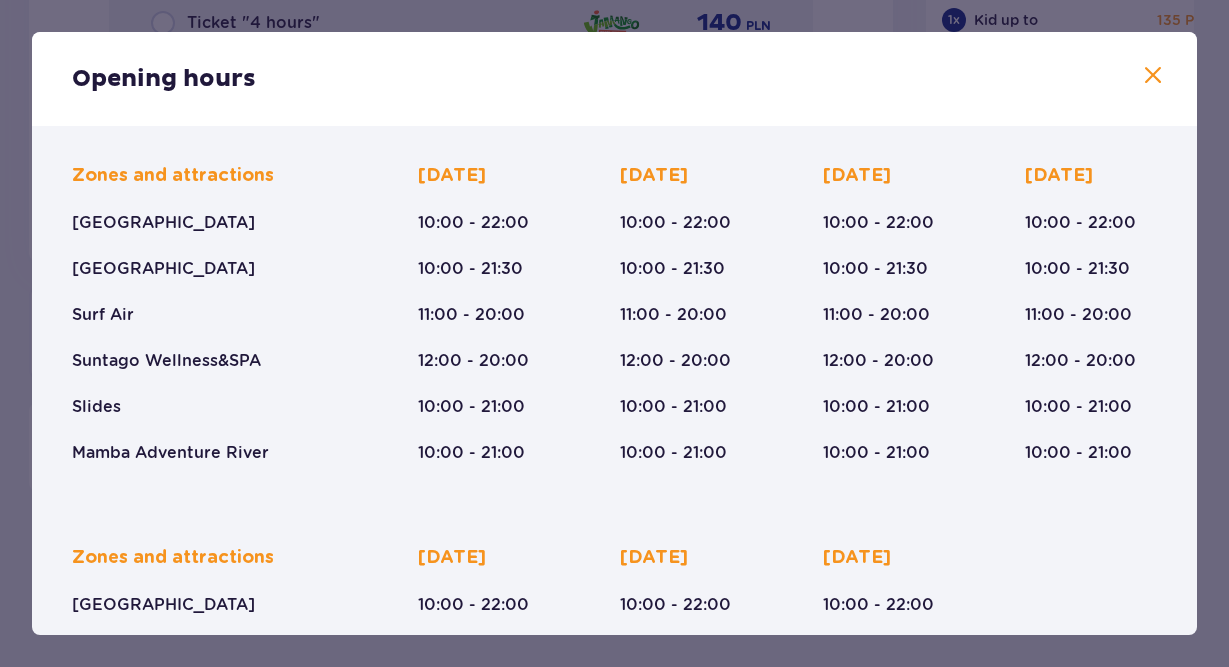 click at bounding box center (1153, 76) 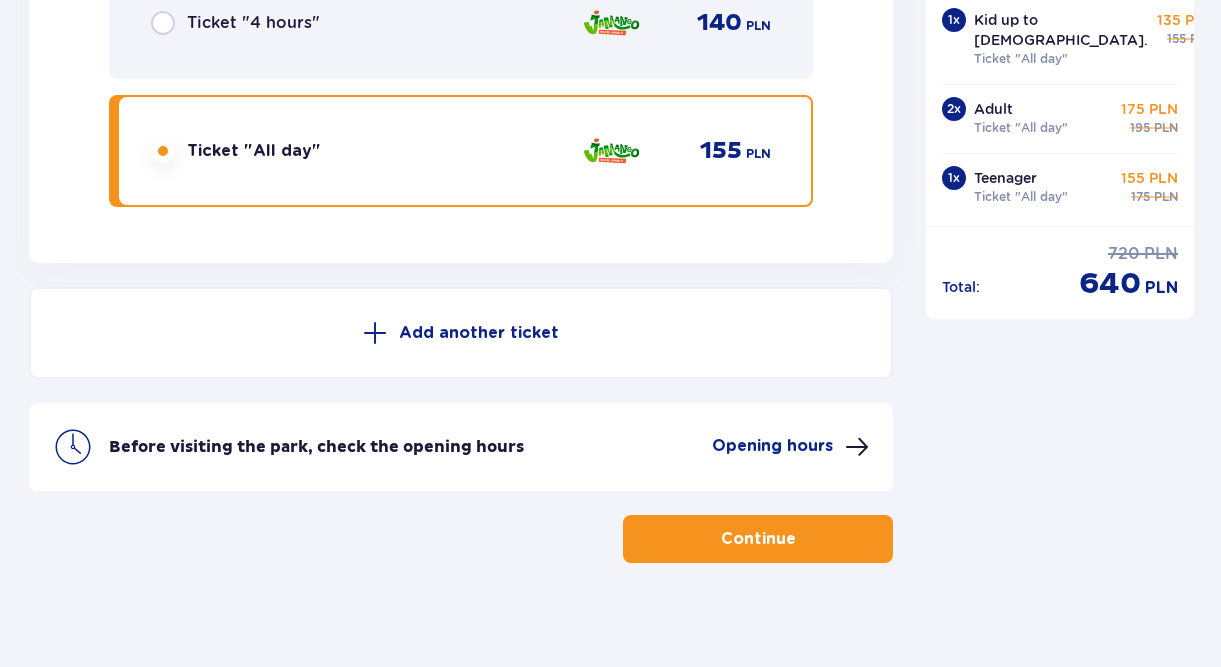 click on "Continue" at bounding box center [758, 539] 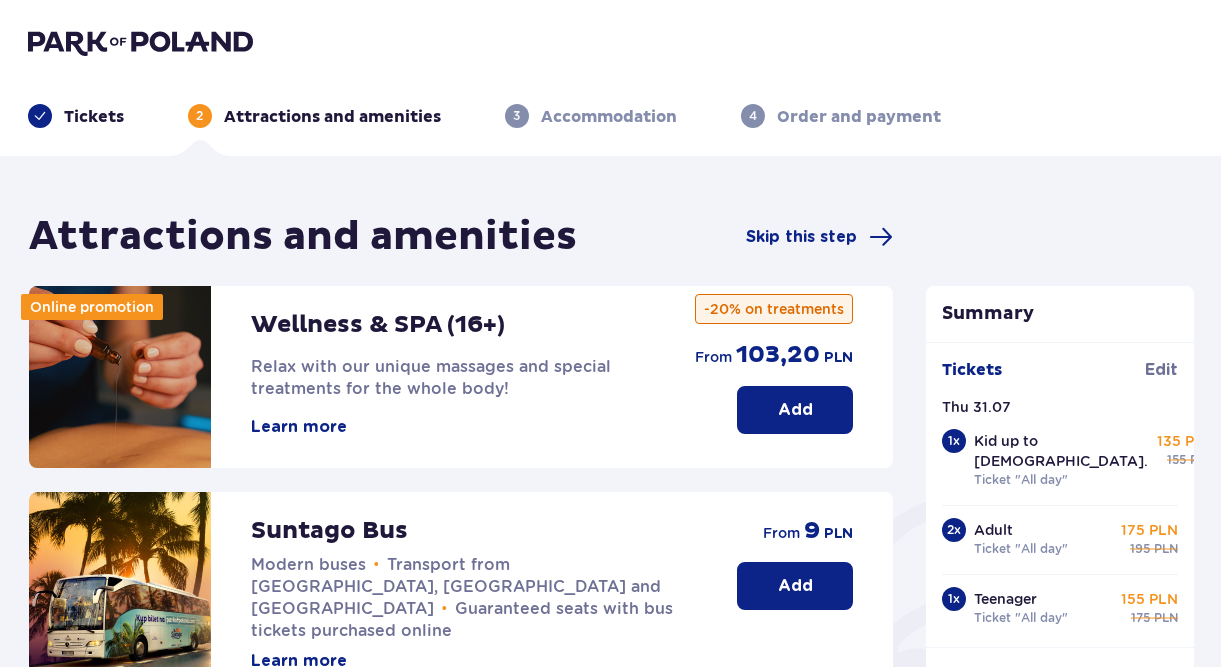 scroll, scrollTop: 689, scrollLeft: 0, axis: vertical 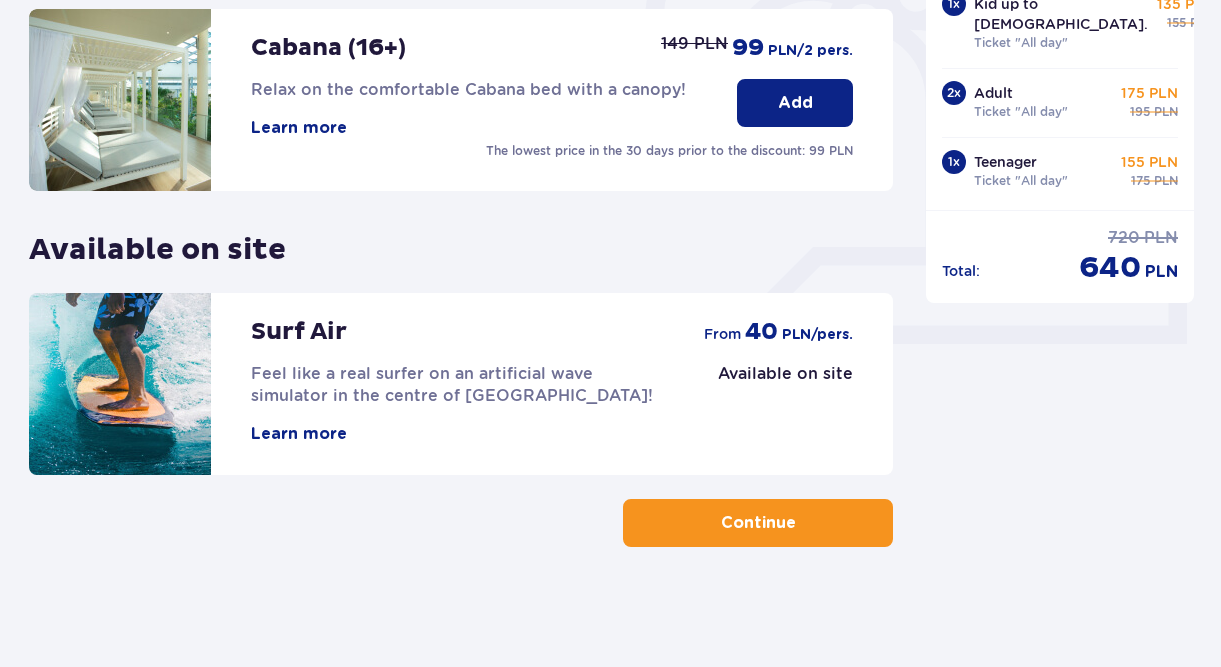 click on "Continue" at bounding box center (758, 523) 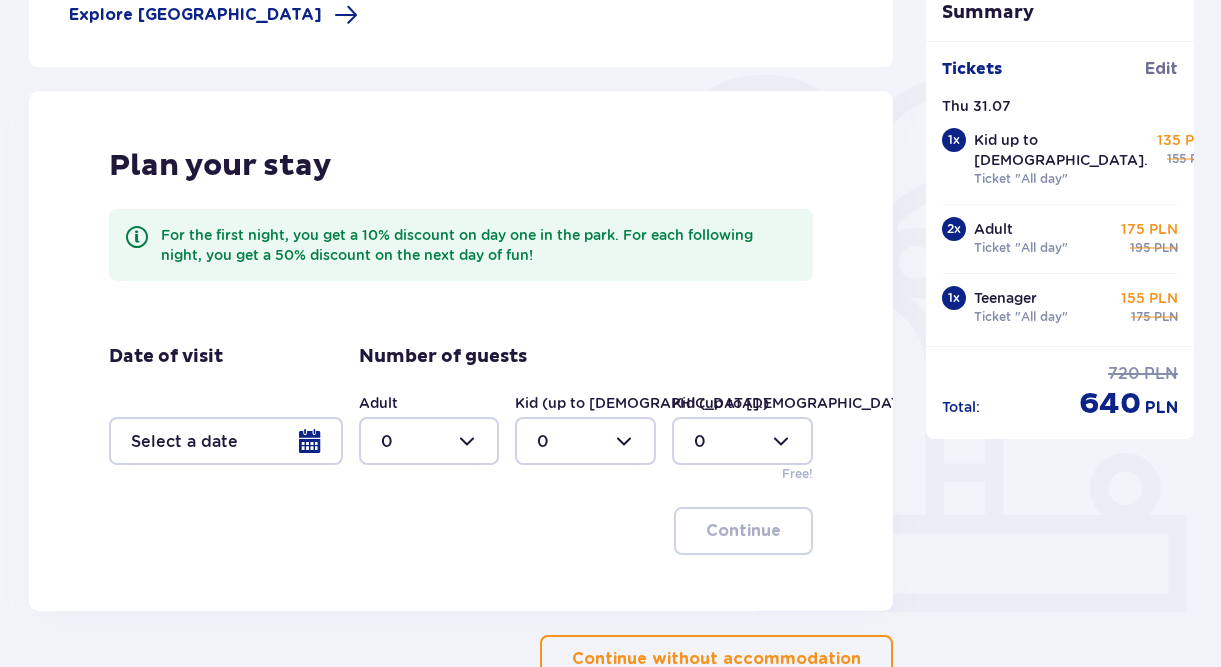scroll, scrollTop: 533, scrollLeft: 0, axis: vertical 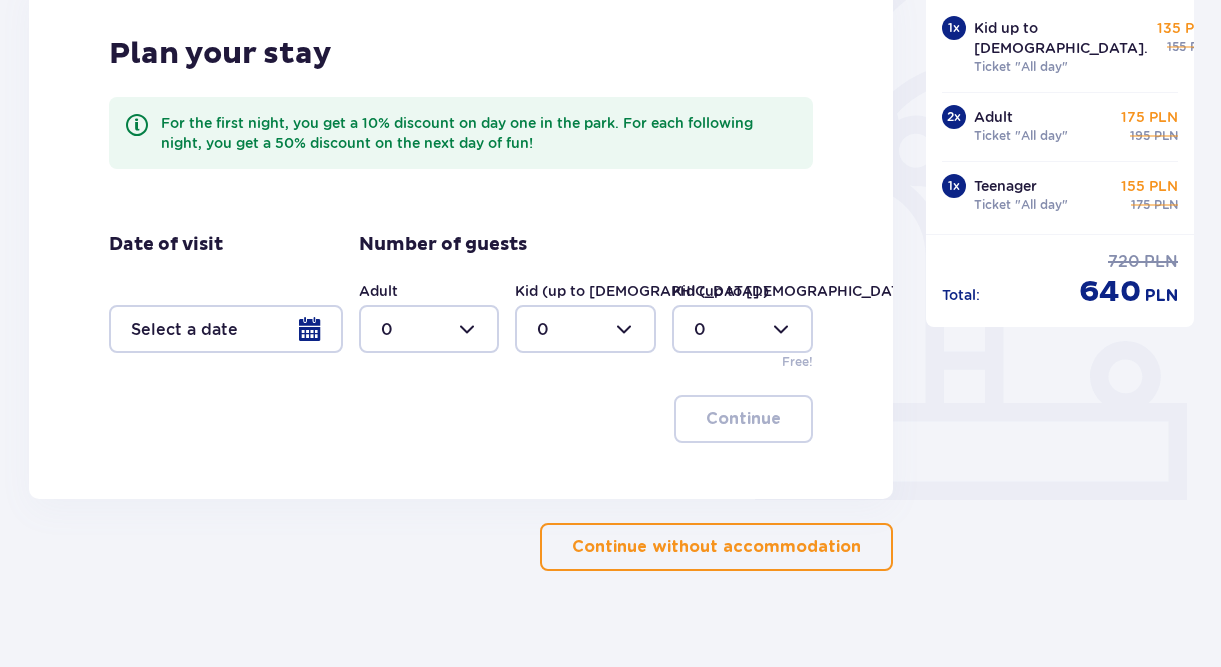 click at bounding box center (226, 329) 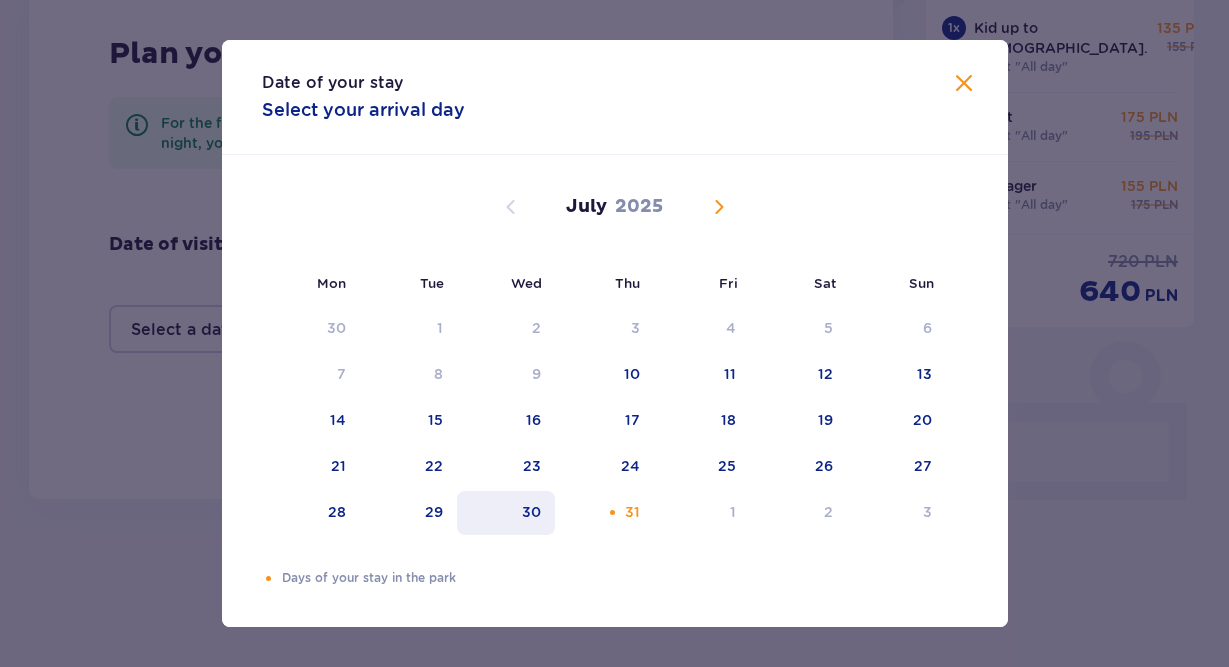 click on "30" at bounding box center [531, 512] 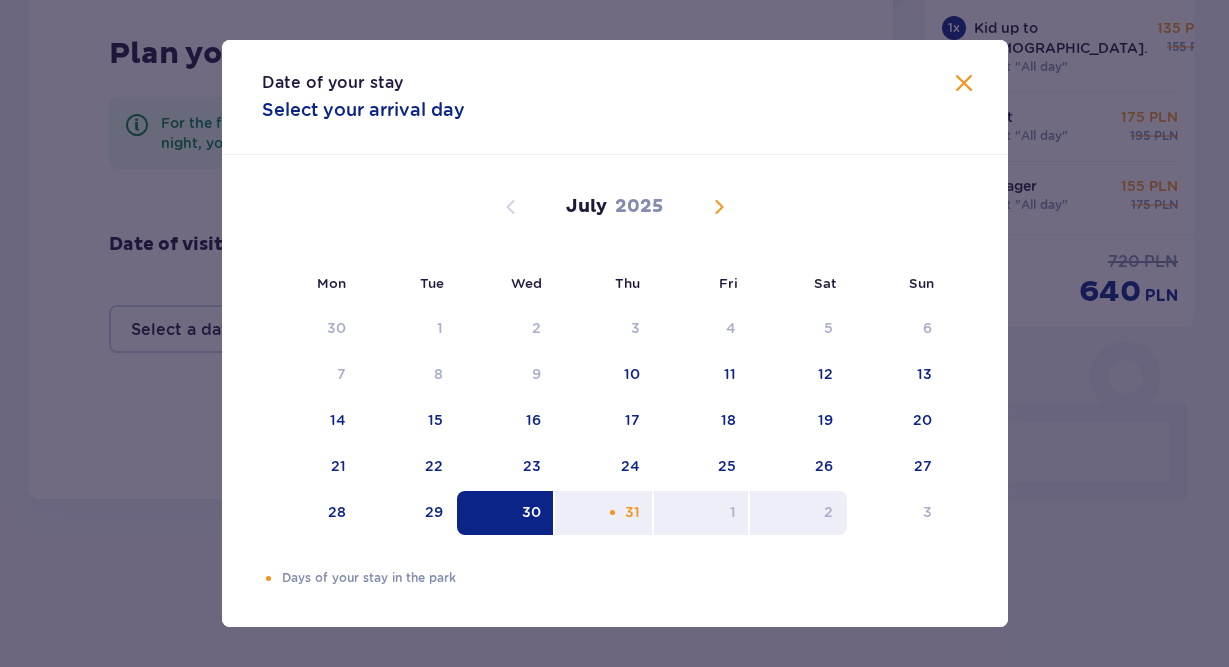 click on "2" at bounding box center [798, 513] 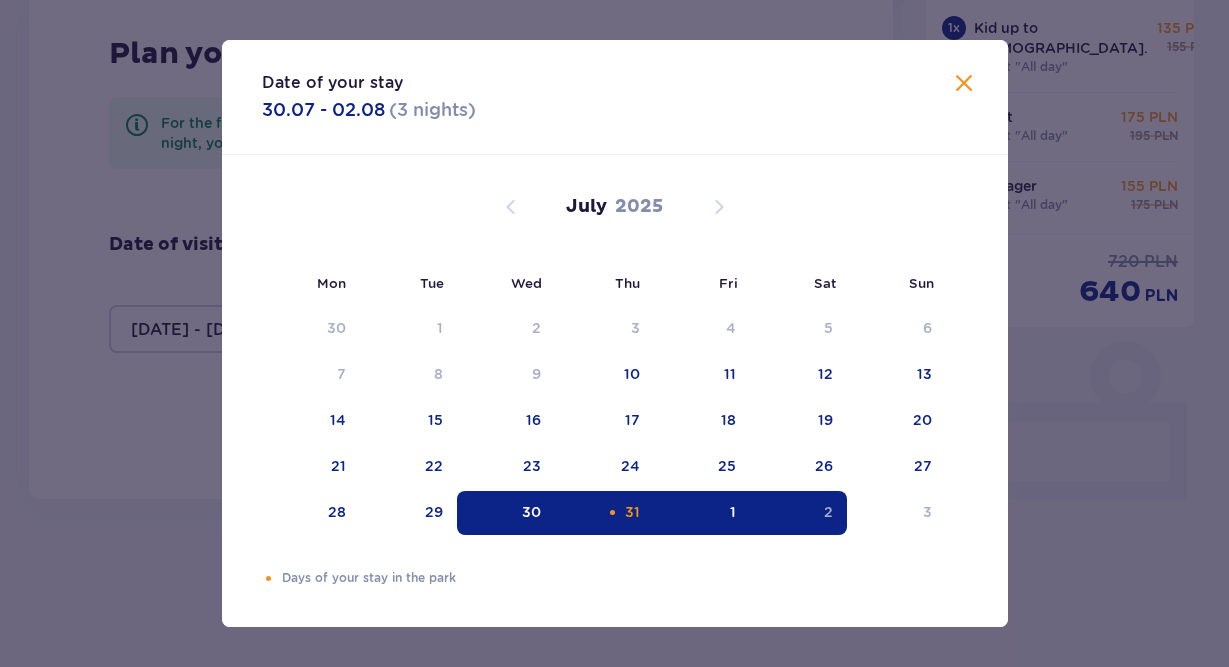 click on "Continue without accommodation" at bounding box center [716, 547] 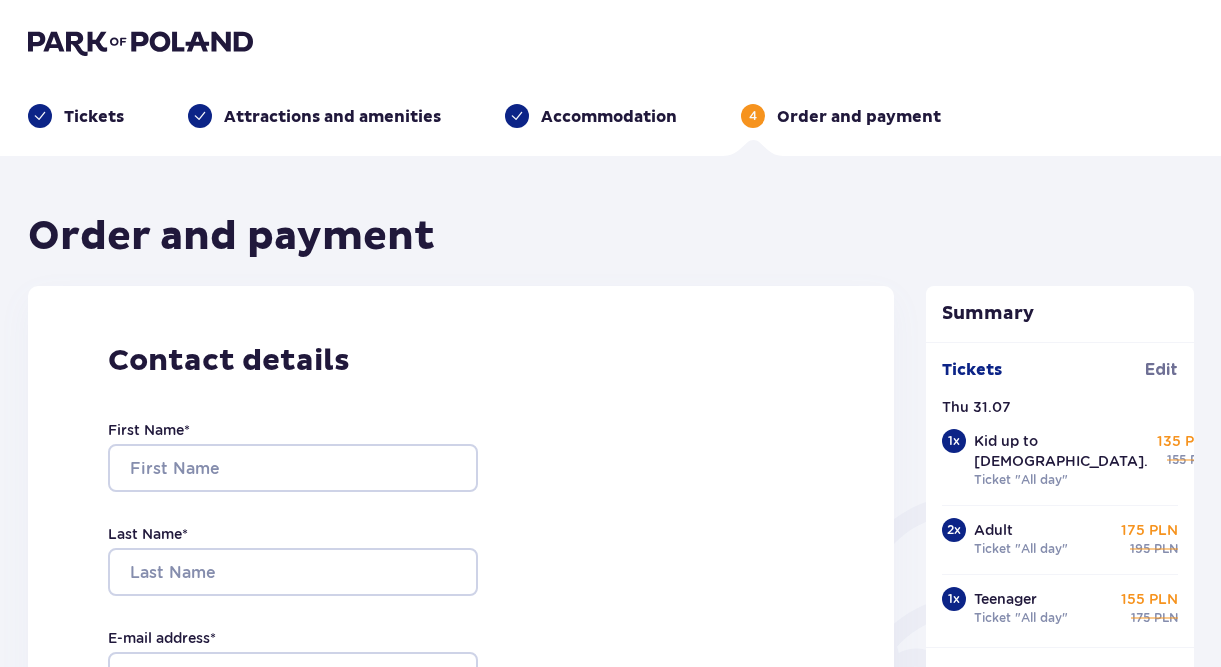 scroll, scrollTop: 0, scrollLeft: 0, axis: both 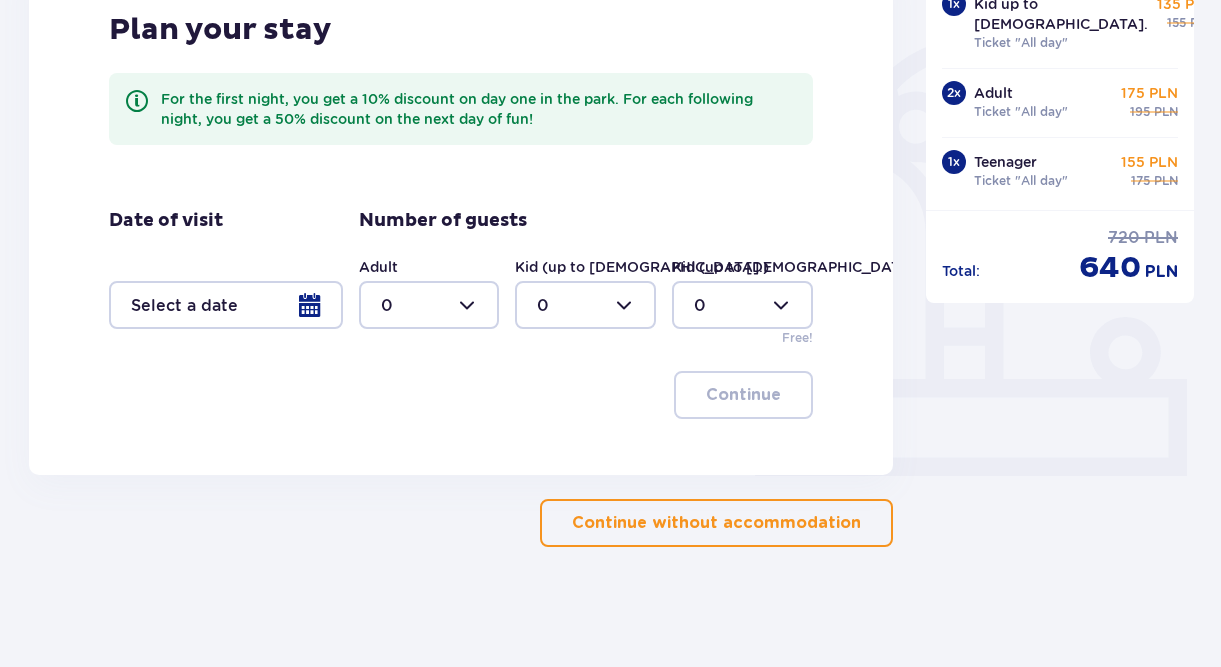 click at bounding box center [226, 305] 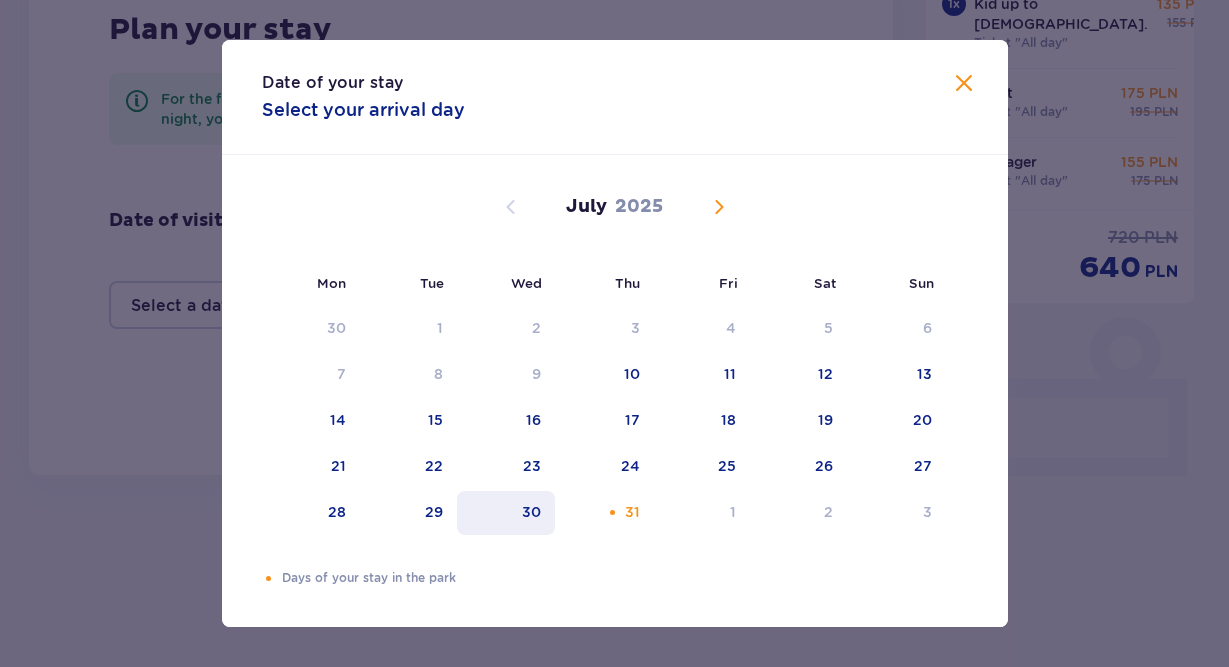 click on "30" at bounding box center [531, 512] 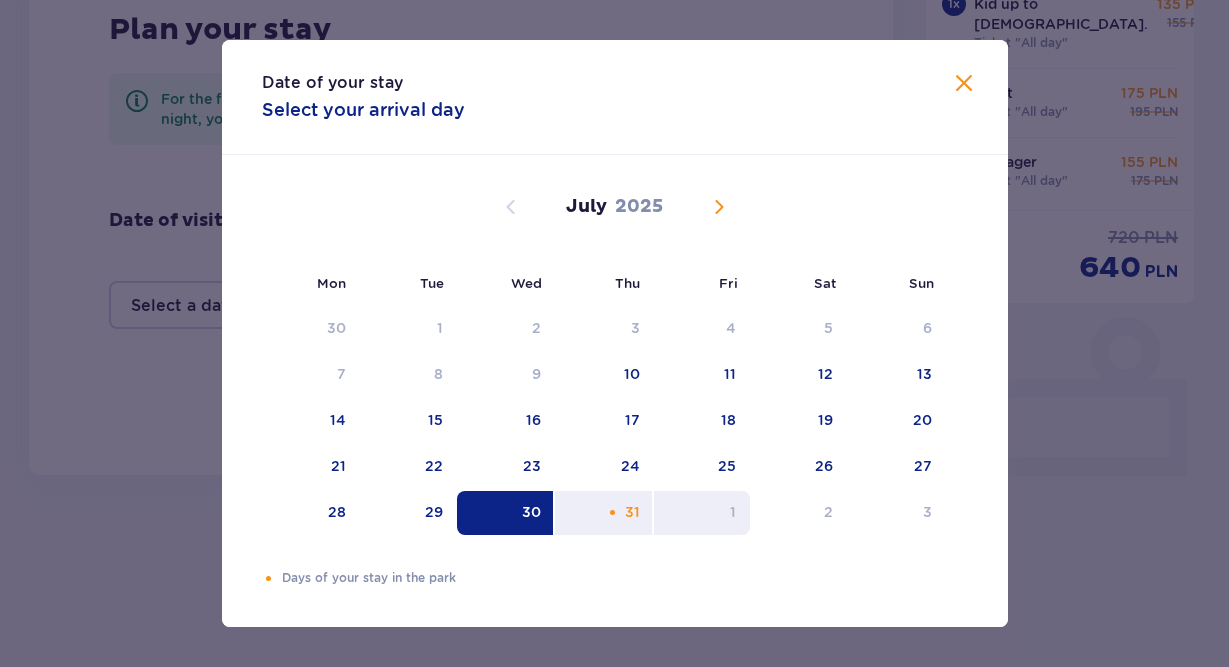 click on "1" at bounding box center [702, 513] 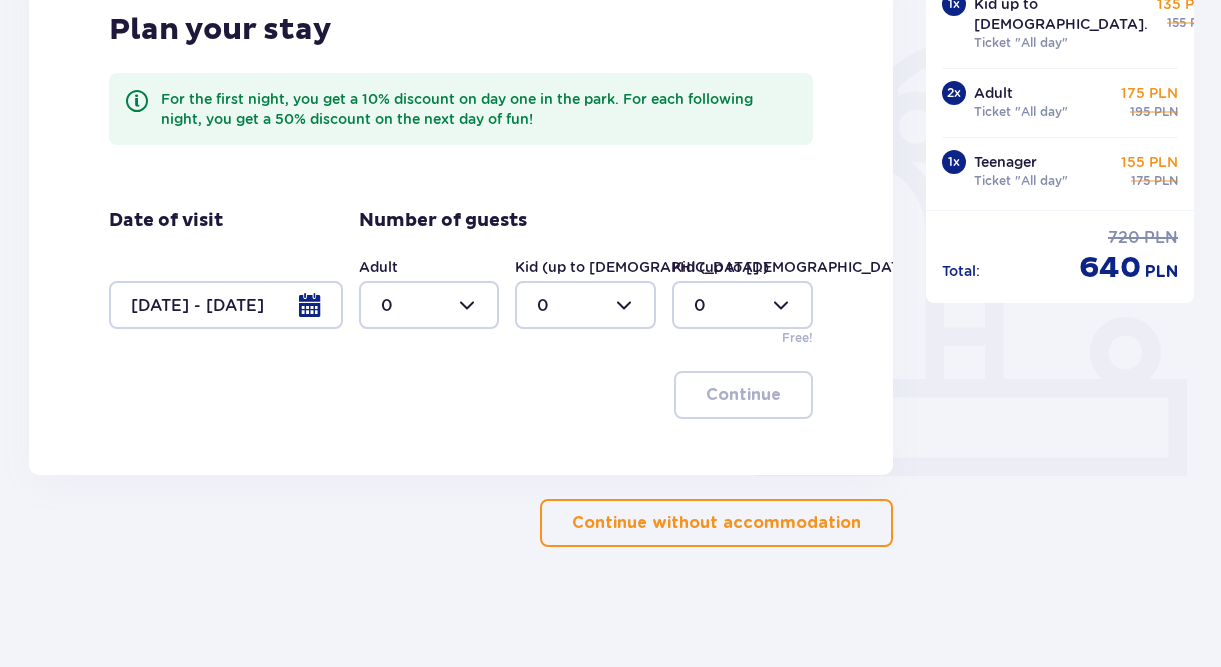 click at bounding box center (429, 305) 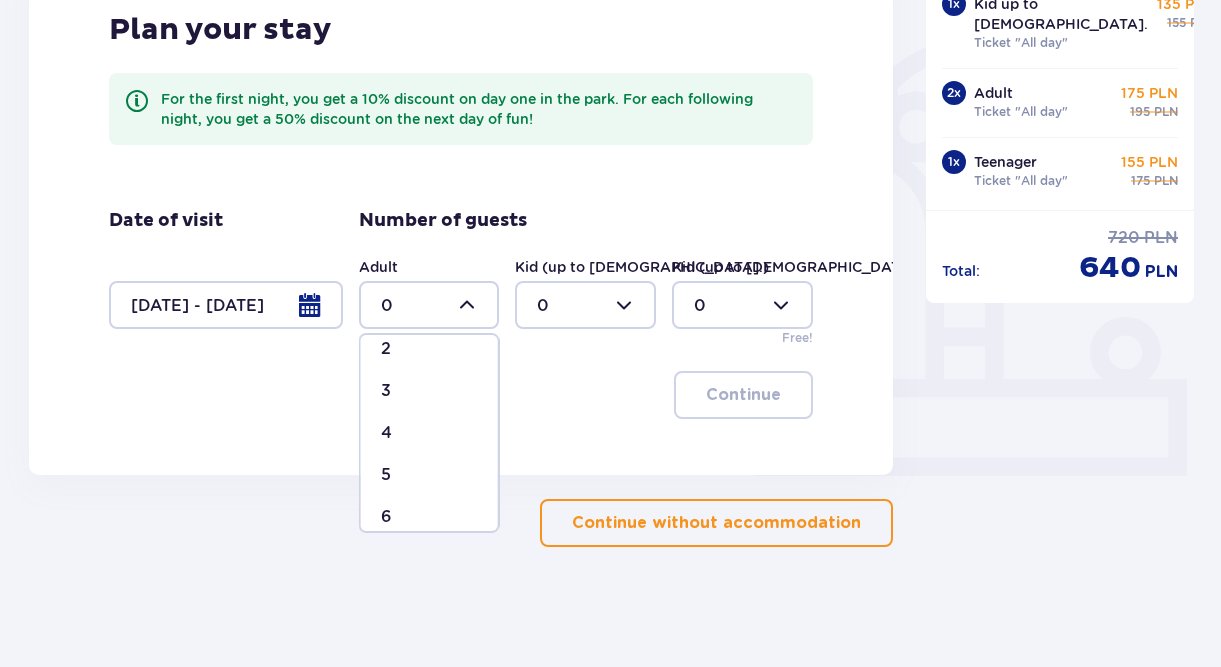 scroll, scrollTop: 113, scrollLeft: 0, axis: vertical 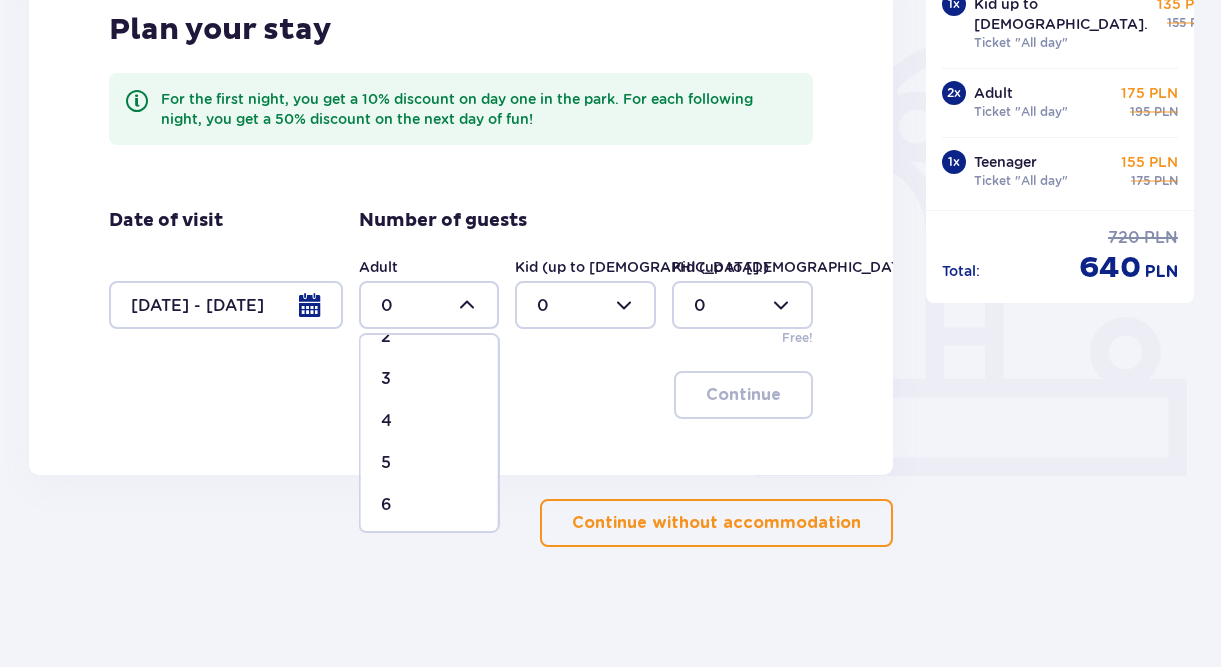 click on "4" at bounding box center (429, 421) 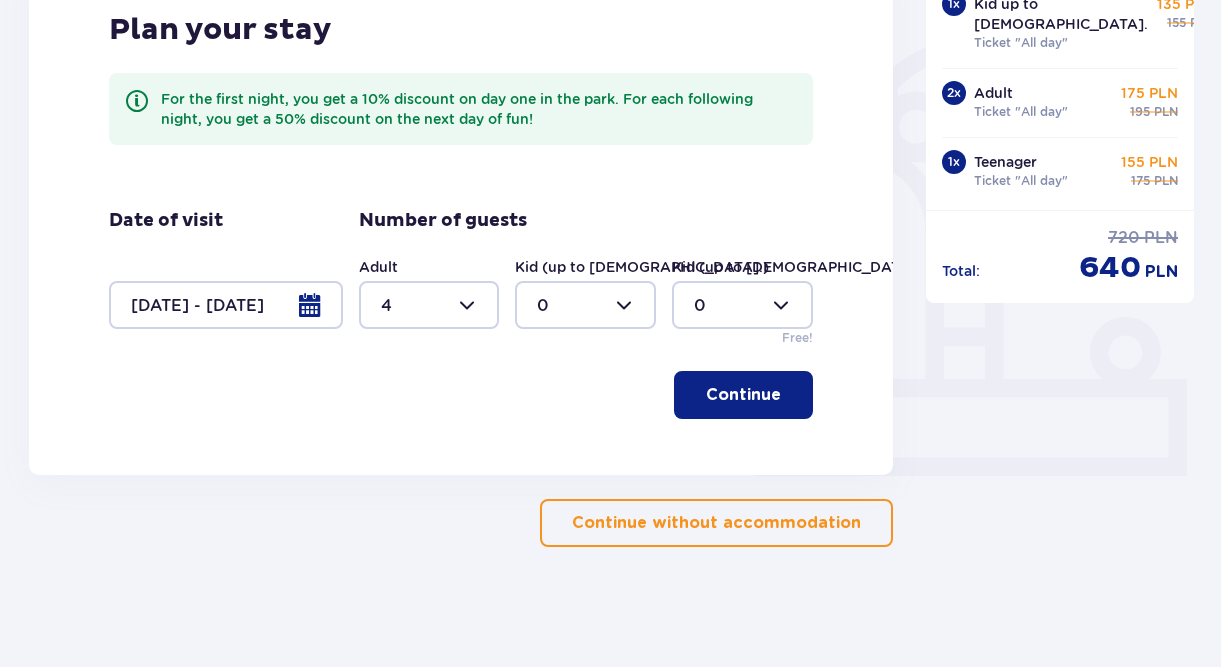 type on "4" 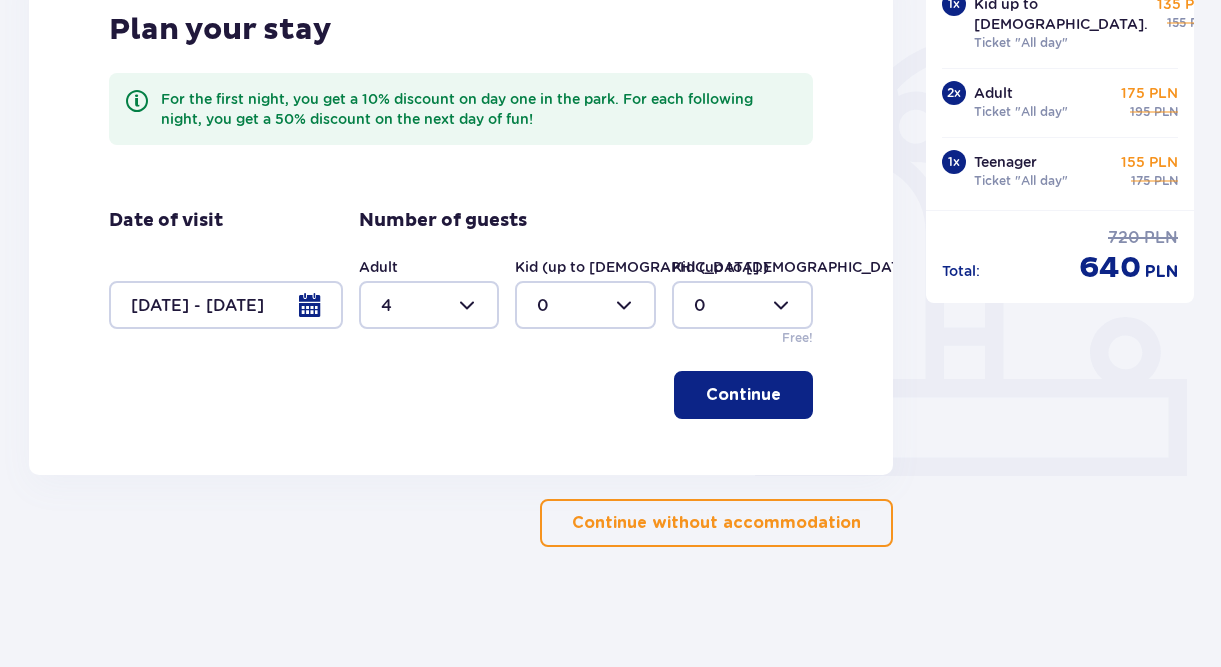 click on "Continue" at bounding box center (743, 395) 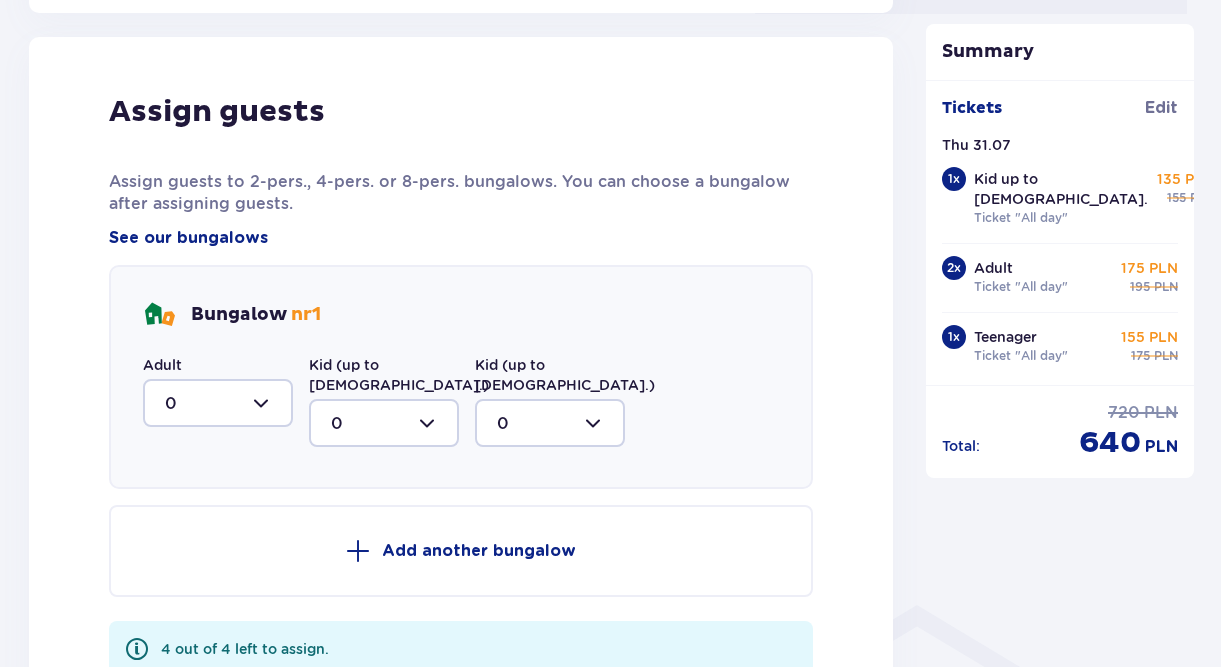 scroll, scrollTop: 1032, scrollLeft: 0, axis: vertical 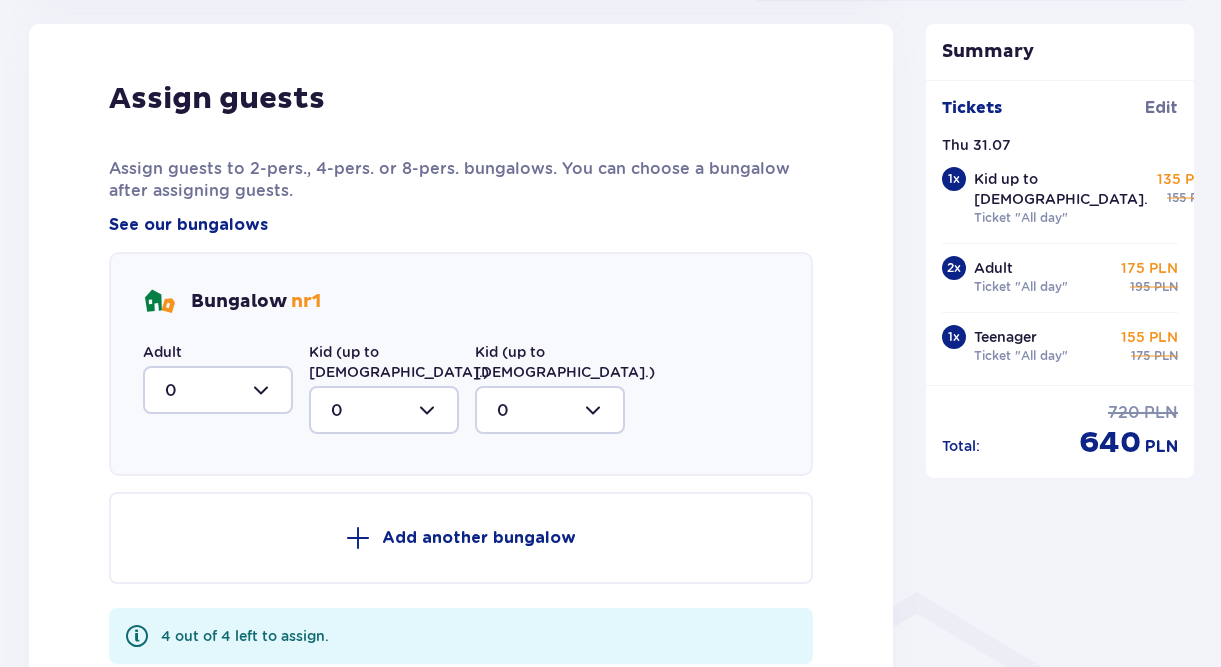 click at bounding box center [218, 390] 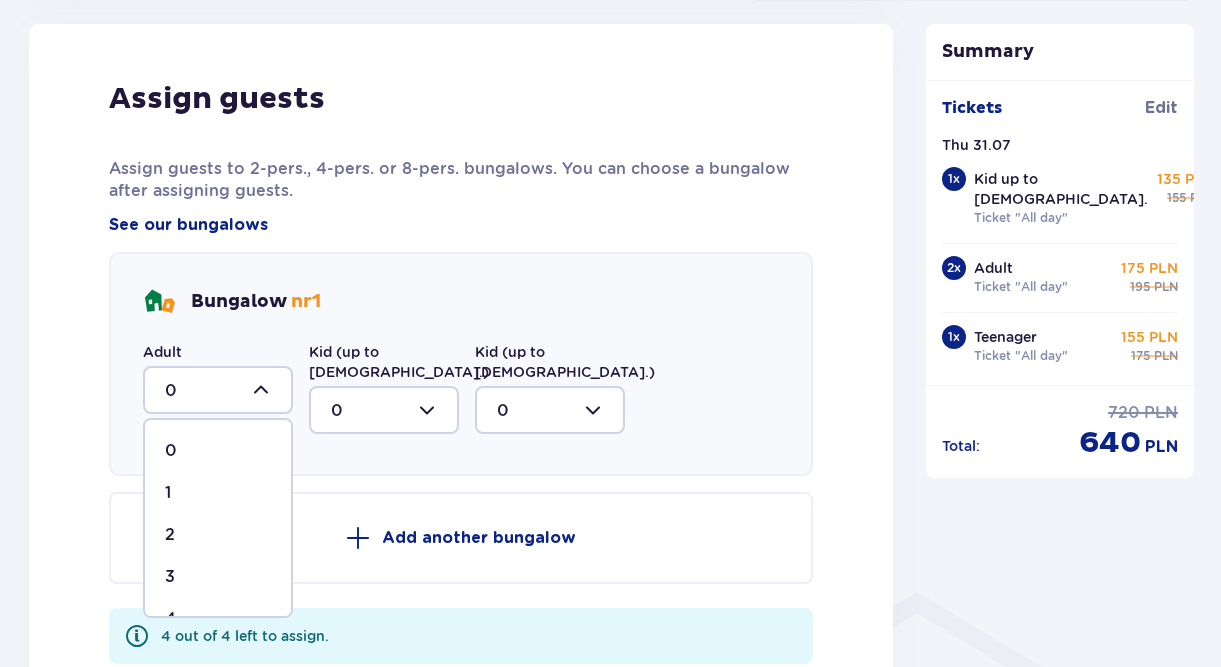scroll, scrollTop: 34, scrollLeft: 0, axis: vertical 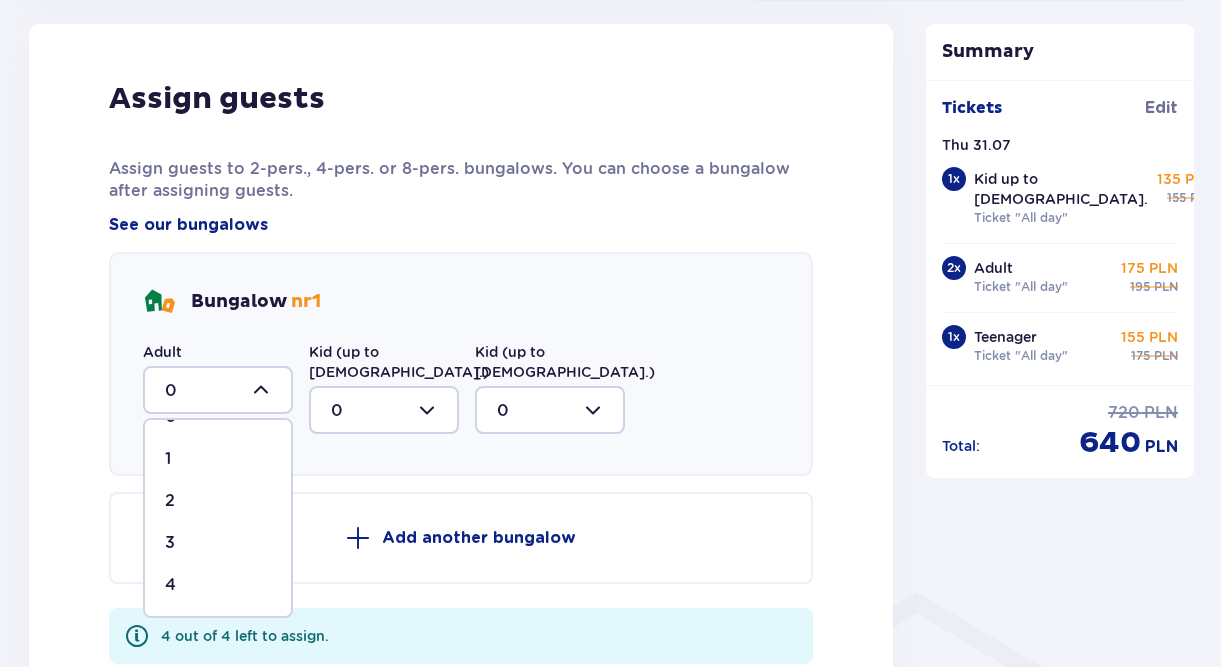 click on "4" at bounding box center (218, 585) 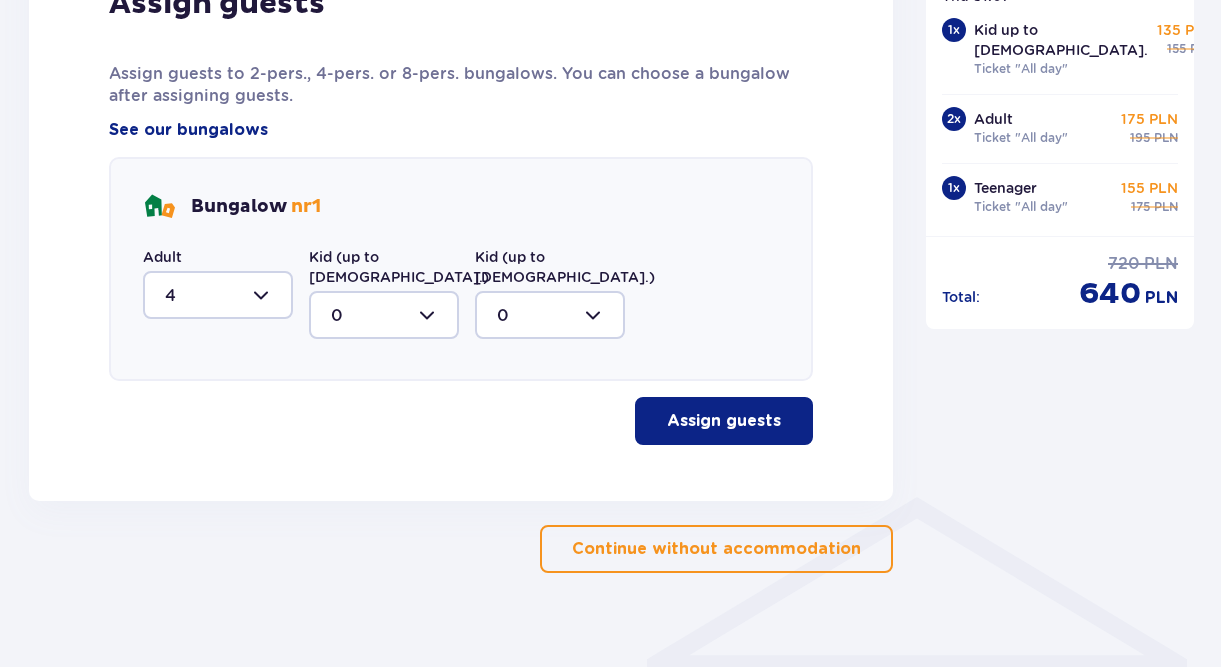 scroll, scrollTop: 1133, scrollLeft: 0, axis: vertical 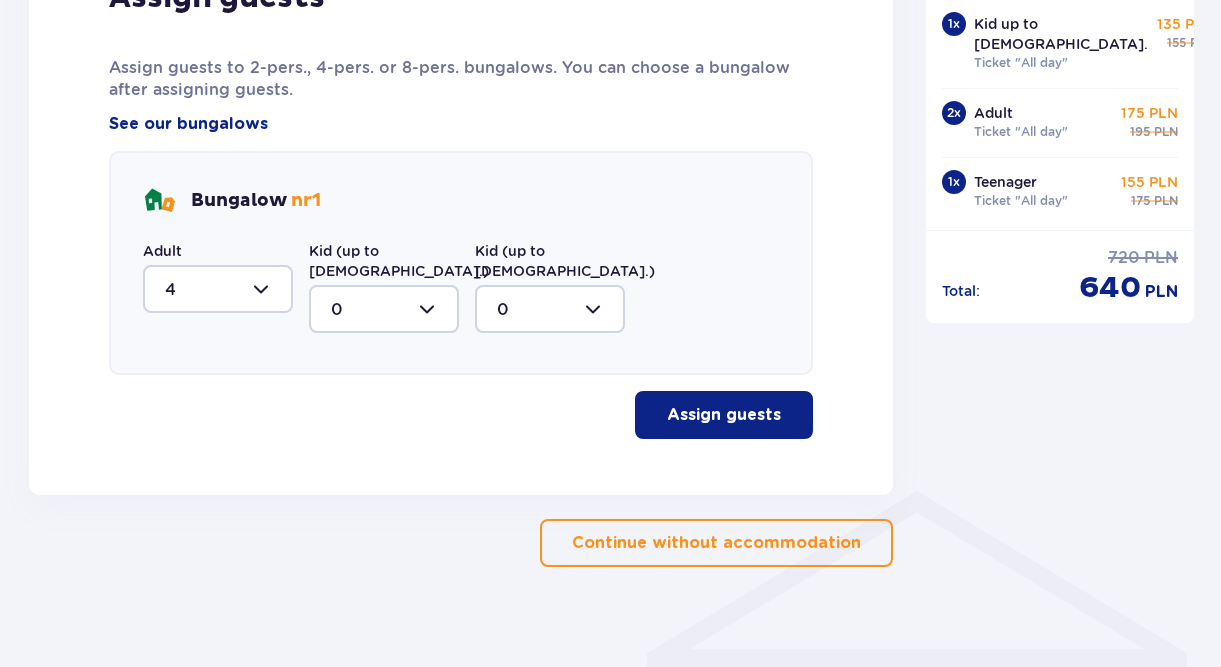 click on "Assign guests" at bounding box center [724, 415] 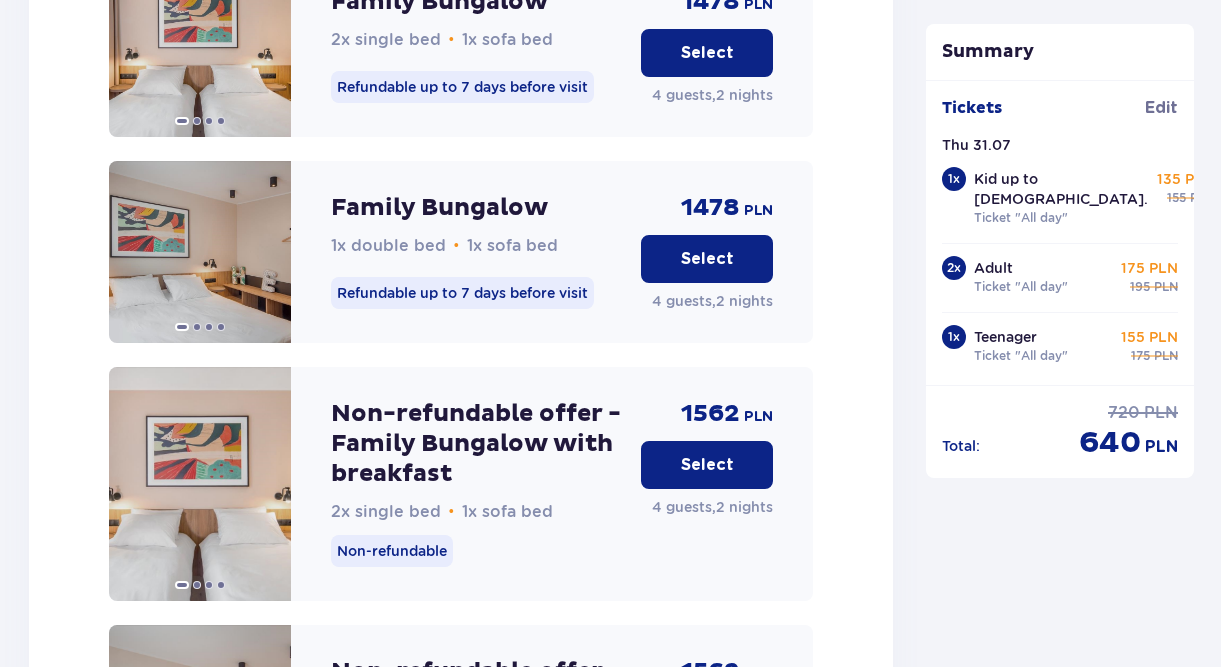 scroll, scrollTop: 2437, scrollLeft: 0, axis: vertical 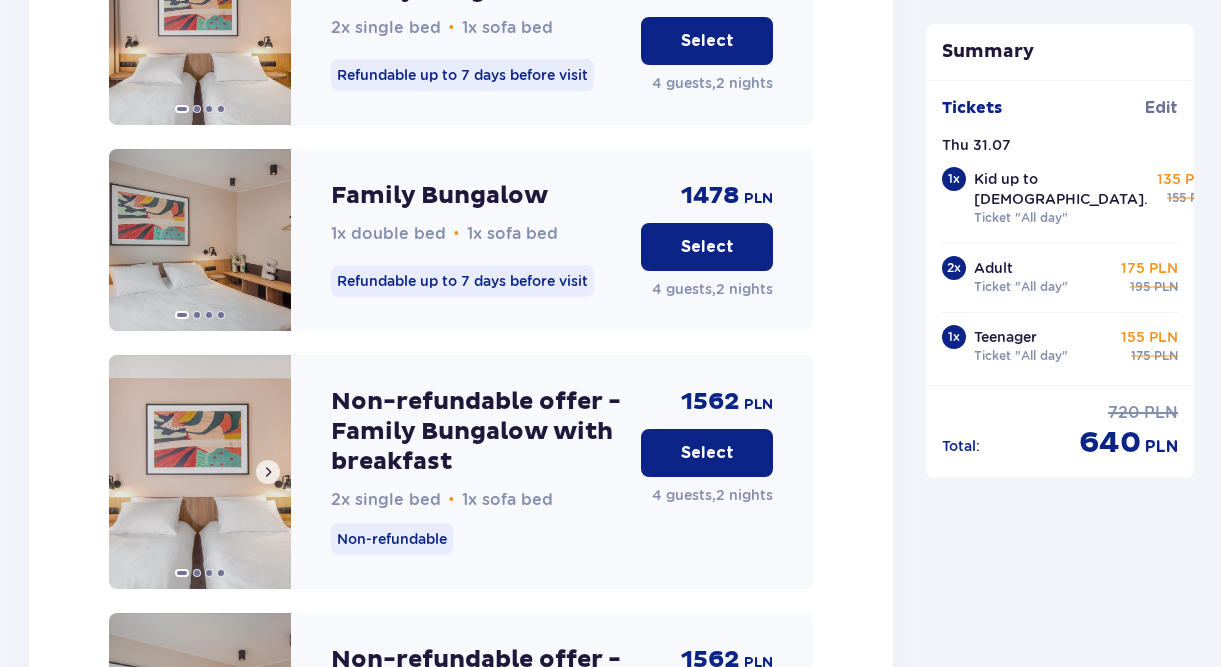 click at bounding box center [268, 472] 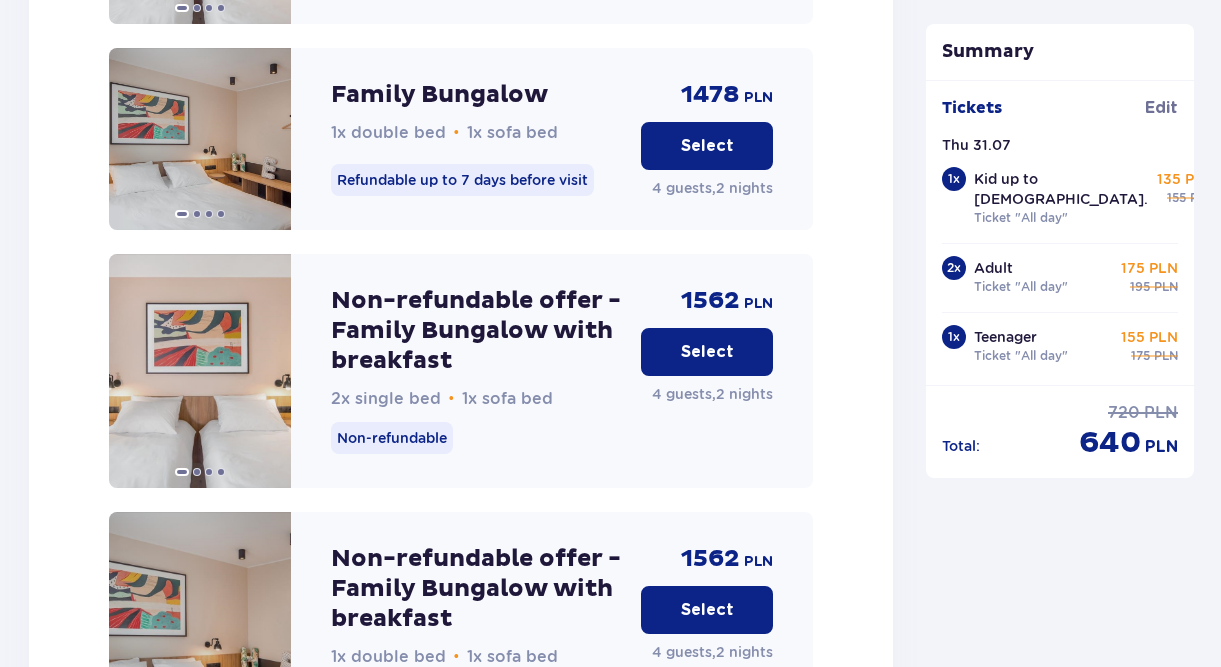 scroll, scrollTop: 2541, scrollLeft: 0, axis: vertical 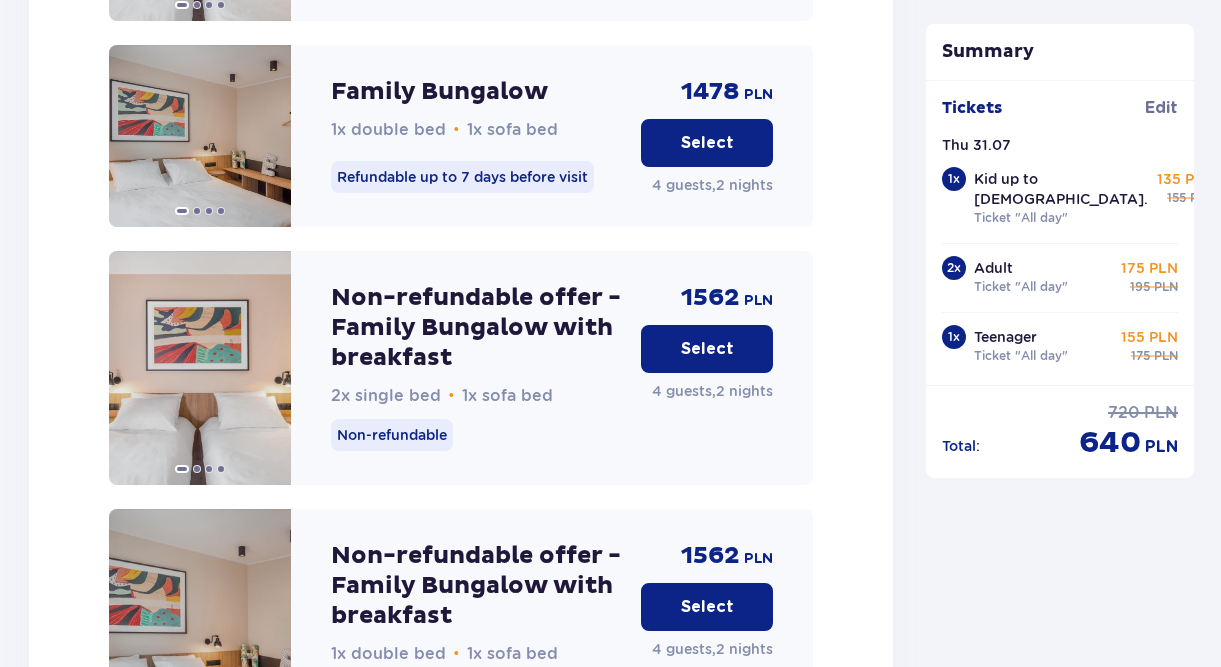 click on "Select" at bounding box center (707, 349) 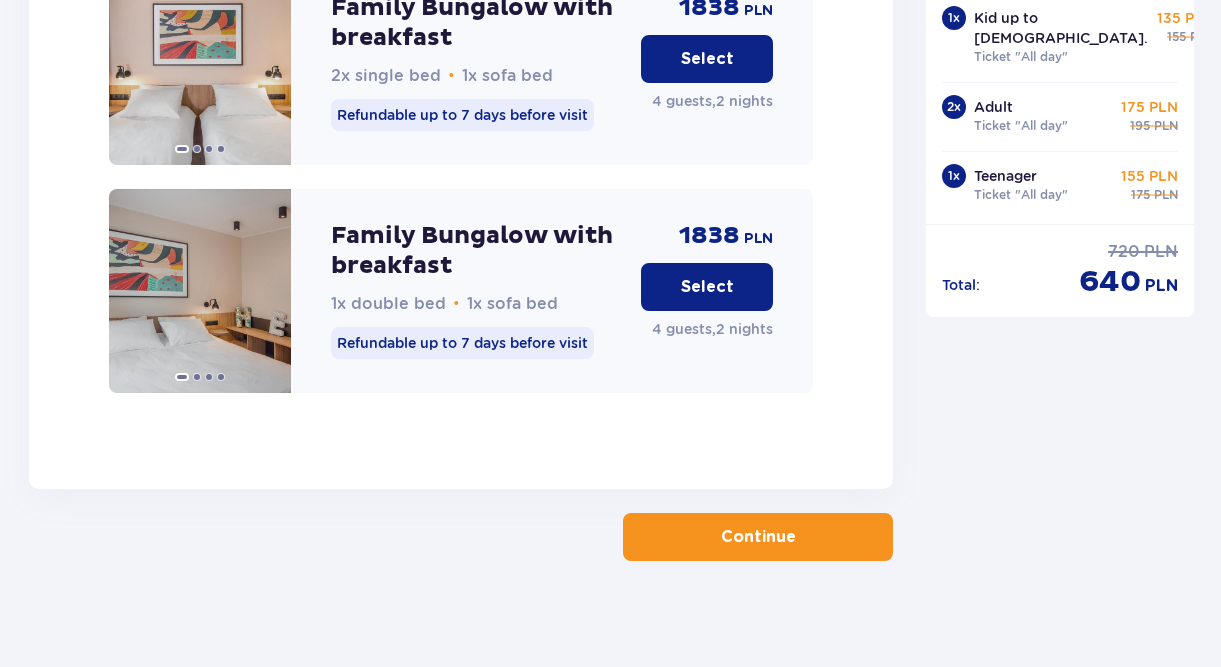 scroll, scrollTop: 2590, scrollLeft: 0, axis: vertical 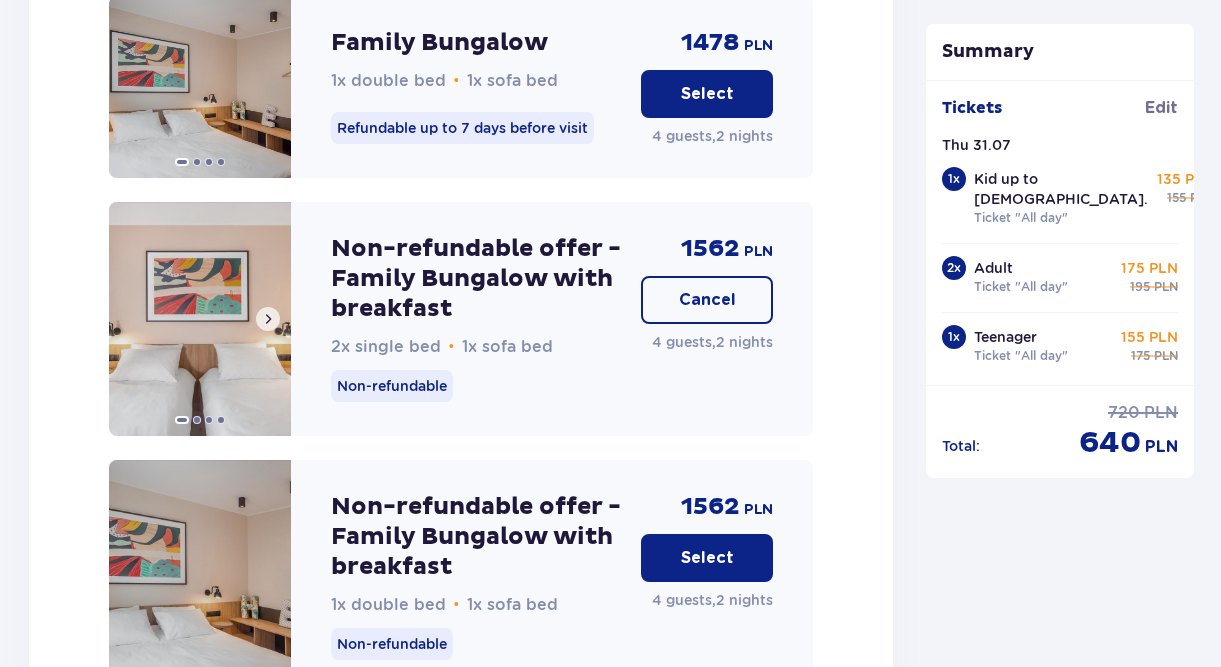 click at bounding box center [268, 319] 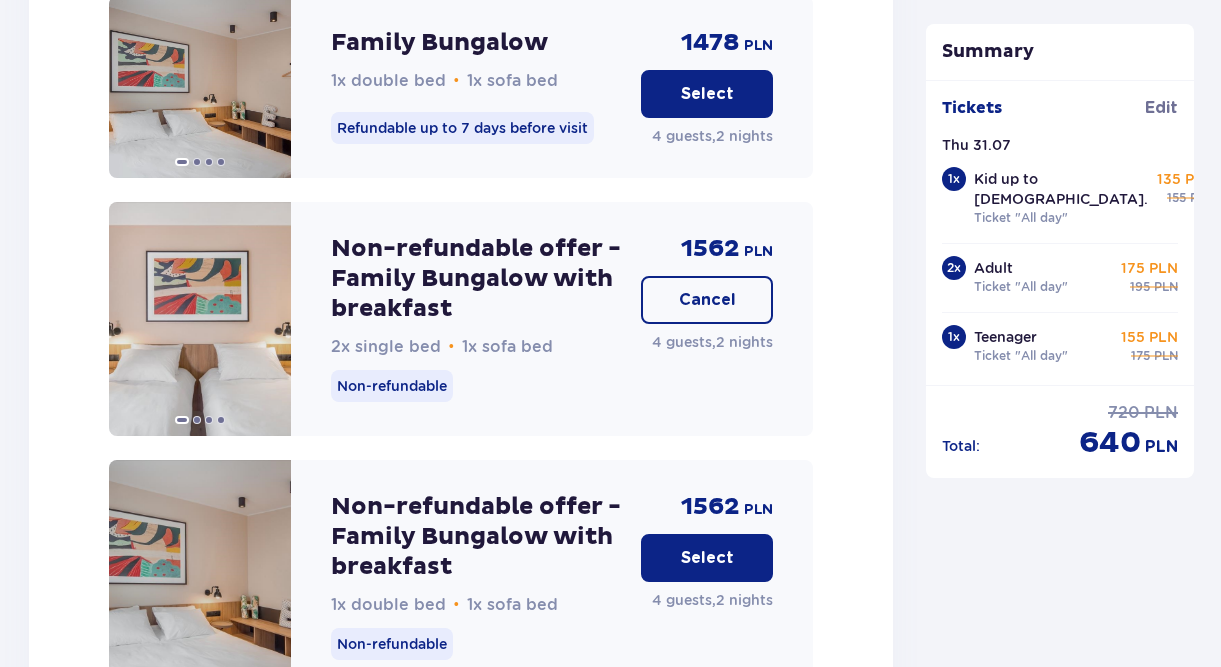click at bounding box center (268, 319) 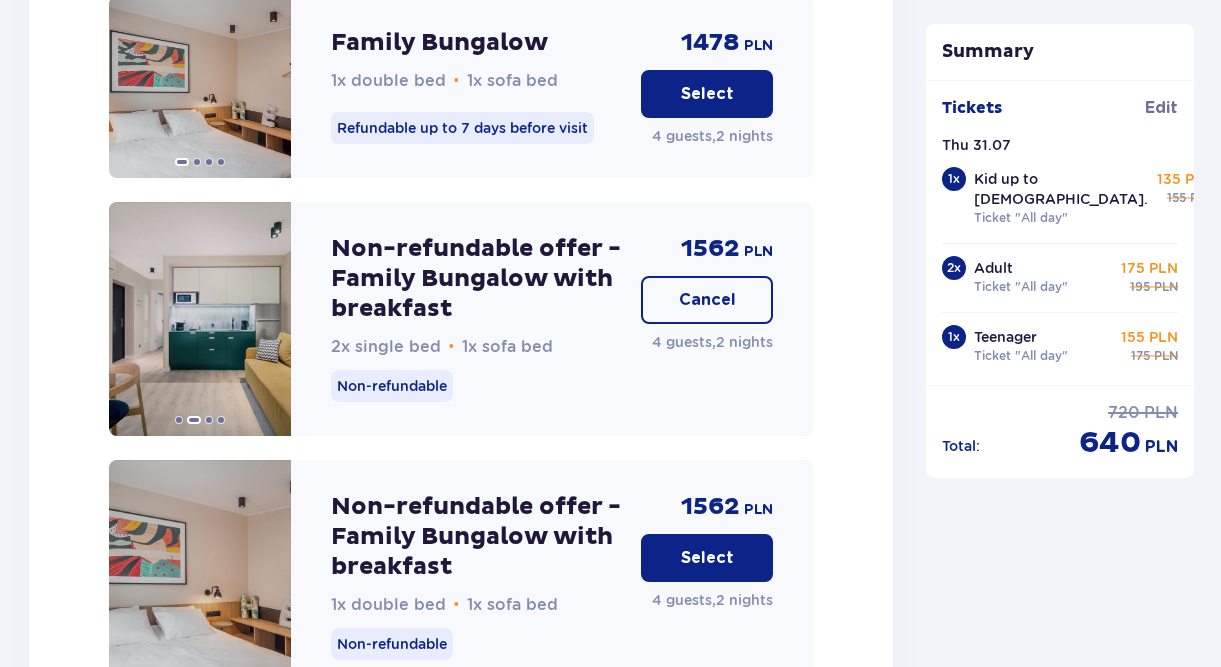 click on "Non-refundable offer - Family Bungalow with breakfast" at bounding box center (478, 279) 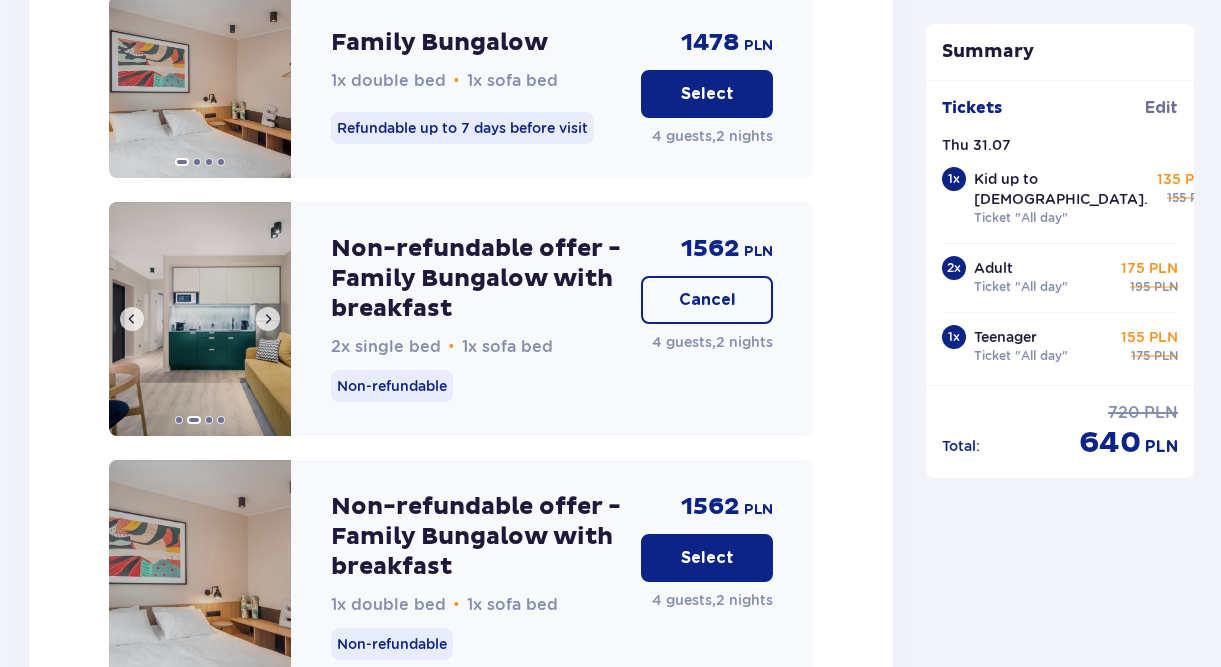 click at bounding box center [268, 319] 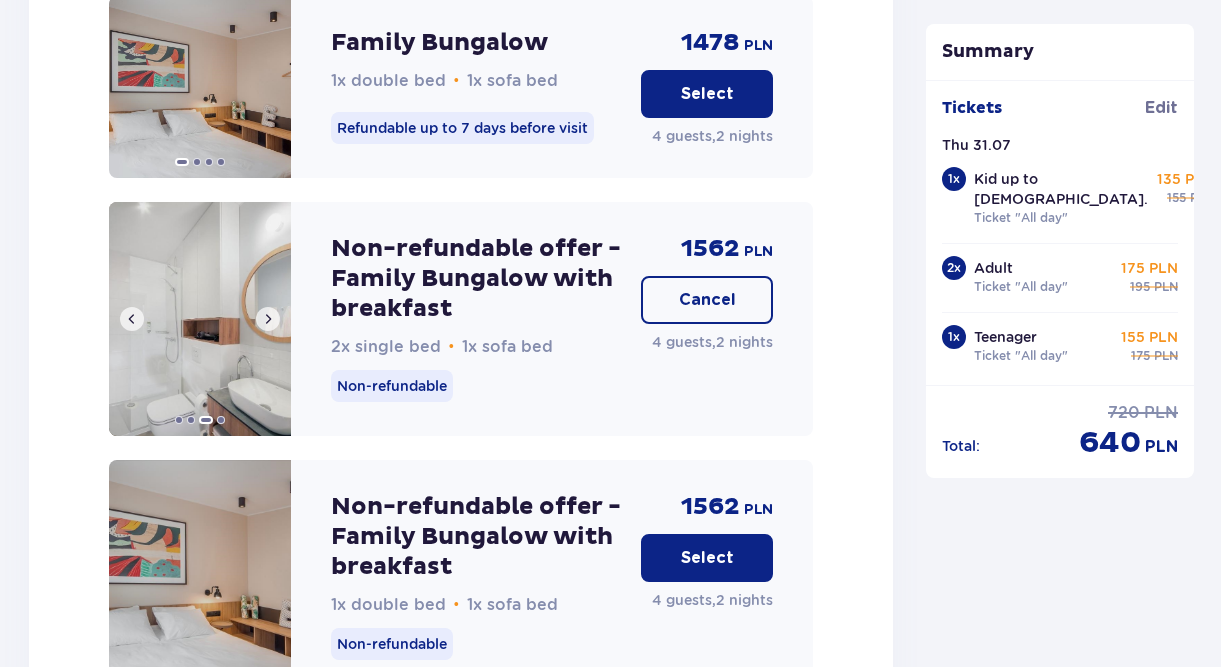 click at bounding box center [132, 319] 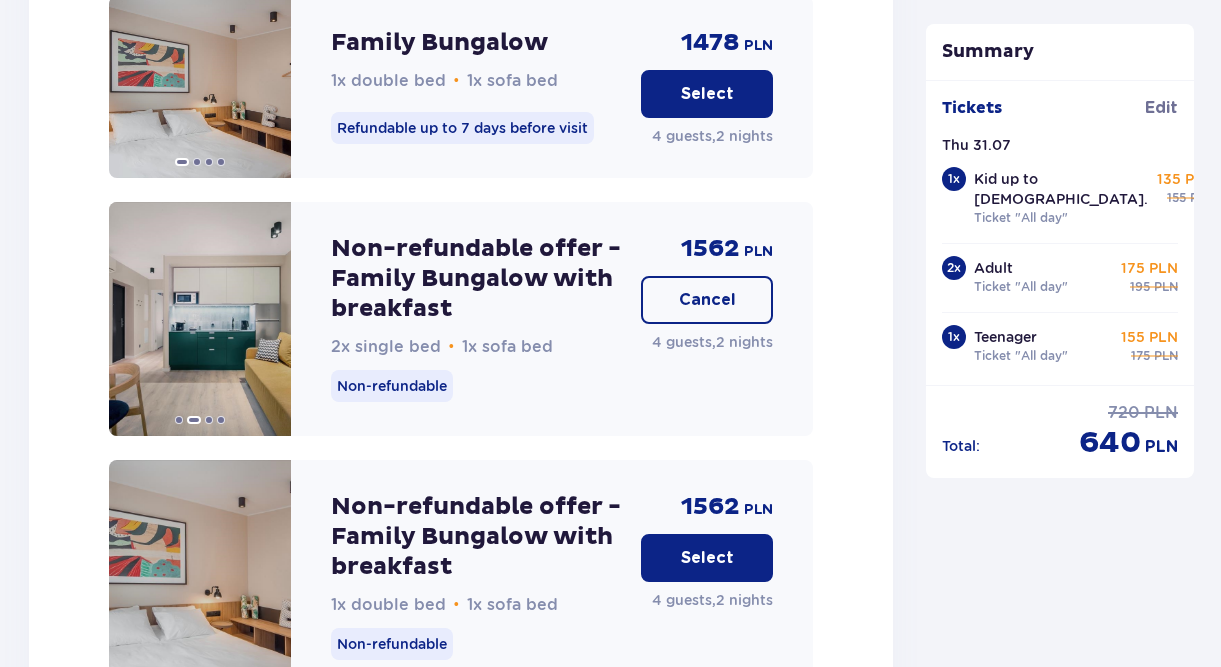 click on "Non-refundable offer - Family Bungalow with breakfast" at bounding box center [478, 279] 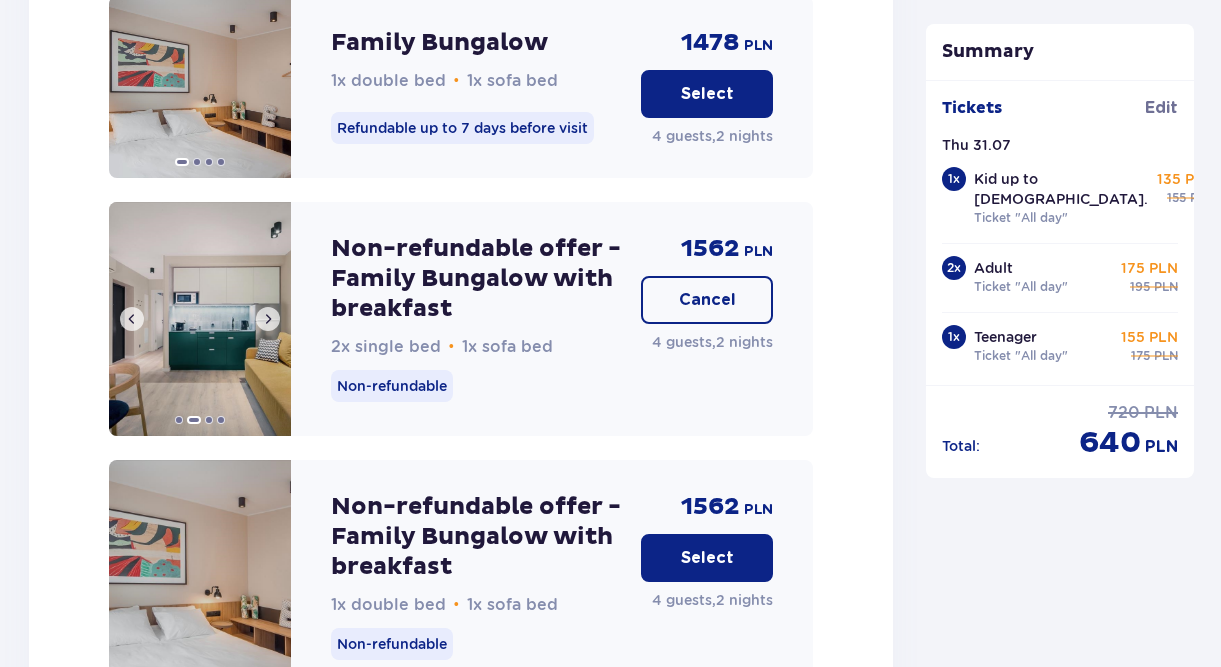 click at bounding box center [200, 319] 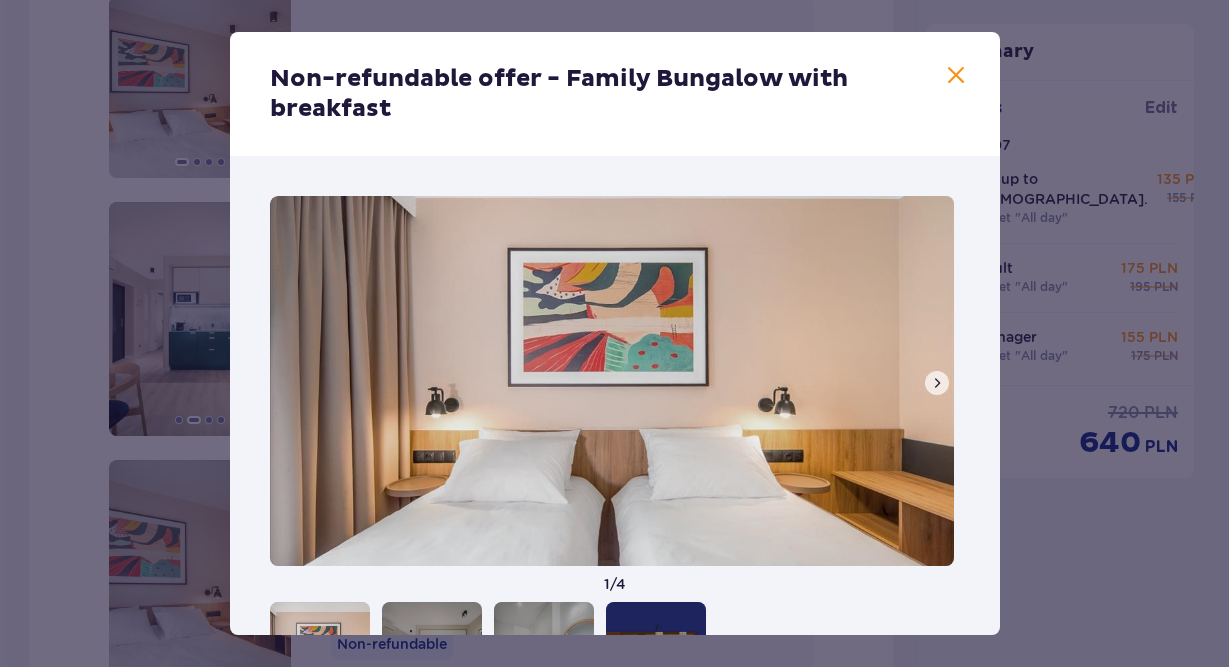 click at bounding box center [937, 383] 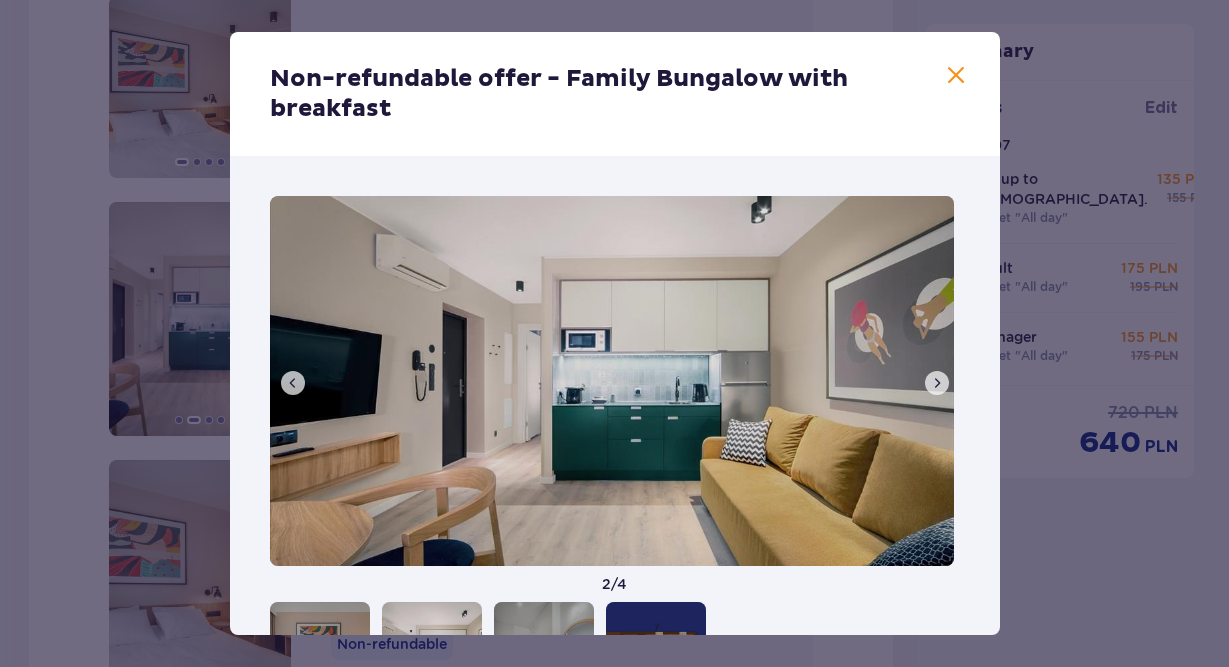click at bounding box center [937, 383] 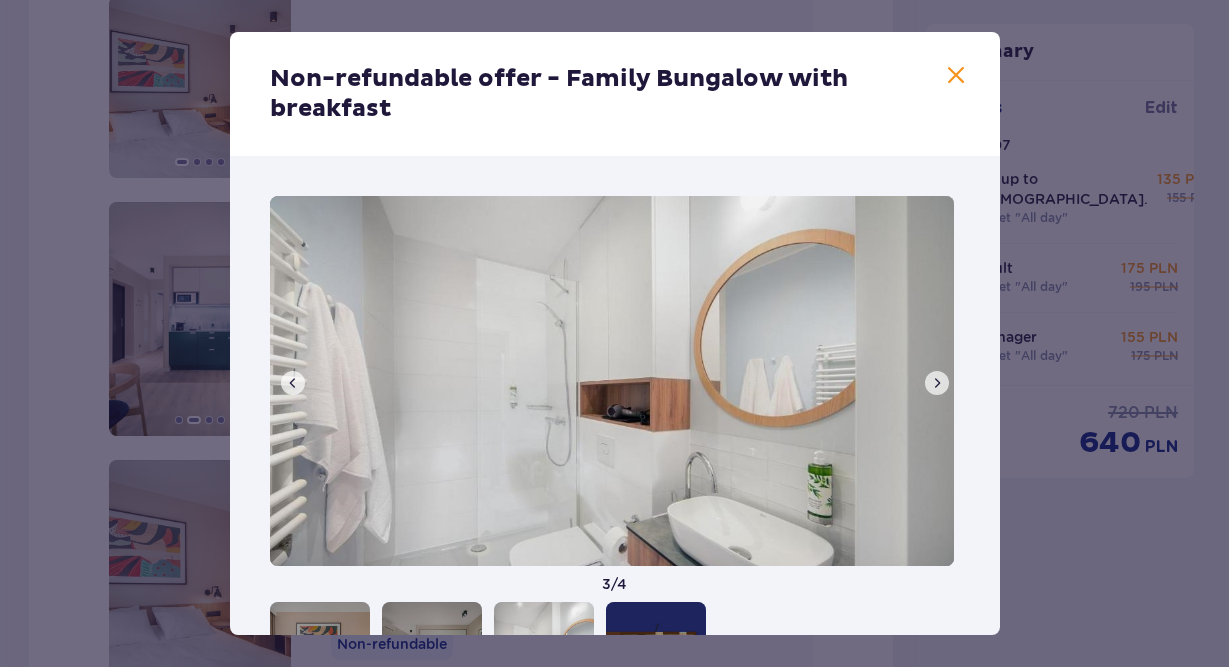 click at bounding box center (937, 383) 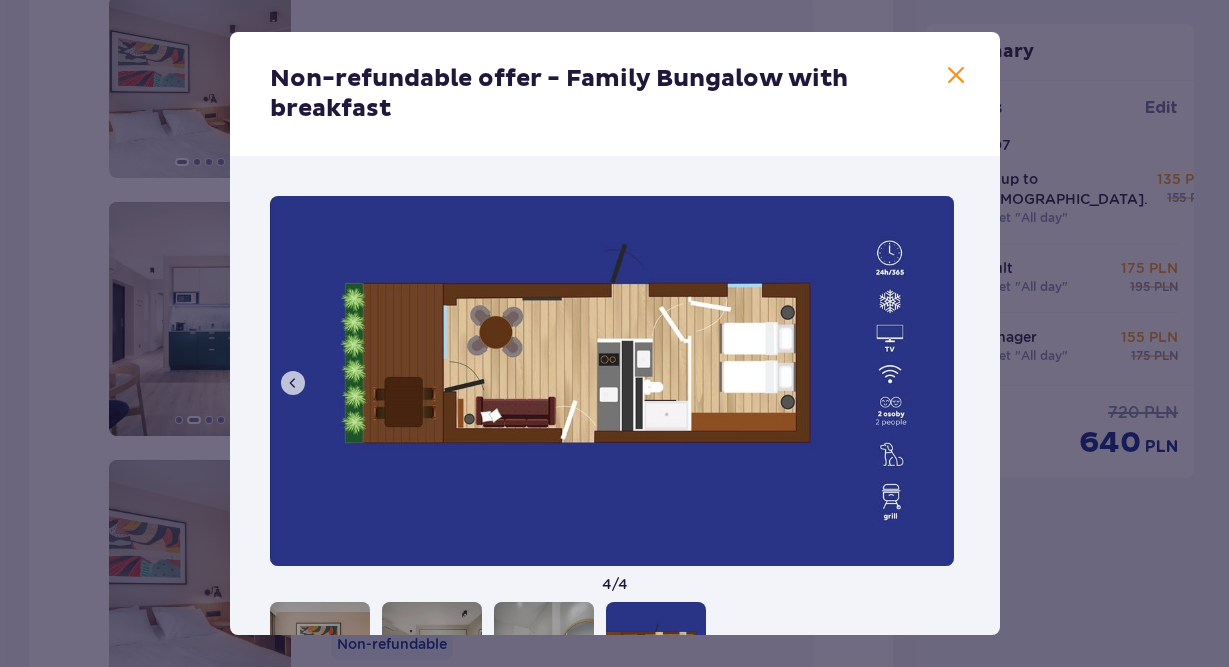 click at bounding box center (293, 383) 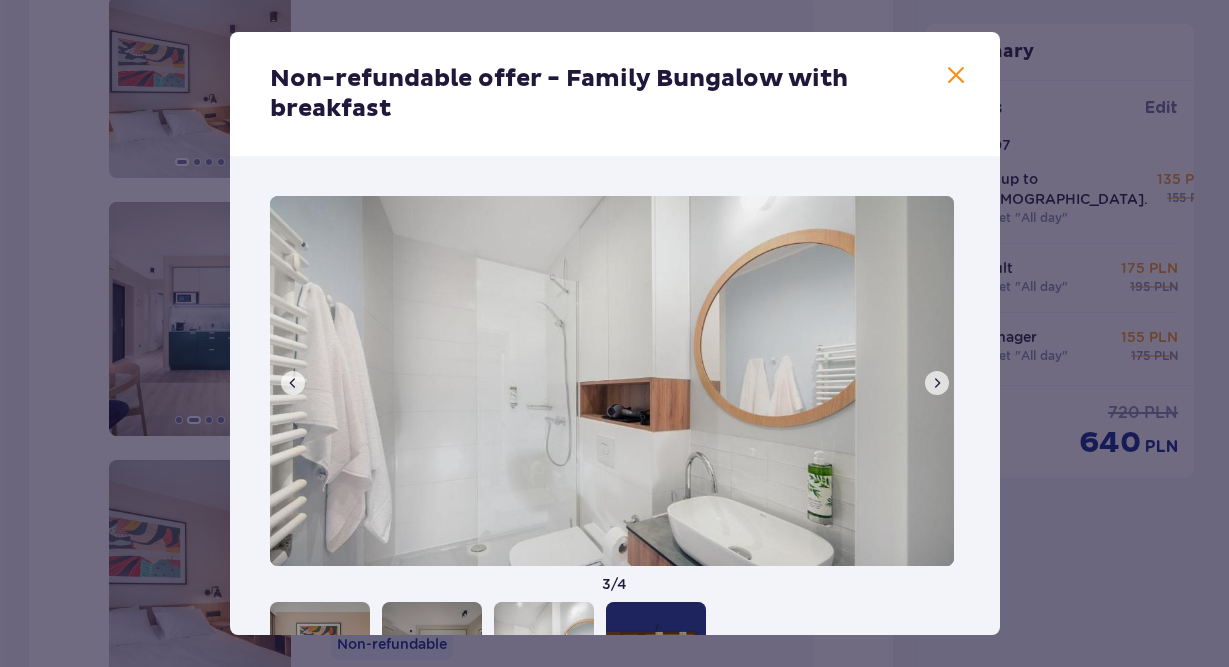 click at bounding box center [293, 383] 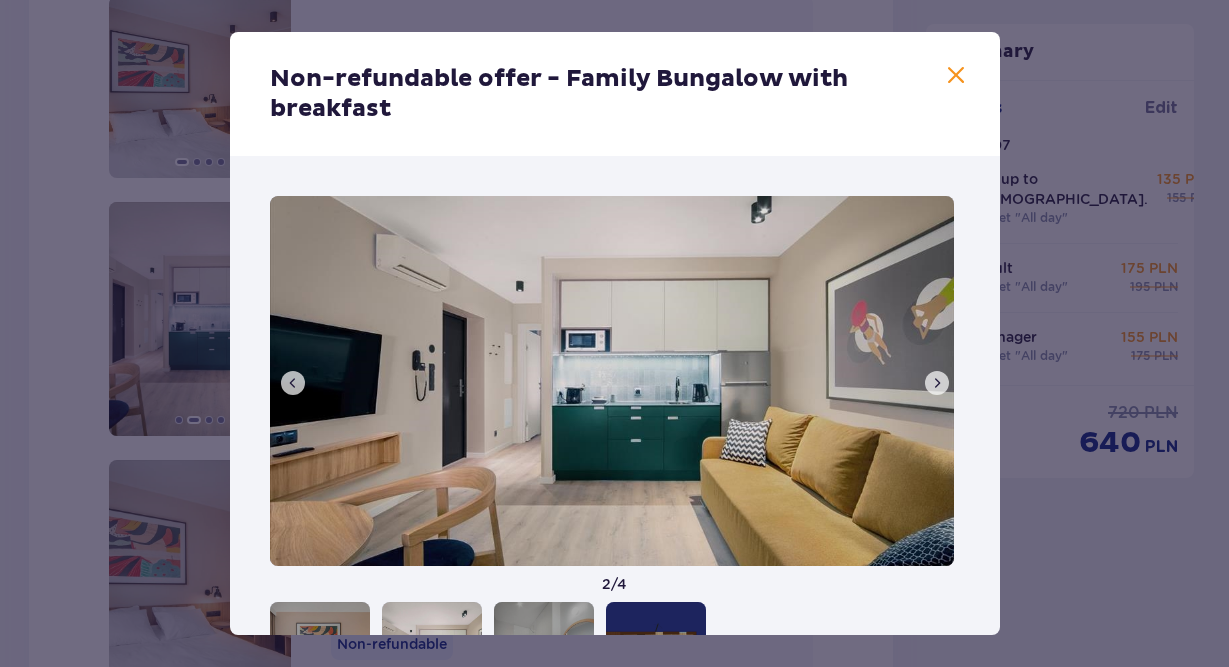 click at bounding box center [956, 76] 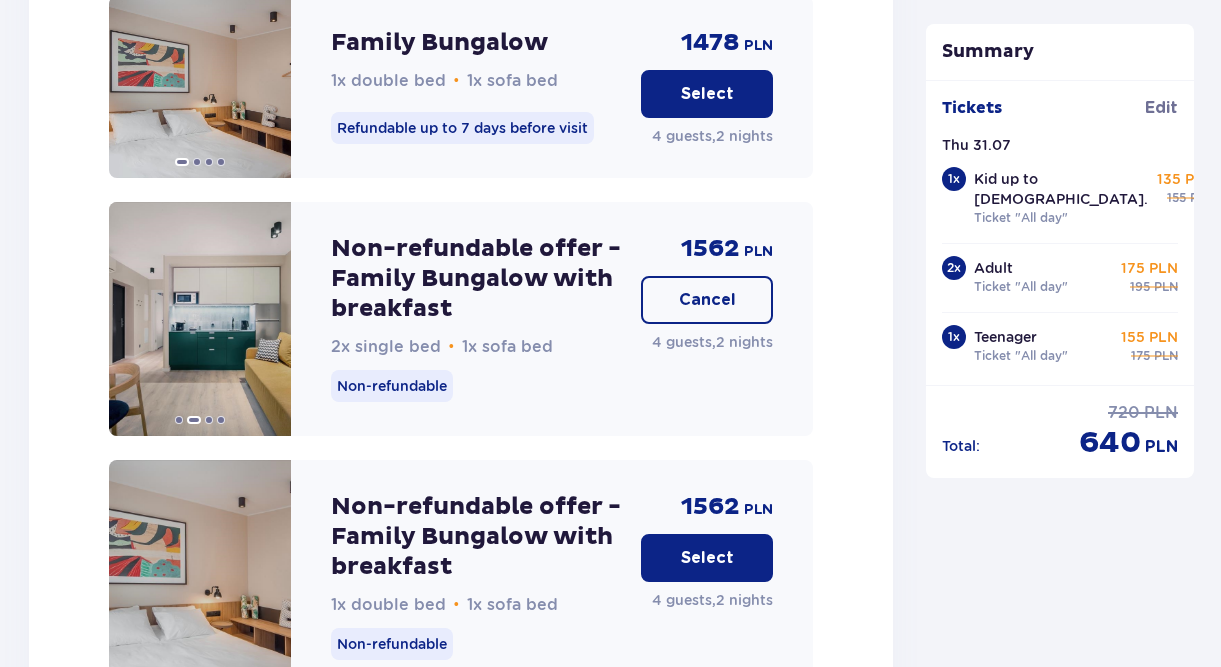 click on "Cancel" at bounding box center [707, 300] 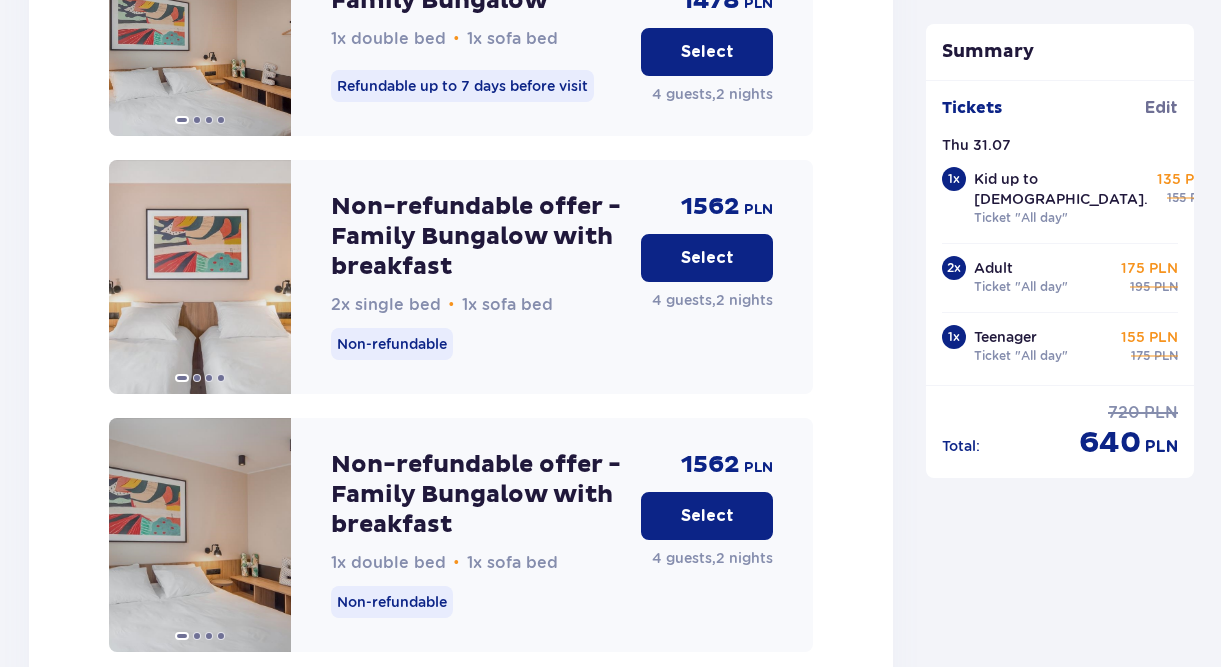 scroll, scrollTop: 2645, scrollLeft: 0, axis: vertical 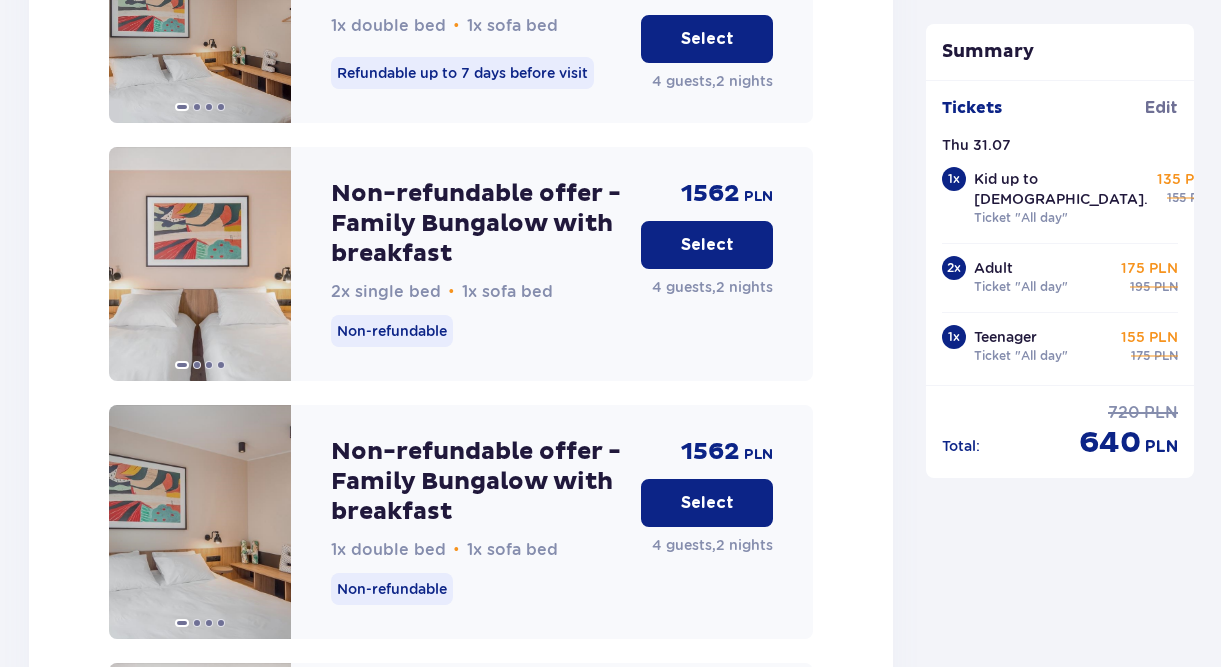 click on "Select" at bounding box center [707, 503] 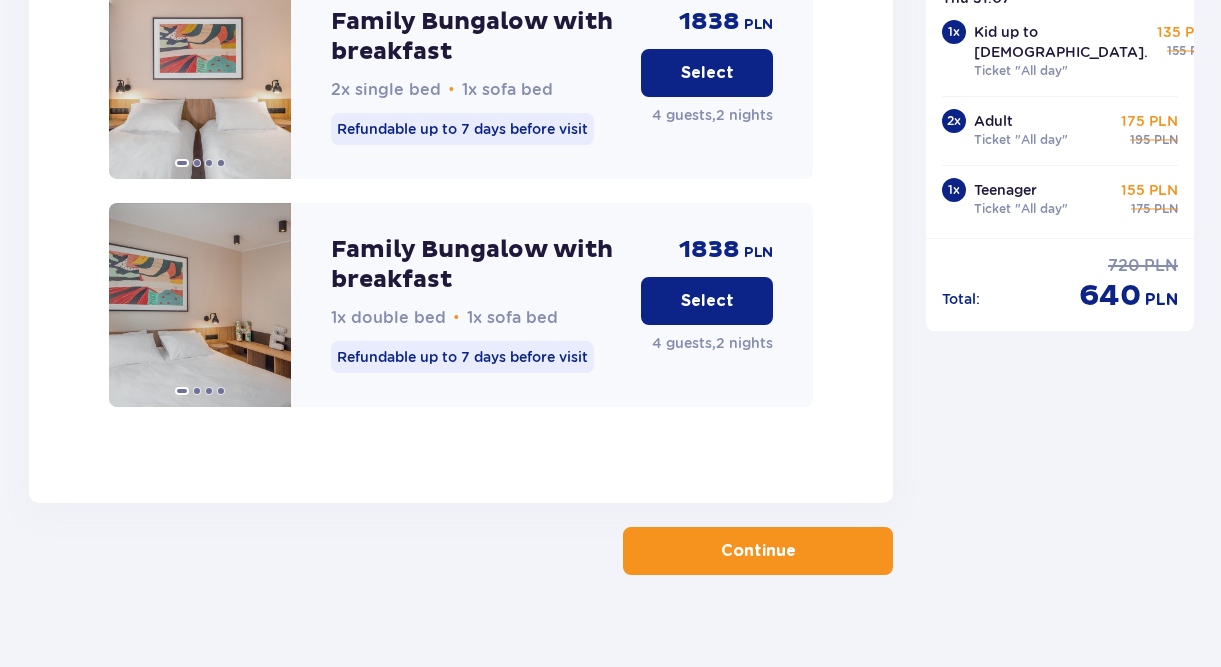scroll, scrollTop: 3347, scrollLeft: 0, axis: vertical 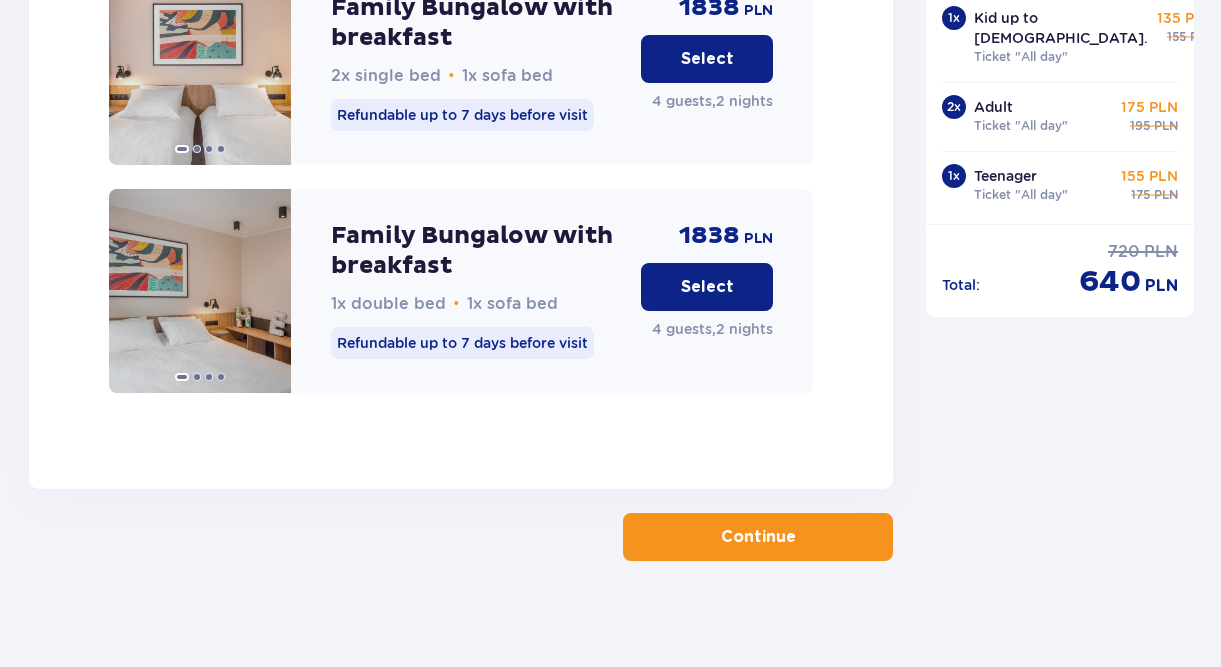 click on "Continue" at bounding box center [758, 537] 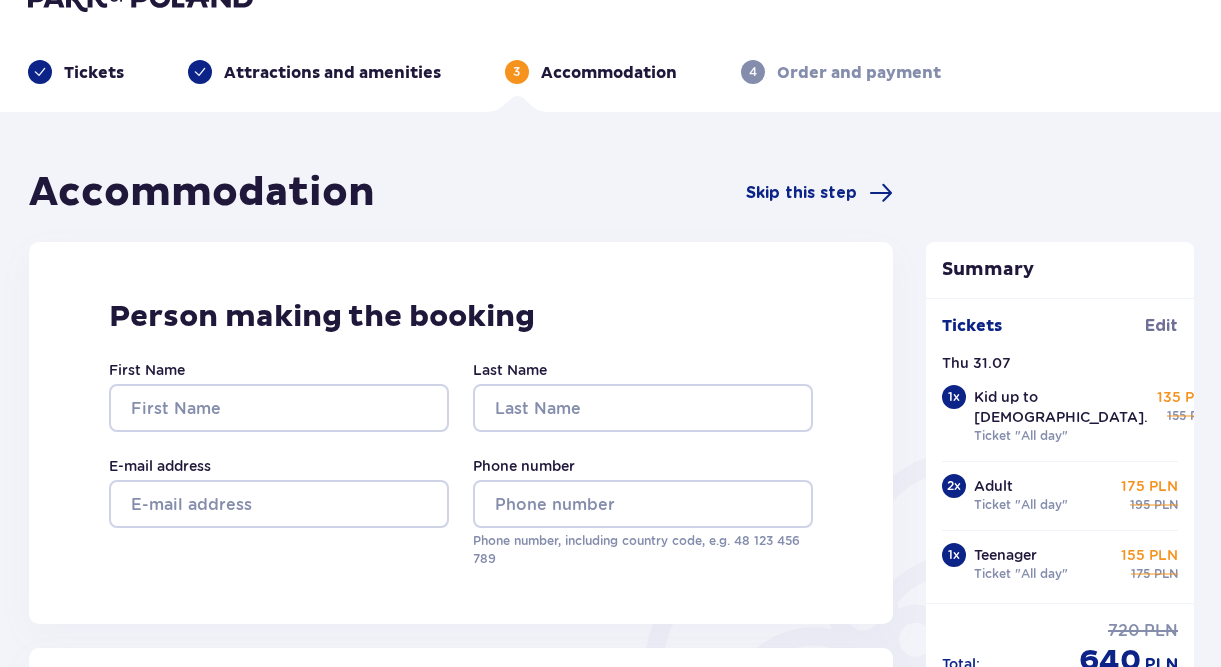 scroll, scrollTop: 0, scrollLeft: 0, axis: both 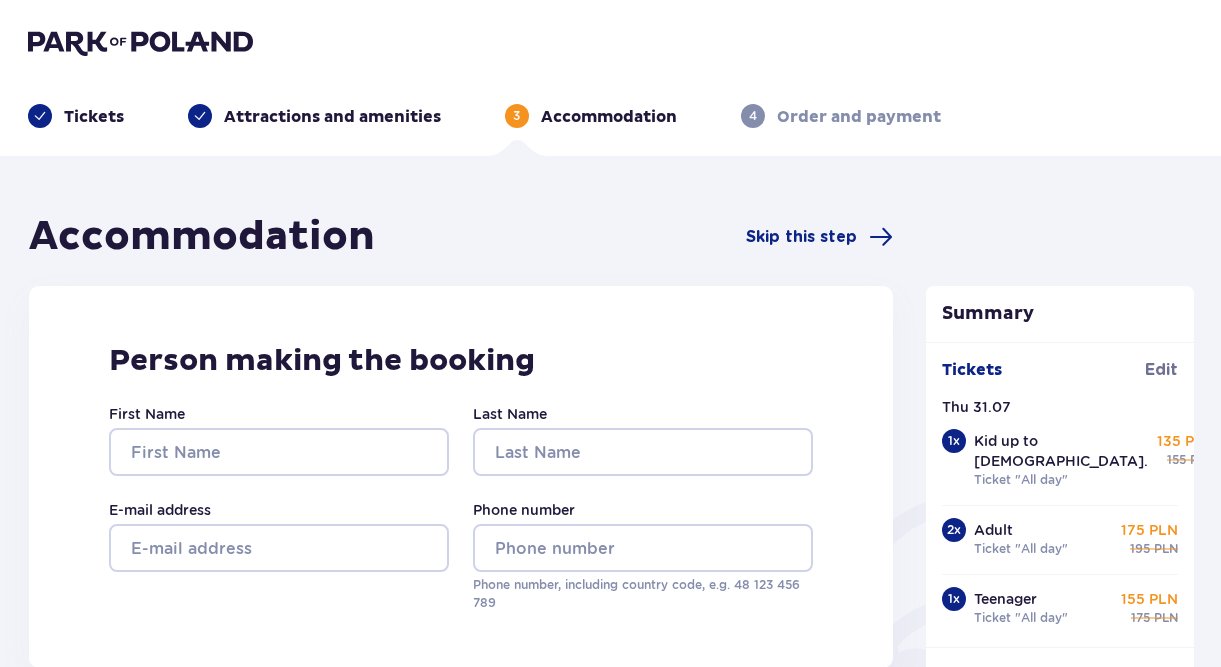 click on "Tickets Attractions and amenities 3 Accommodation 4 Order and payment" at bounding box center (611, 92) 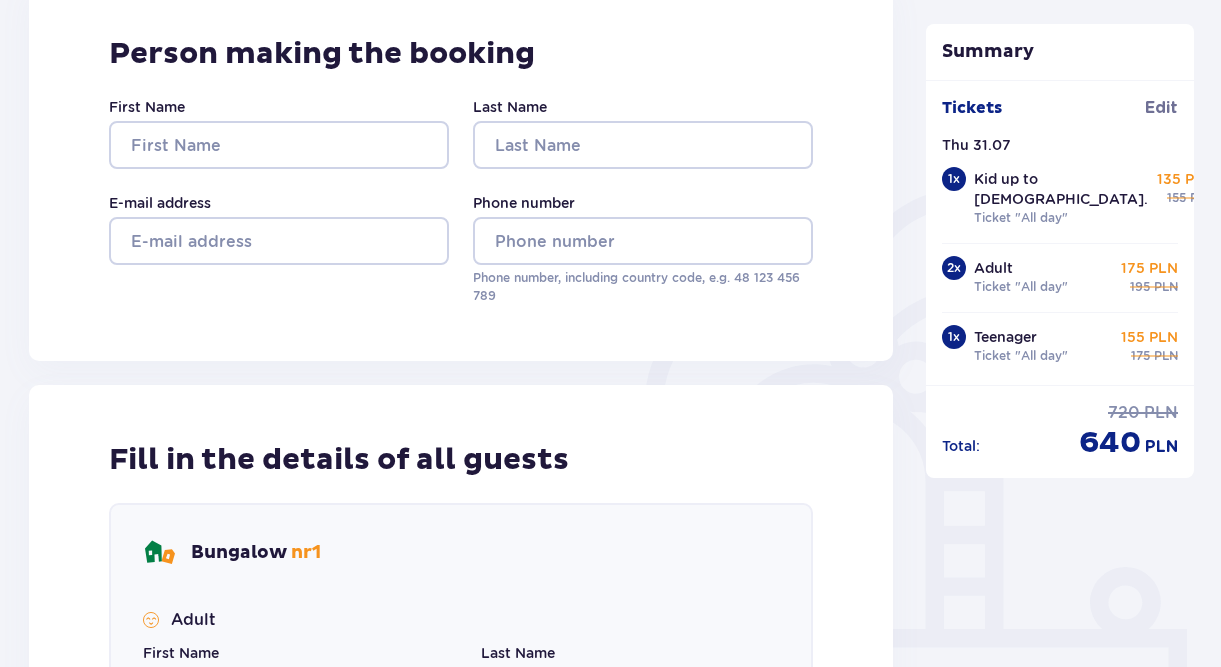 scroll, scrollTop: 331, scrollLeft: 0, axis: vertical 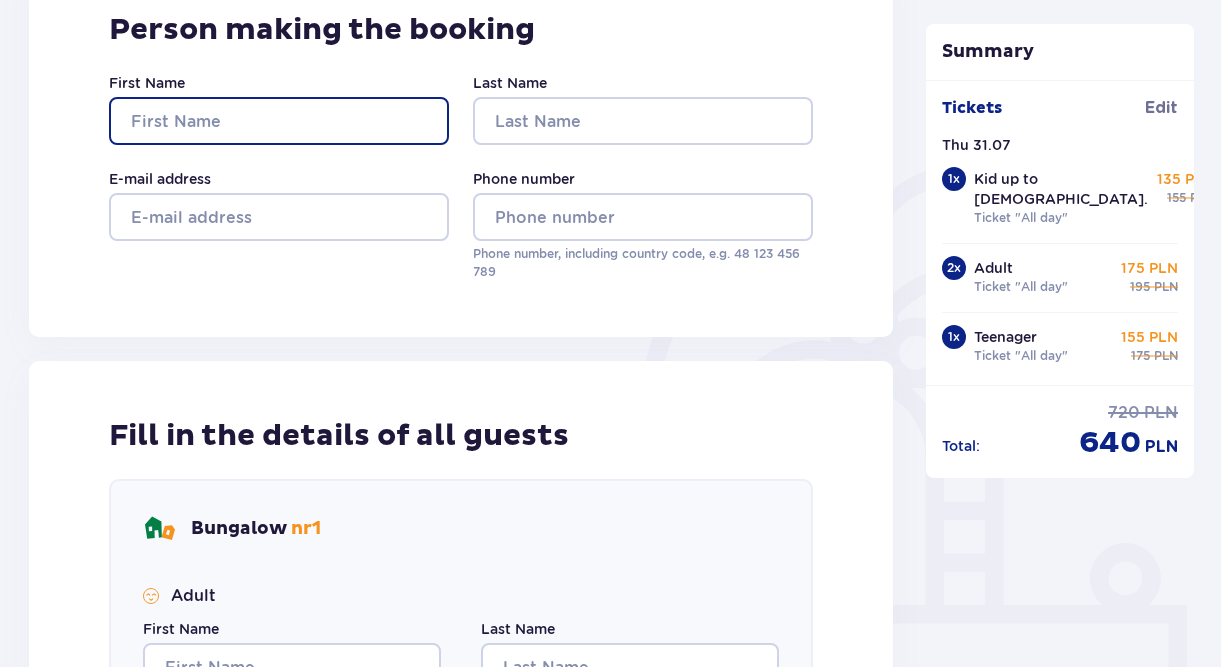 click on "First Name" at bounding box center [279, 121] 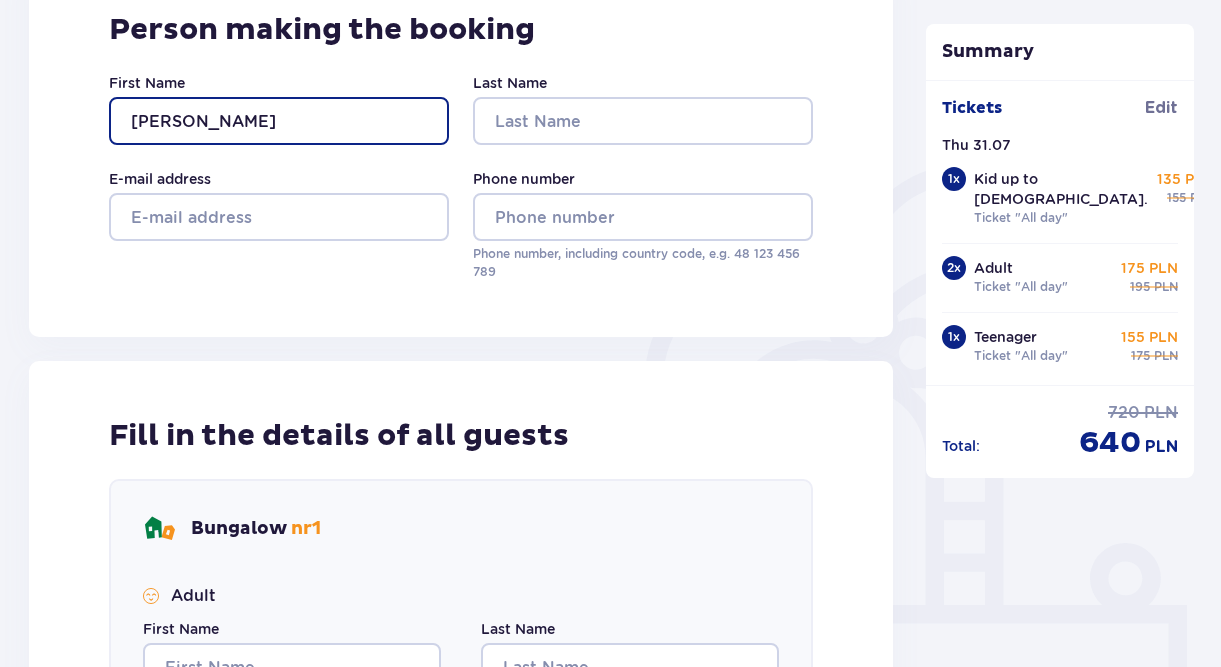 type on "[PERSON_NAME]" 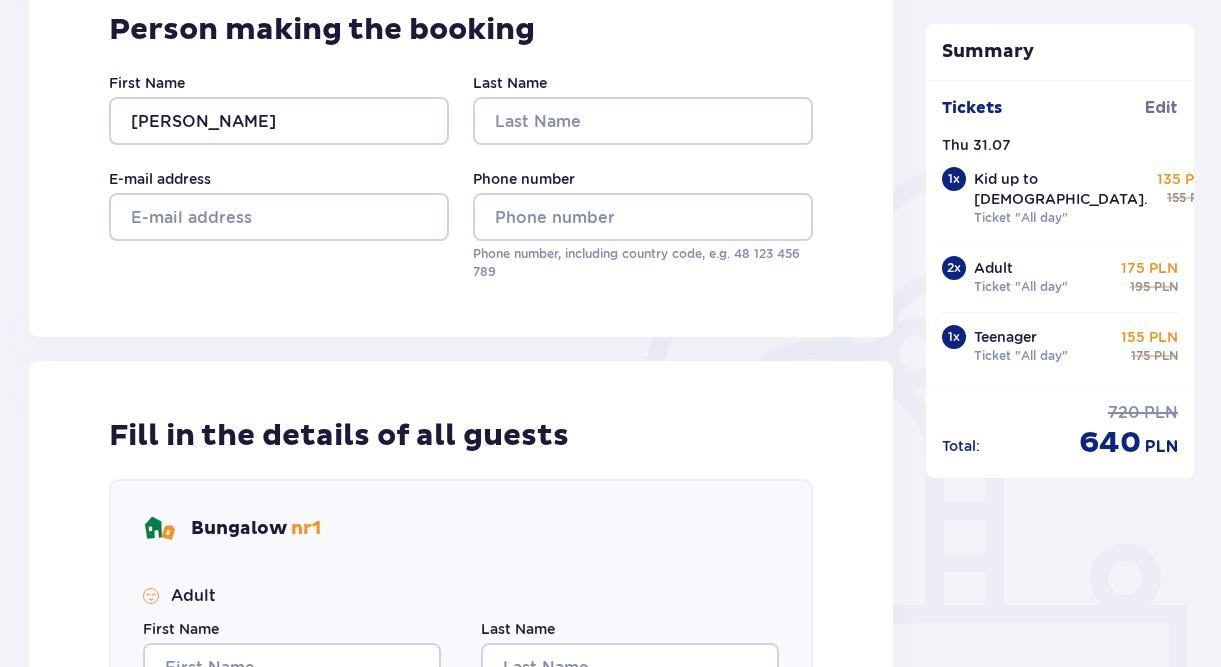 click on "Last Name" at bounding box center [643, 109] 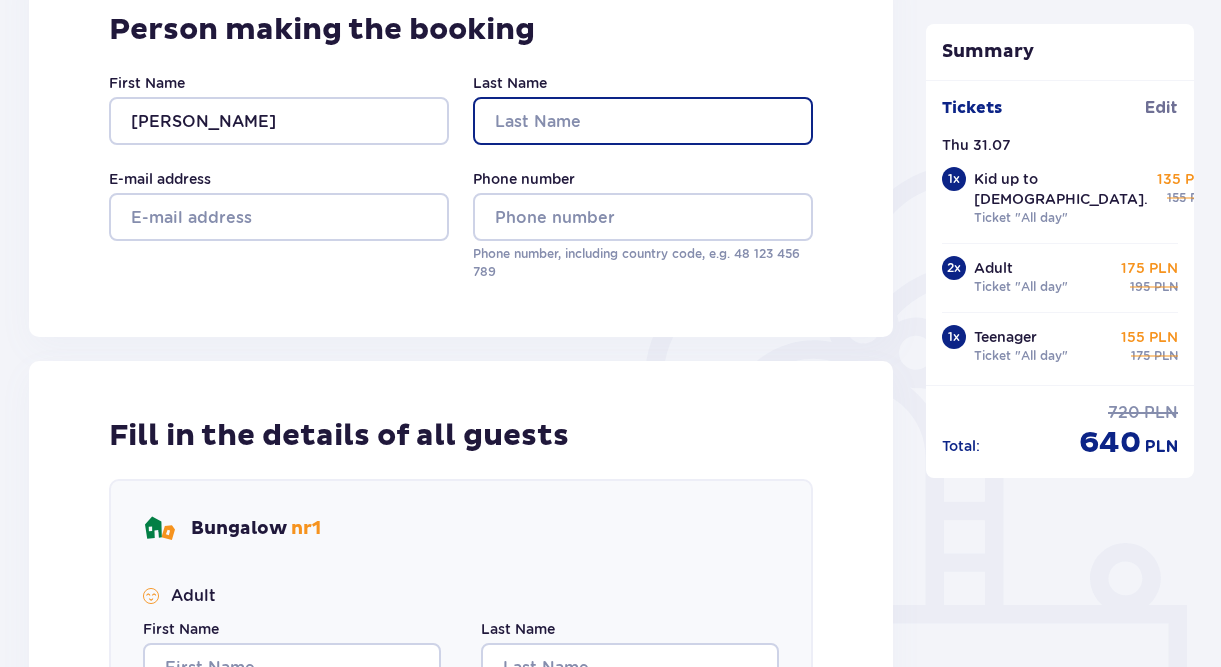 click on "Last Name" at bounding box center (643, 121) 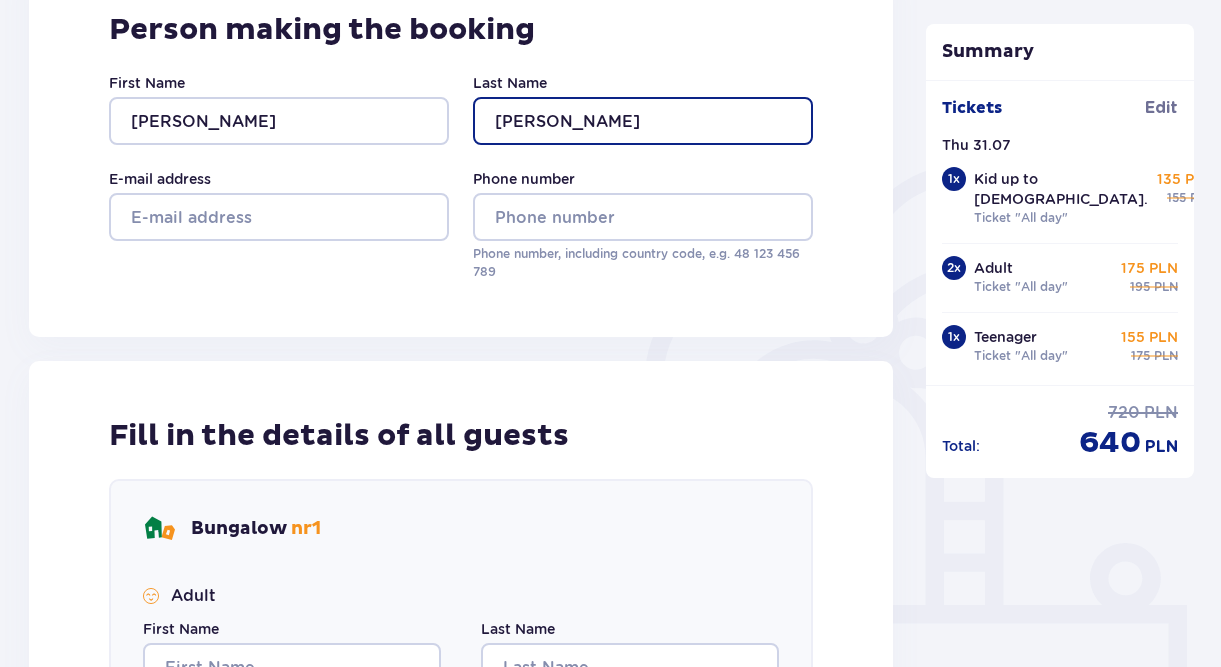 type on "[PERSON_NAME]" 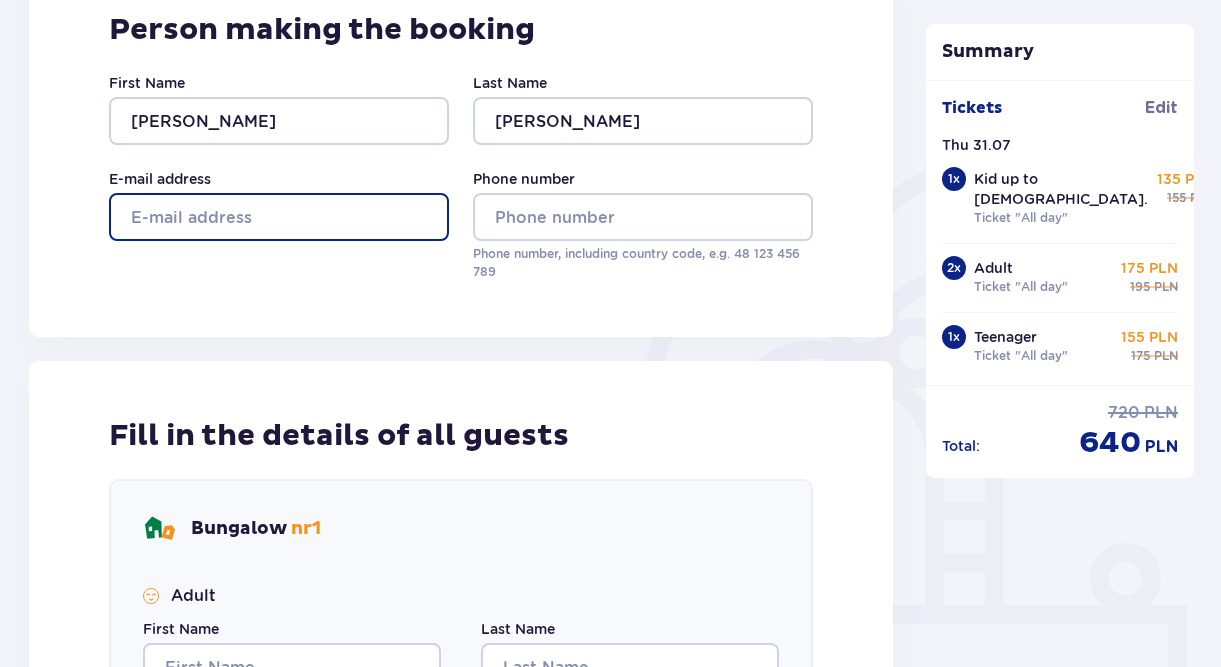 click on "E-mail address" at bounding box center [279, 217] 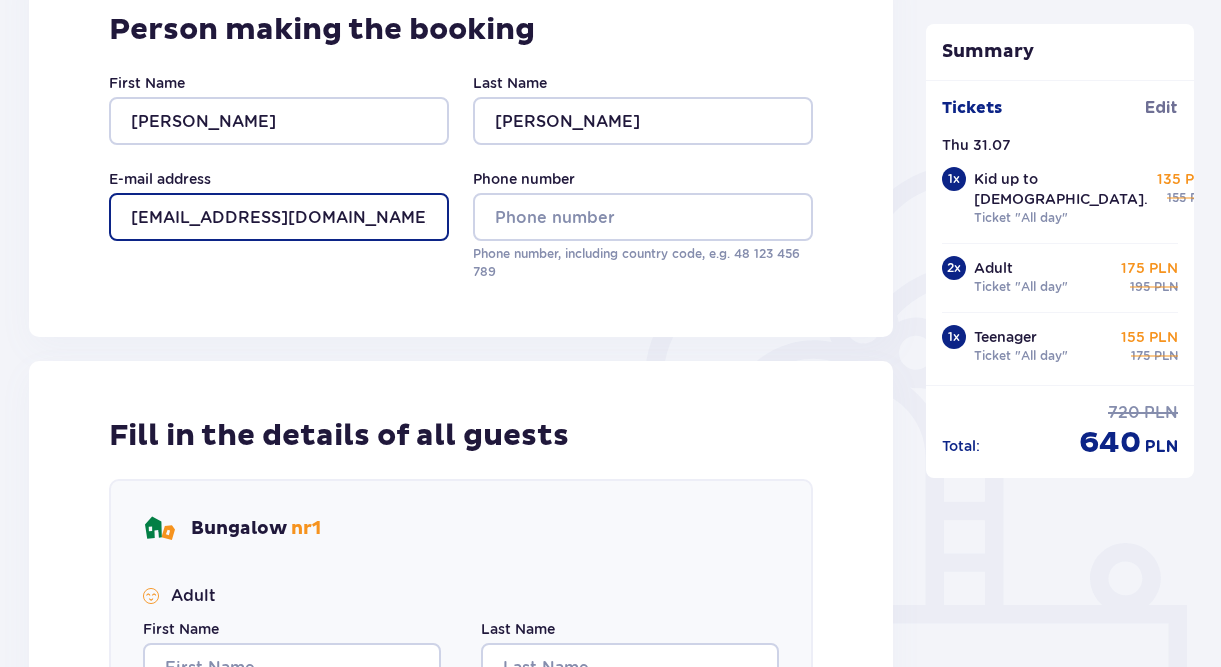 type on "[EMAIL_ADDRESS][DOMAIN_NAME]" 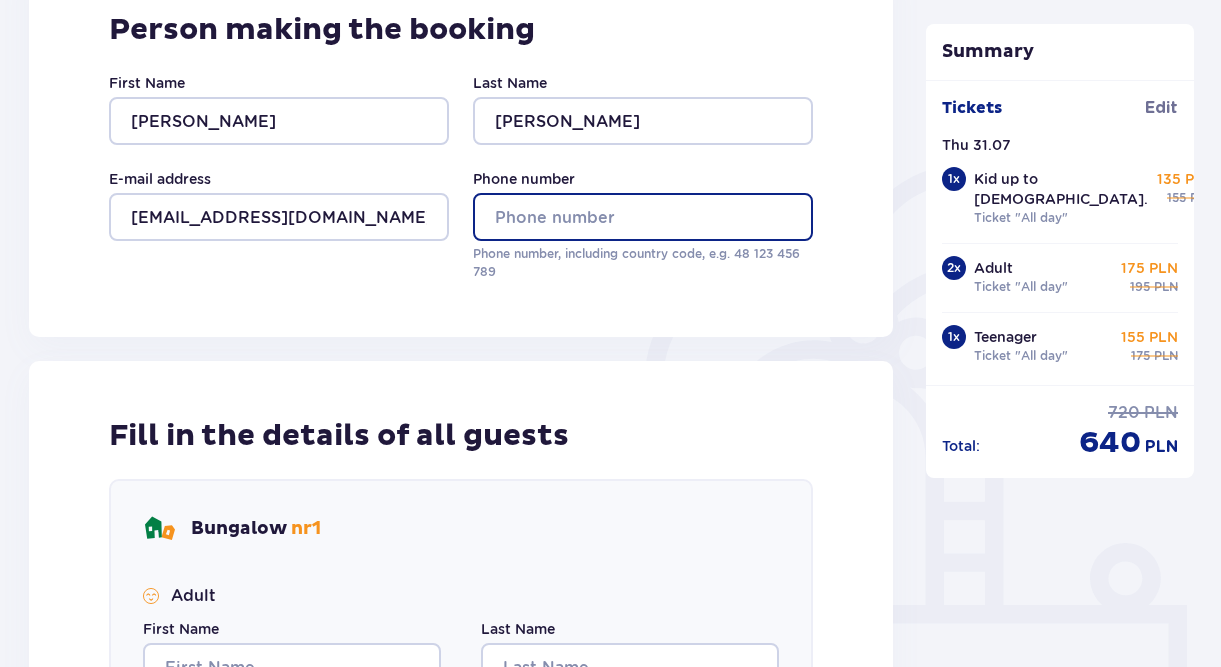 click on "Phone number" at bounding box center [643, 217] 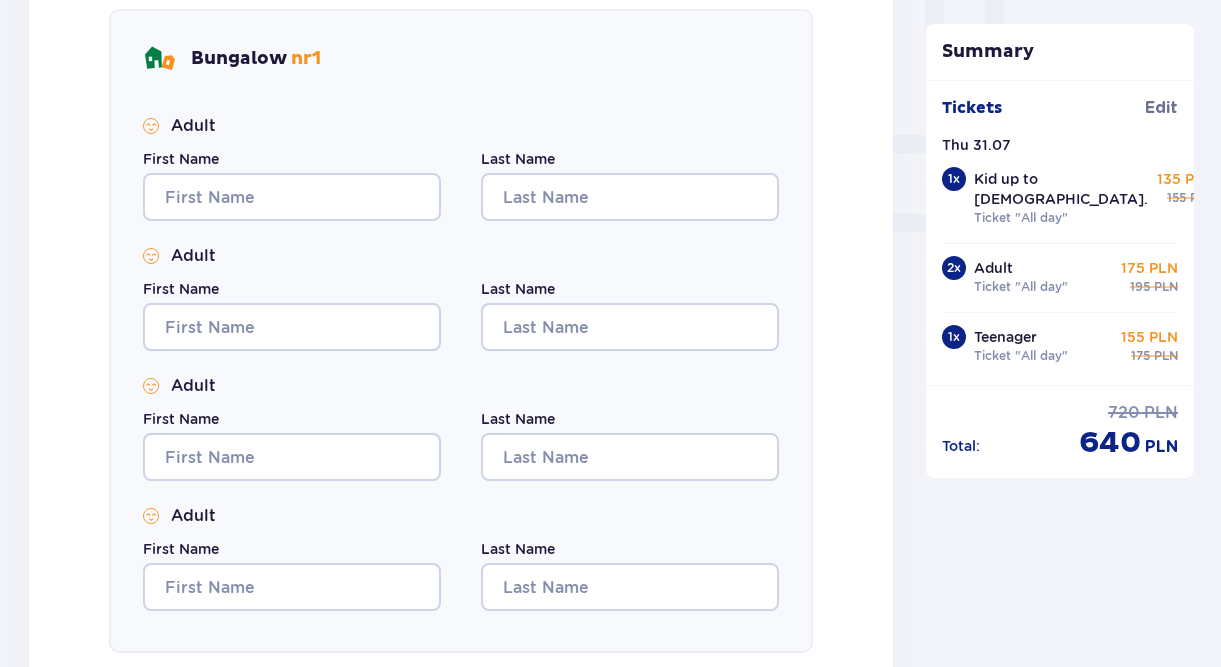 scroll, scrollTop: 824, scrollLeft: 0, axis: vertical 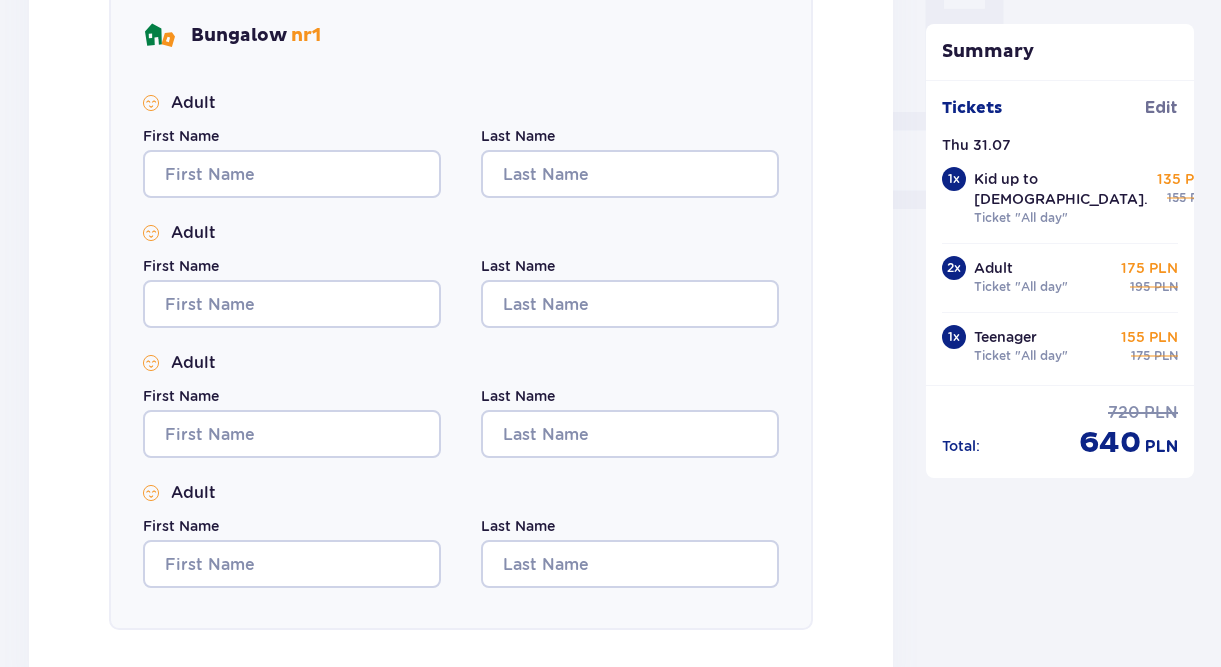 type on "[PHONE_NUMBER]" 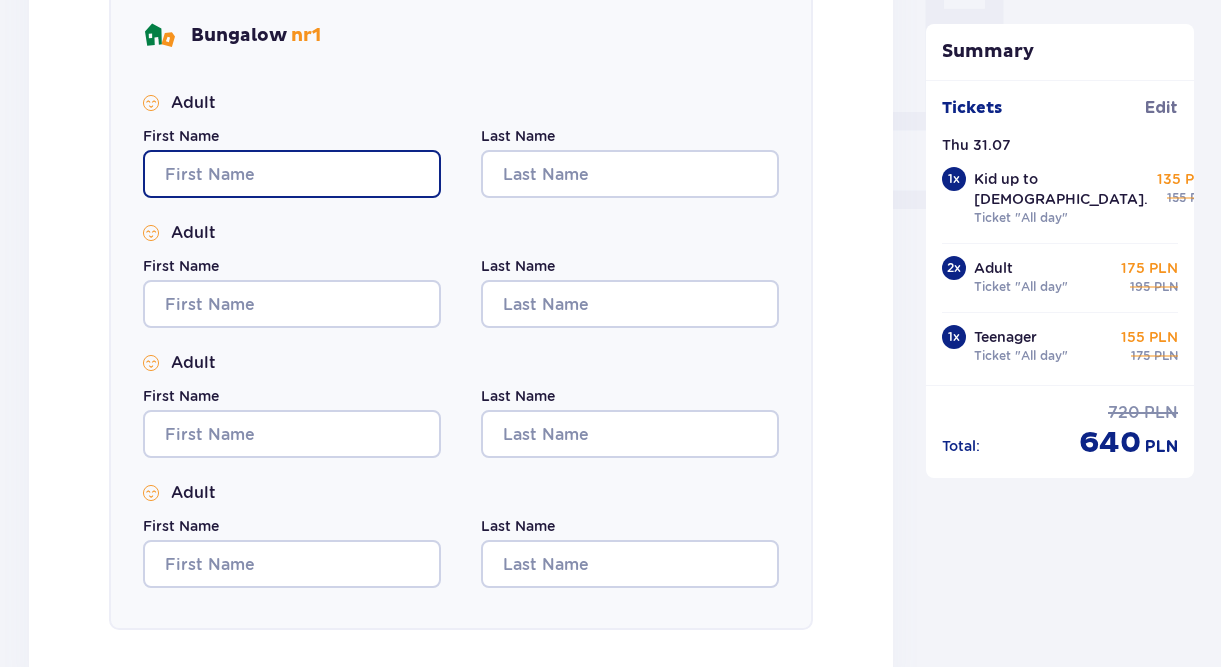 click on "First Name" at bounding box center [292, 174] 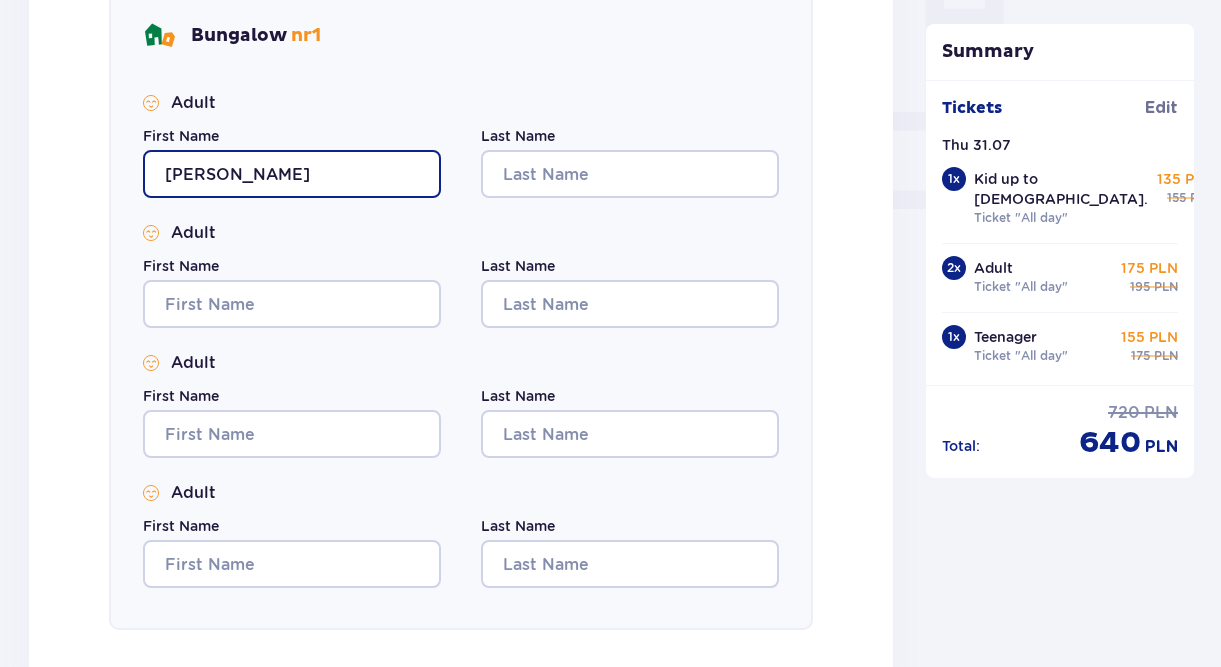 drag, startPoint x: 361, startPoint y: 179, endPoint x: 56, endPoint y: 166, distance: 305.27692 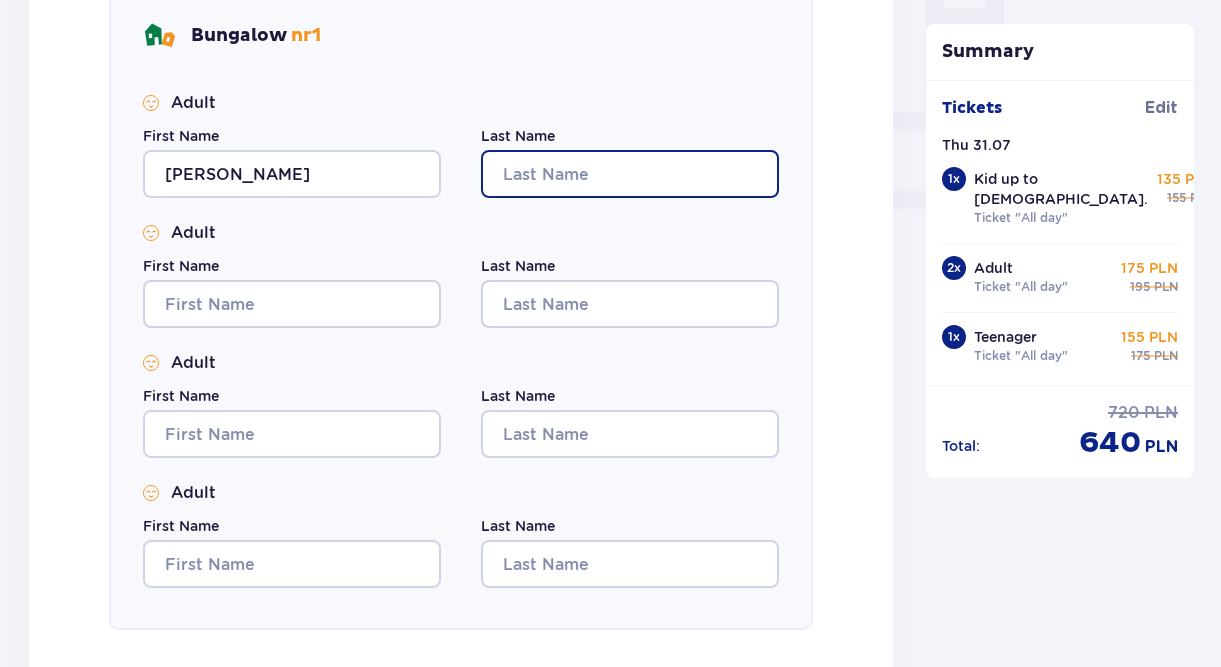 click on "Last Name" at bounding box center [630, 174] 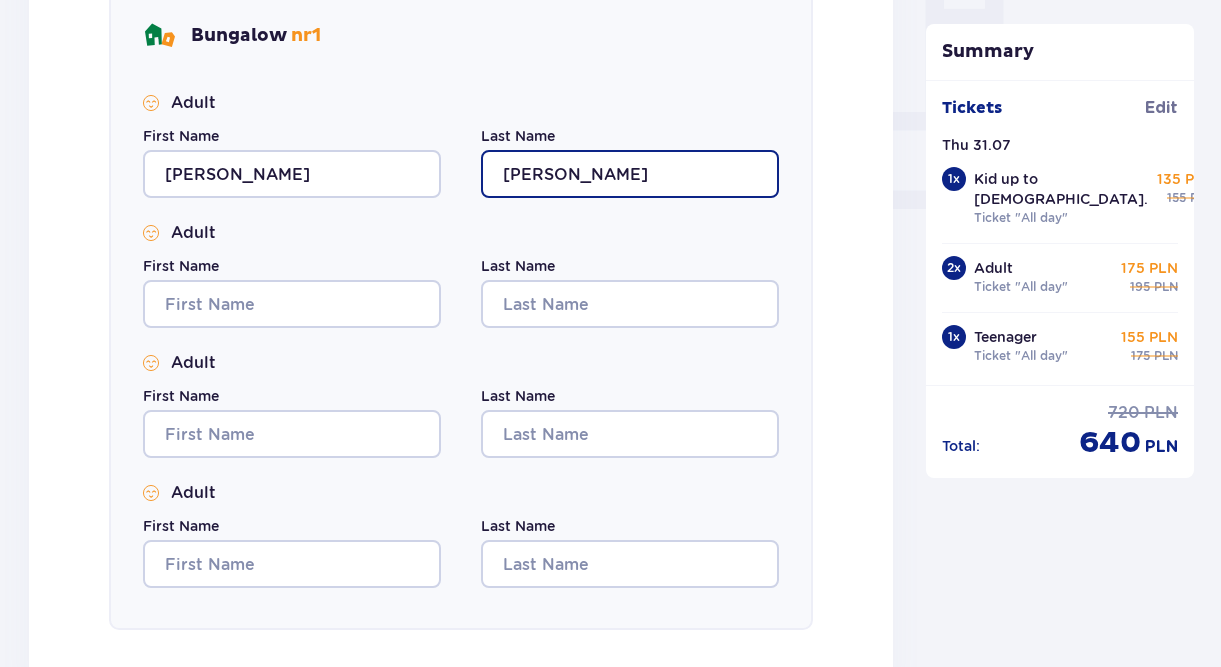 type on "[PERSON_NAME]" 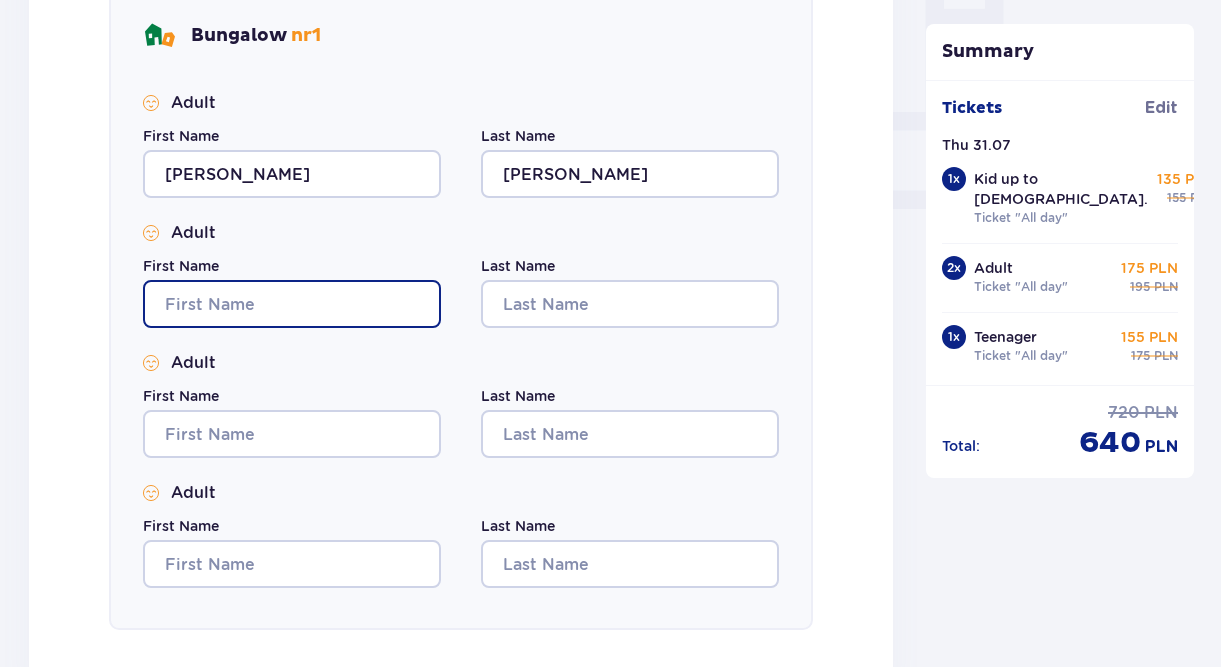 click on "First Name" at bounding box center (292, 304) 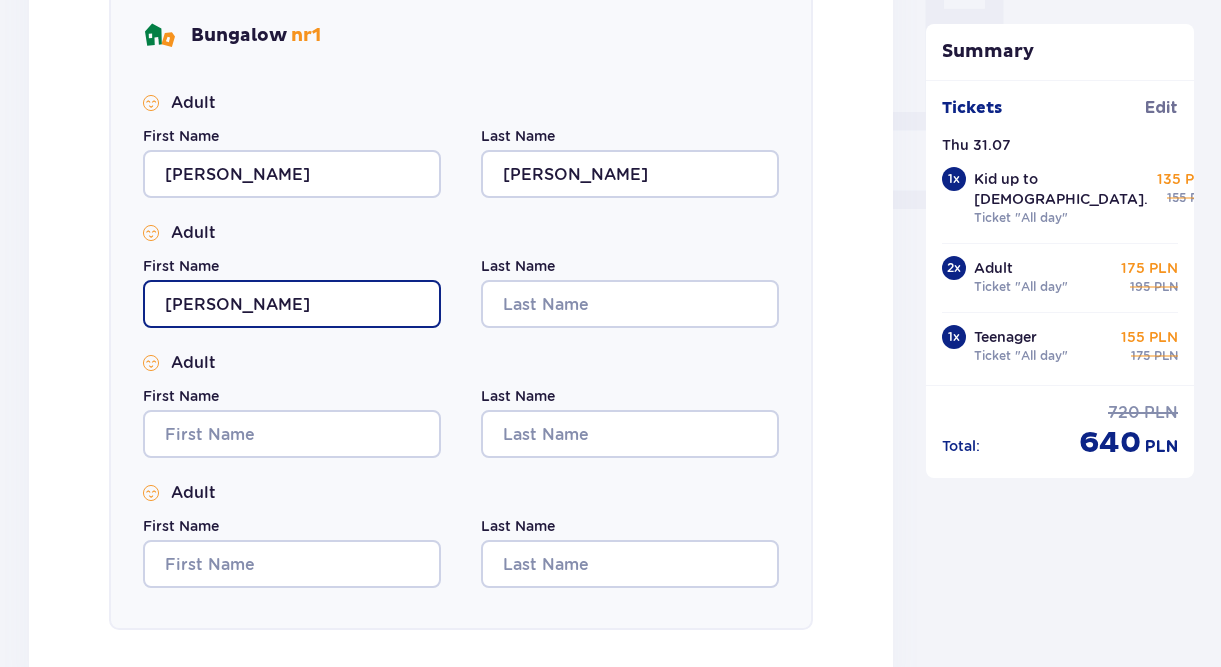 type on "[PERSON_NAME]" 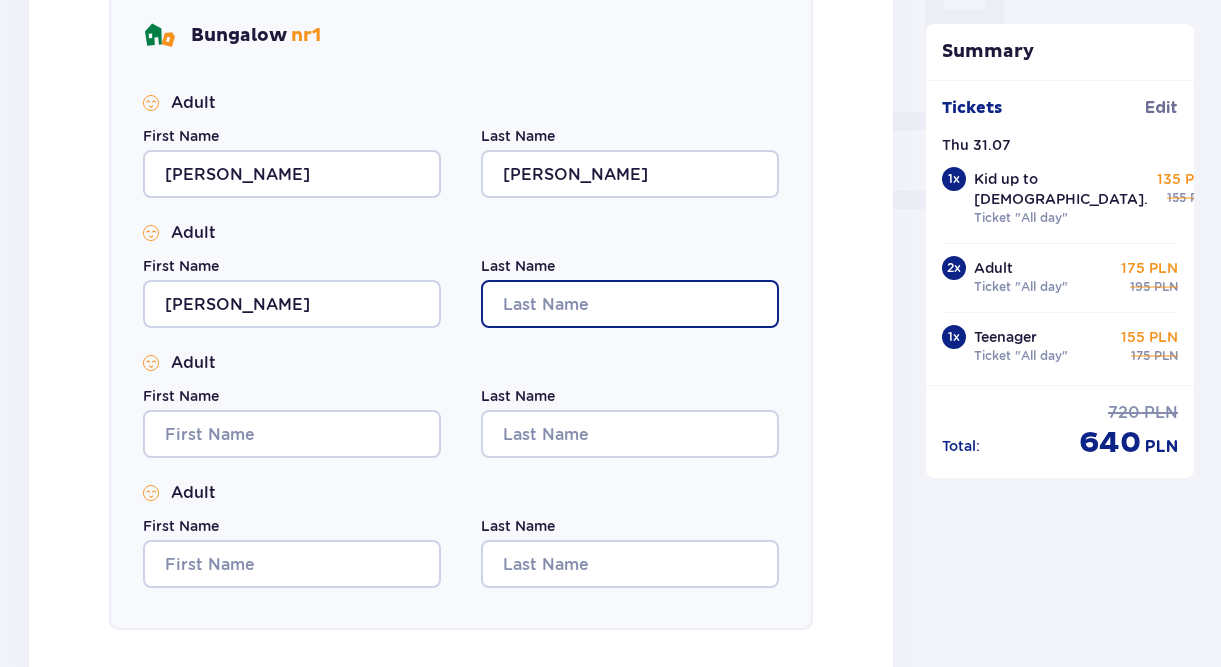 click on "Last Name" at bounding box center (630, 304) 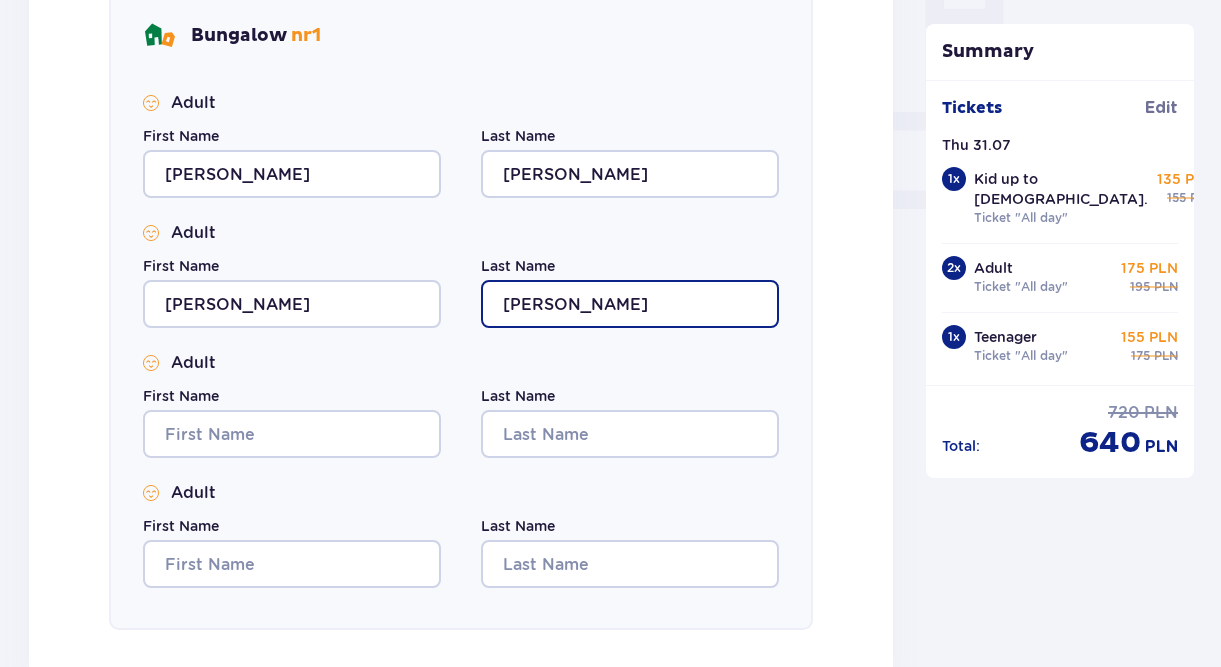 drag, startPoint x: 591, startPoint y: 313, endPoint x: 505, endPoint y: 313, distance: 86 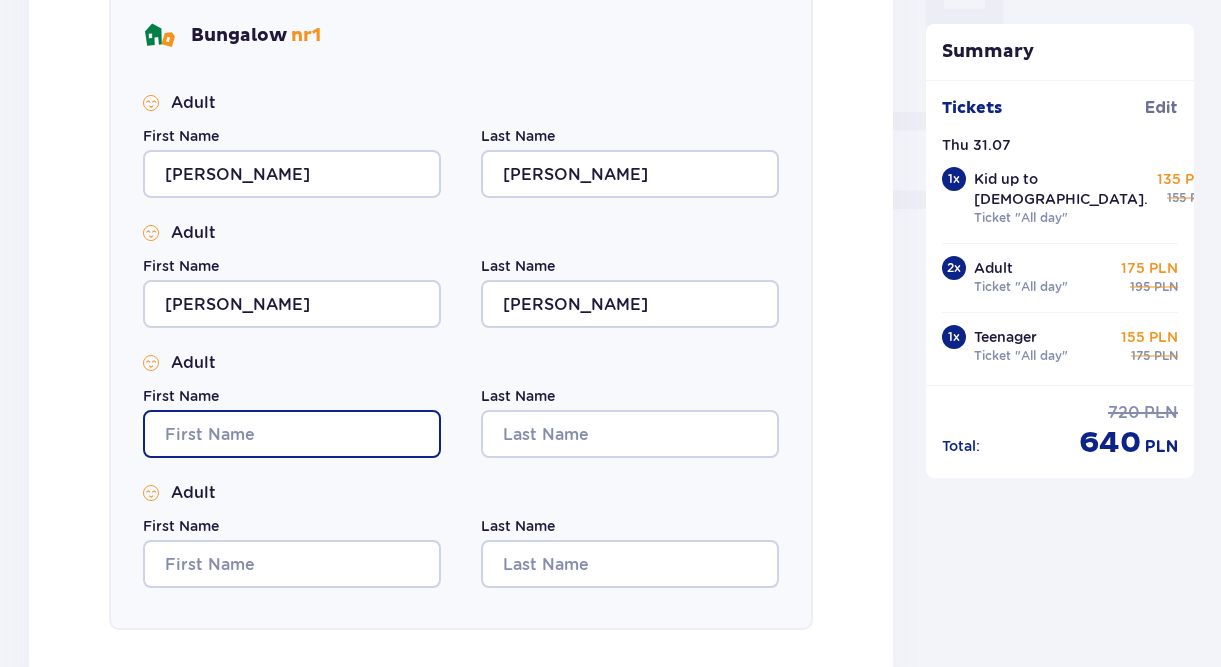 click on "First Name" at bounding box center (292, 434) 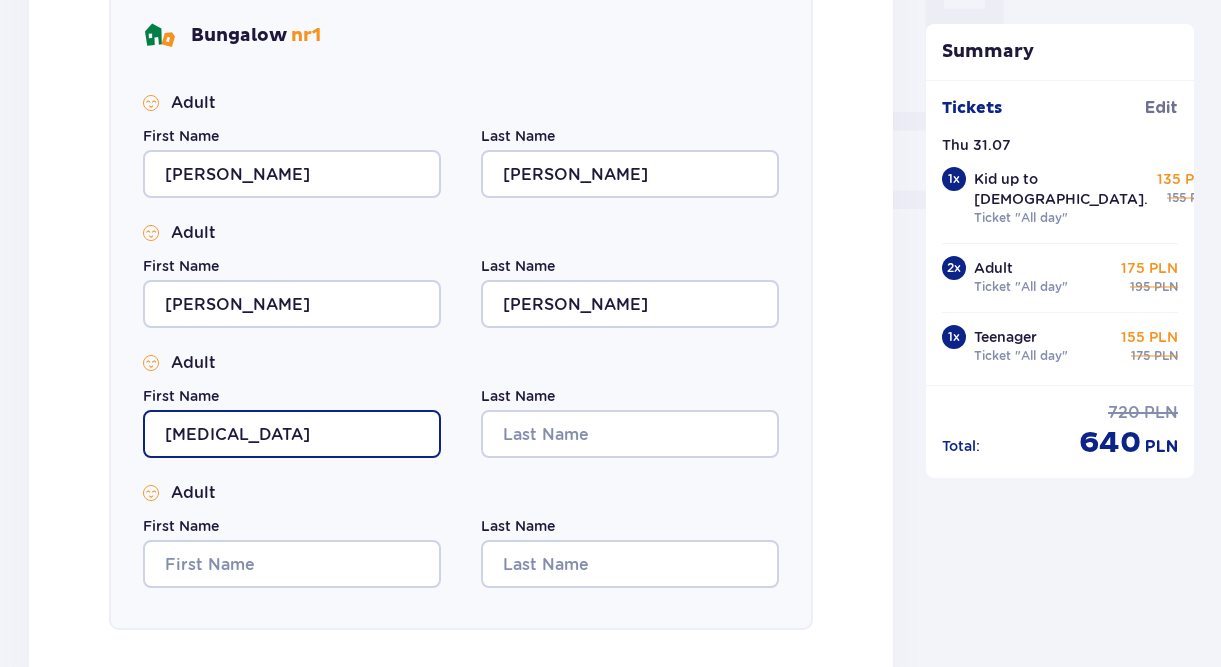 type on "[MEDICAL_DATA]" 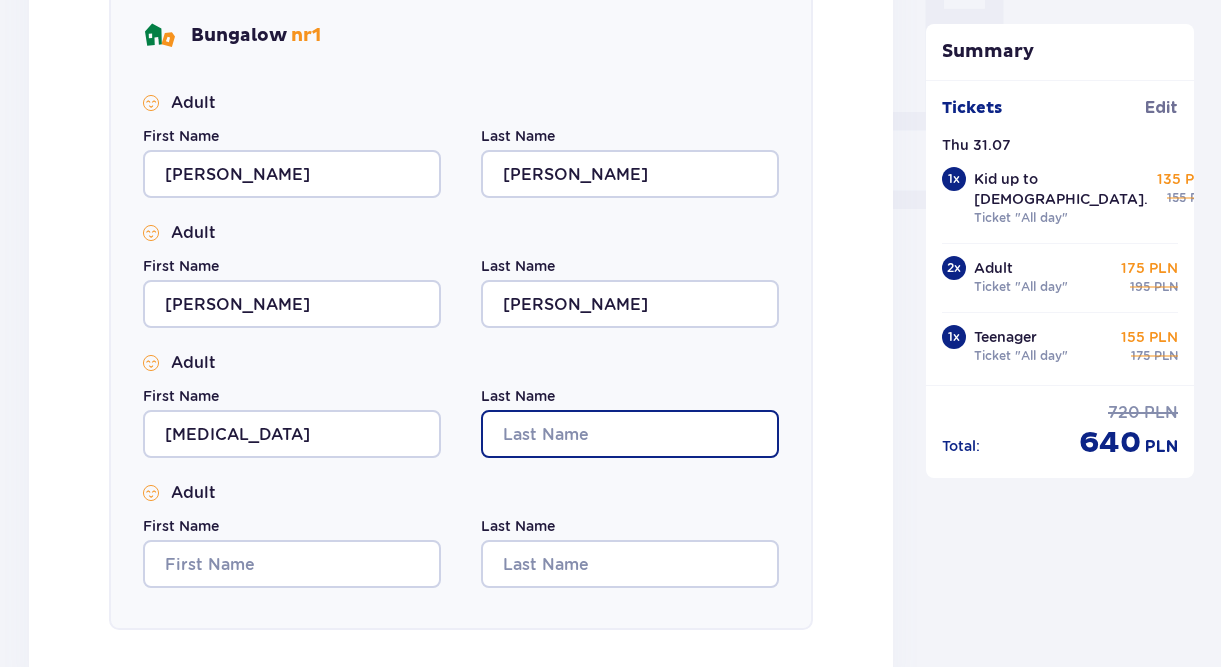 click on "Last Name" at bounding box center (630, 434) 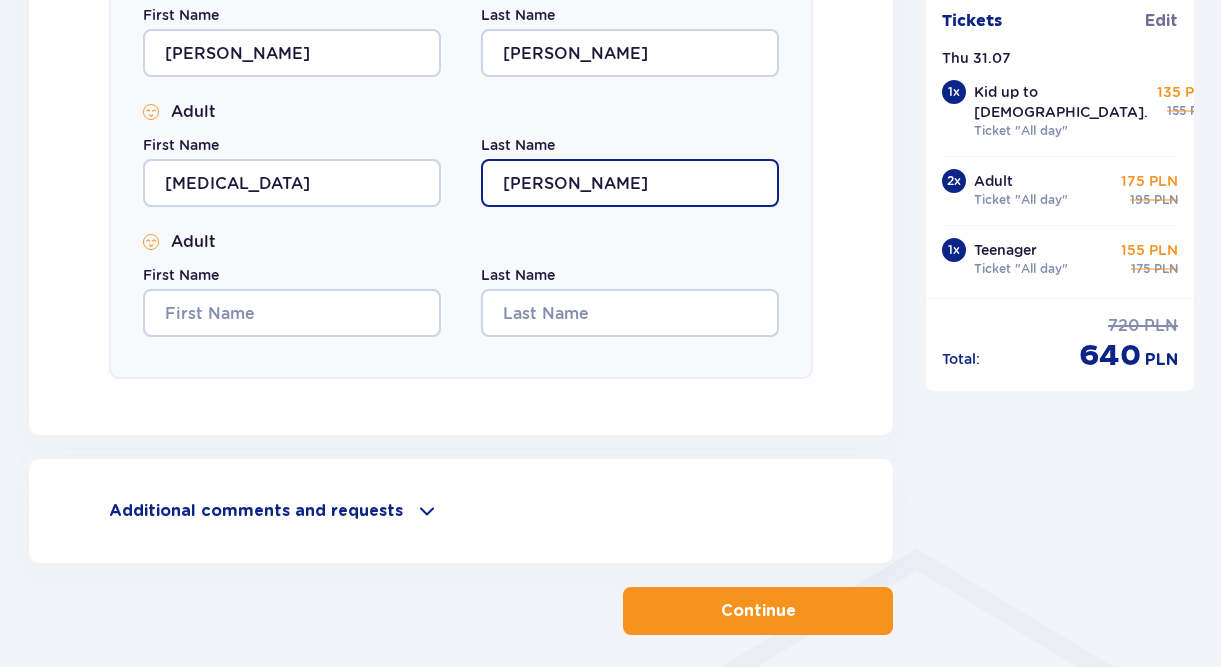 scroll, scrollTop: 1163, scrollLeft: 0, axis: vertical 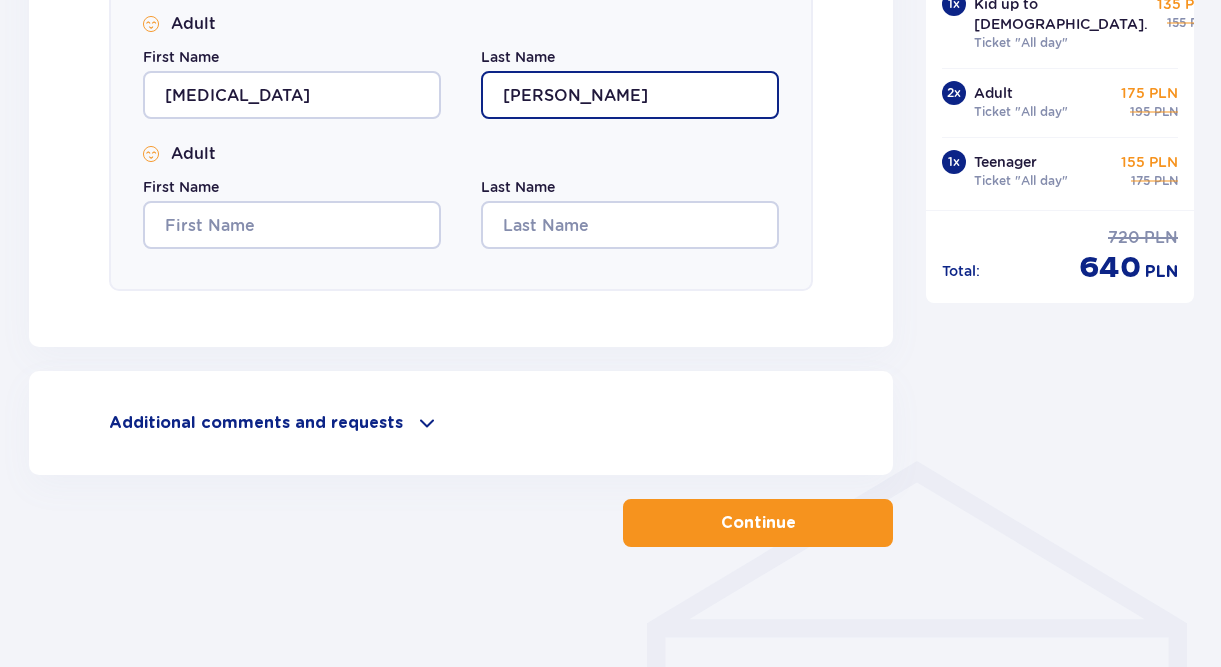 type on "[PERSON_NAME]" 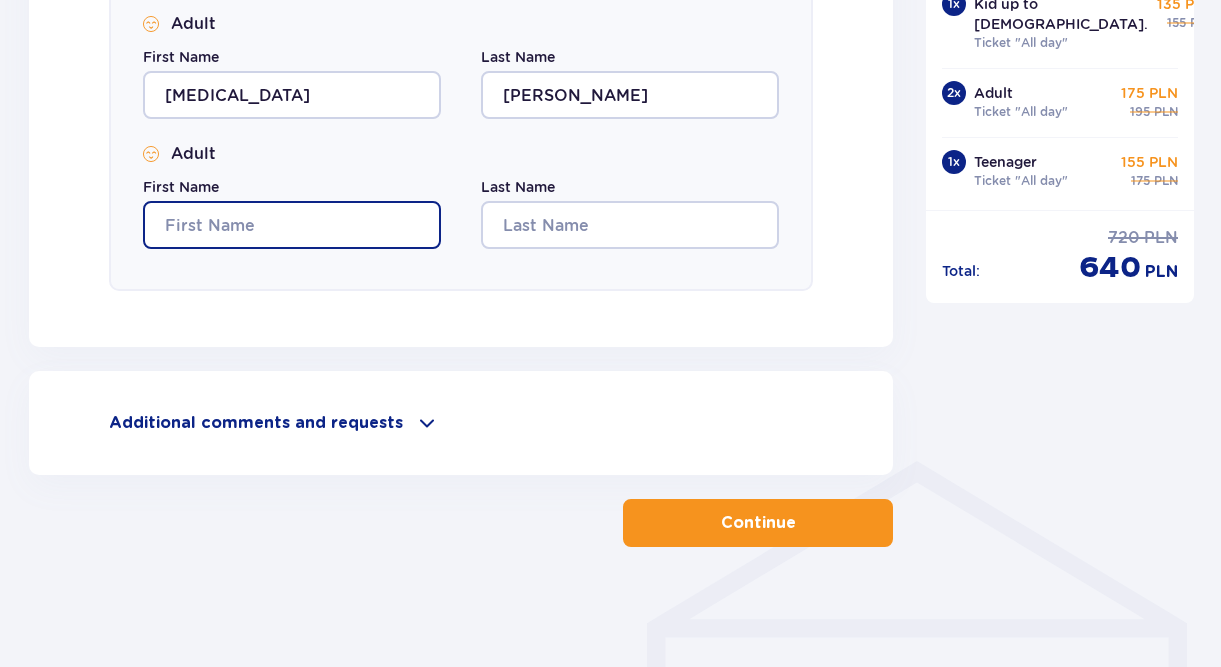click on "First Name" at bounding box center [292, 225] 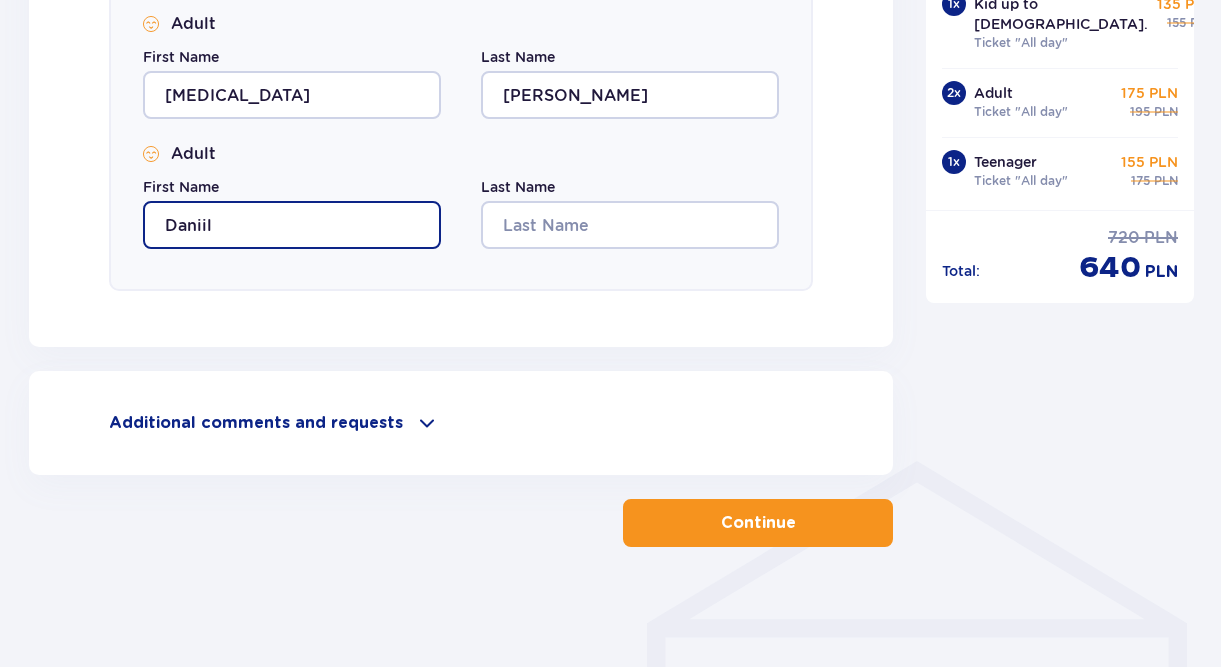 type on "Daniil" 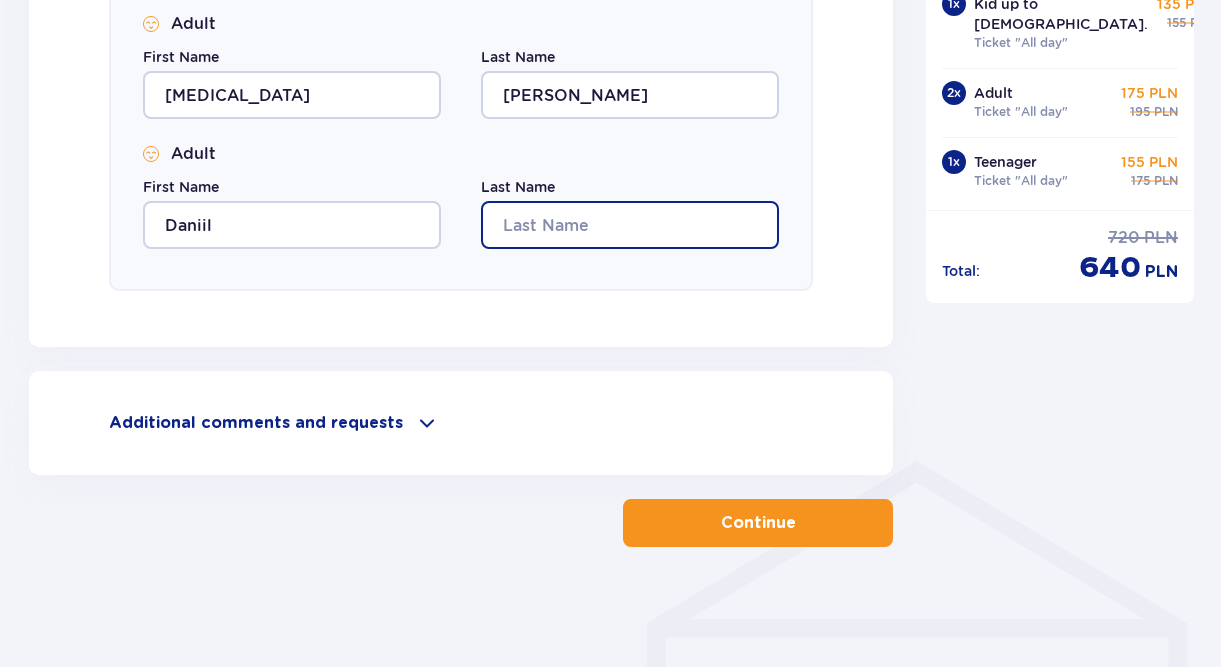 click on "Last Name" at bounding box center [630, 225] 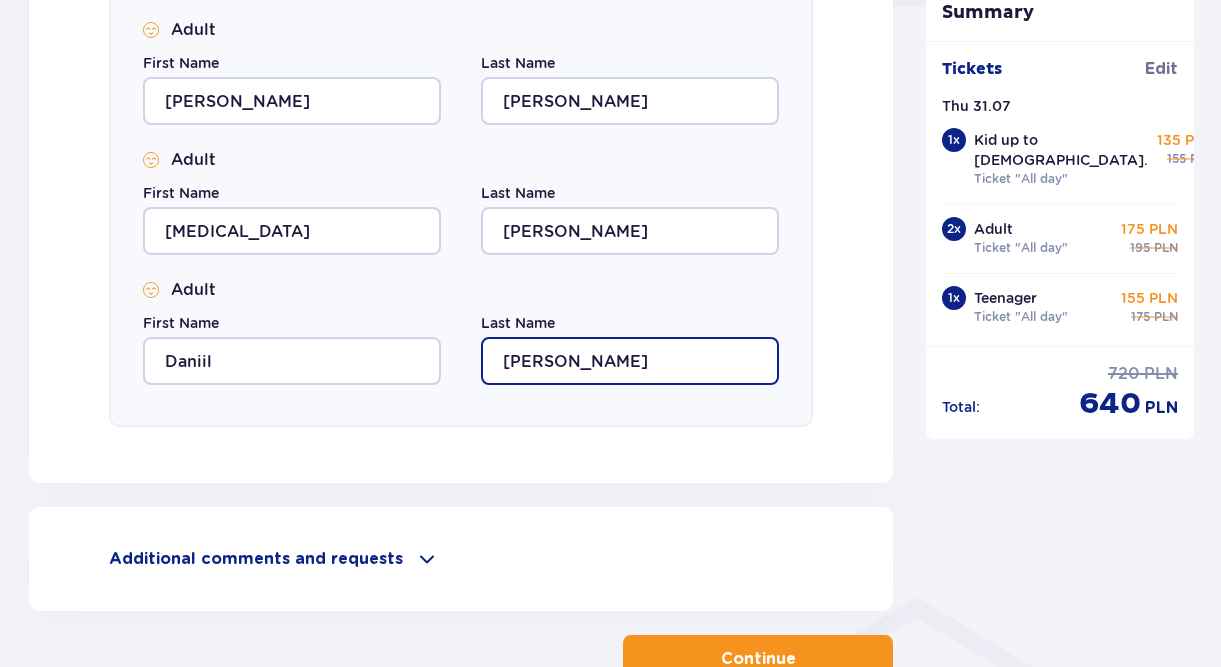scroll, scrollTop: 1163, scrollLeft: 0, axis: vertical 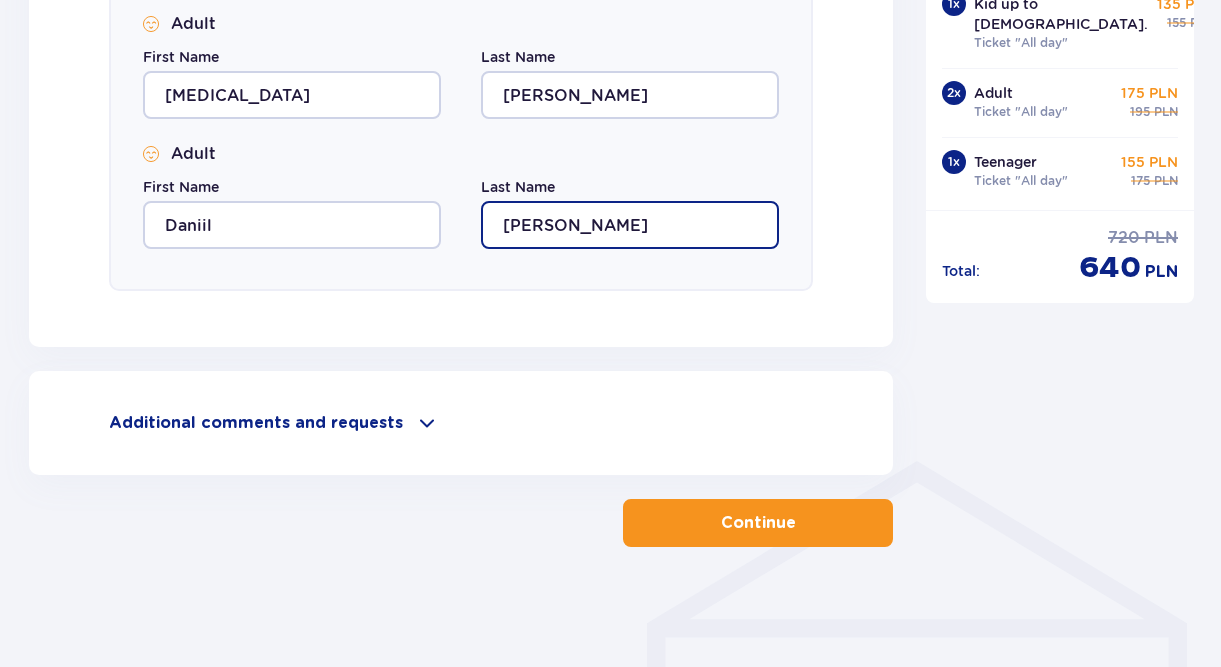 type on "[PERSON_NAME]" 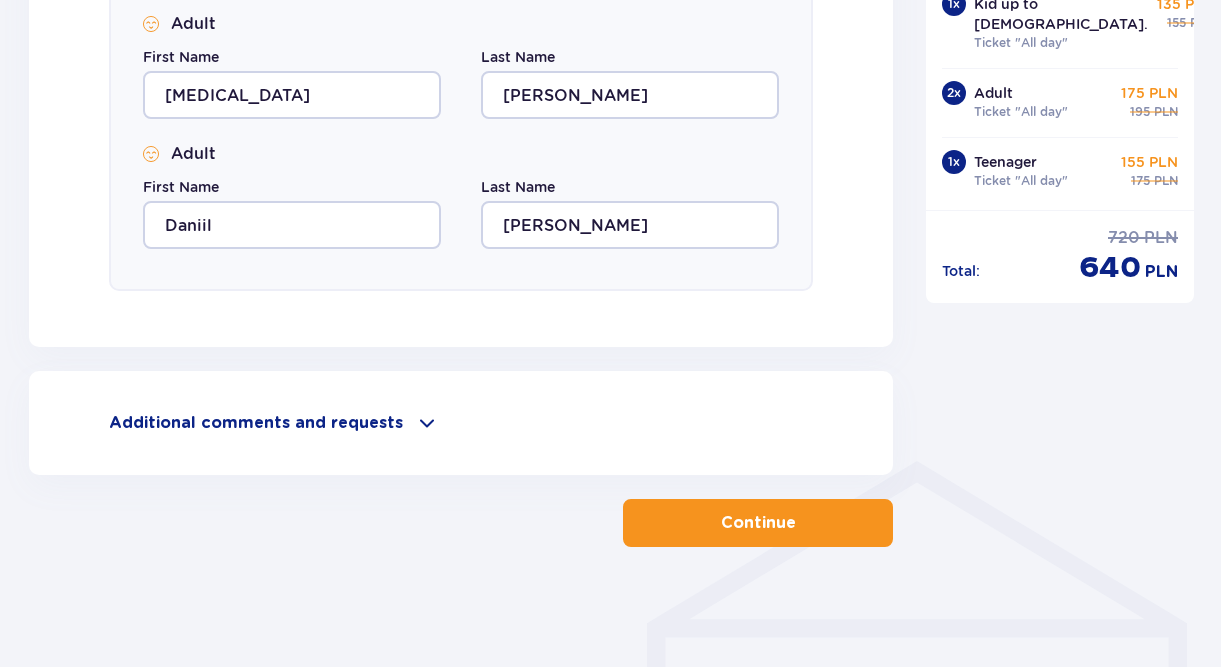 click on "Additional comments and requests" at bounding box center [256, 423] 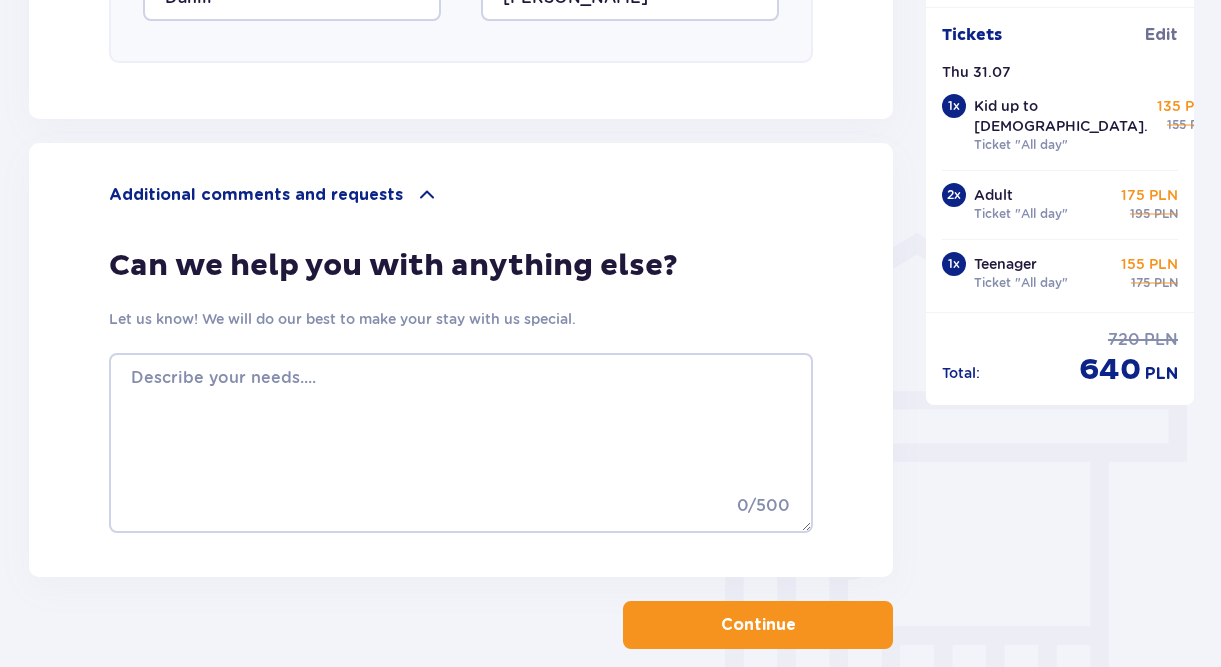 scroll, scrollTop: 1459, scrollLeft: 0, axis: vertical 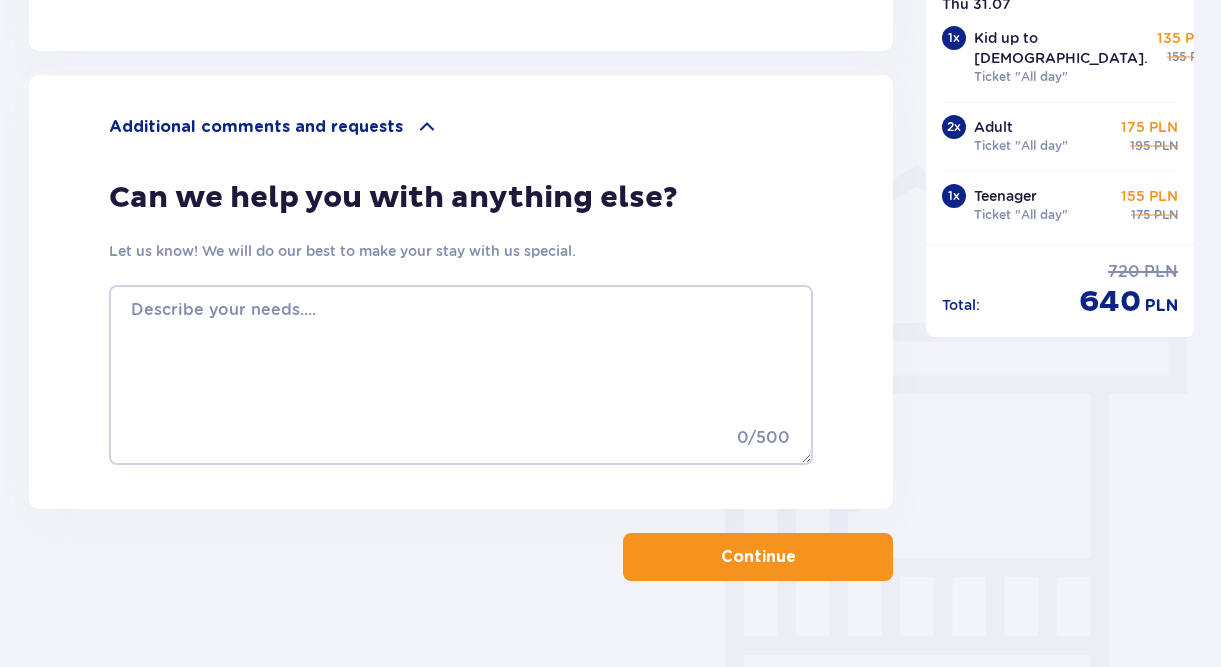 click on "Additional comments and requests" at bounding box center (256, 127) 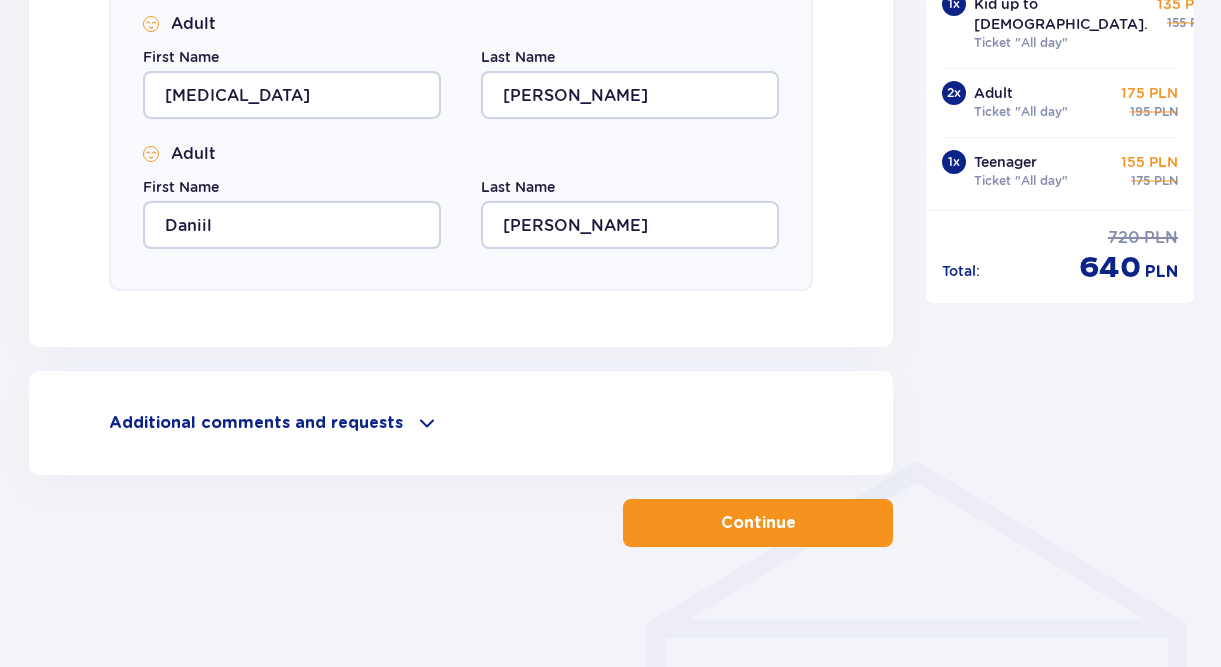scroll, scrollTop: 1163, scrollLeft: 0, axis: vertical 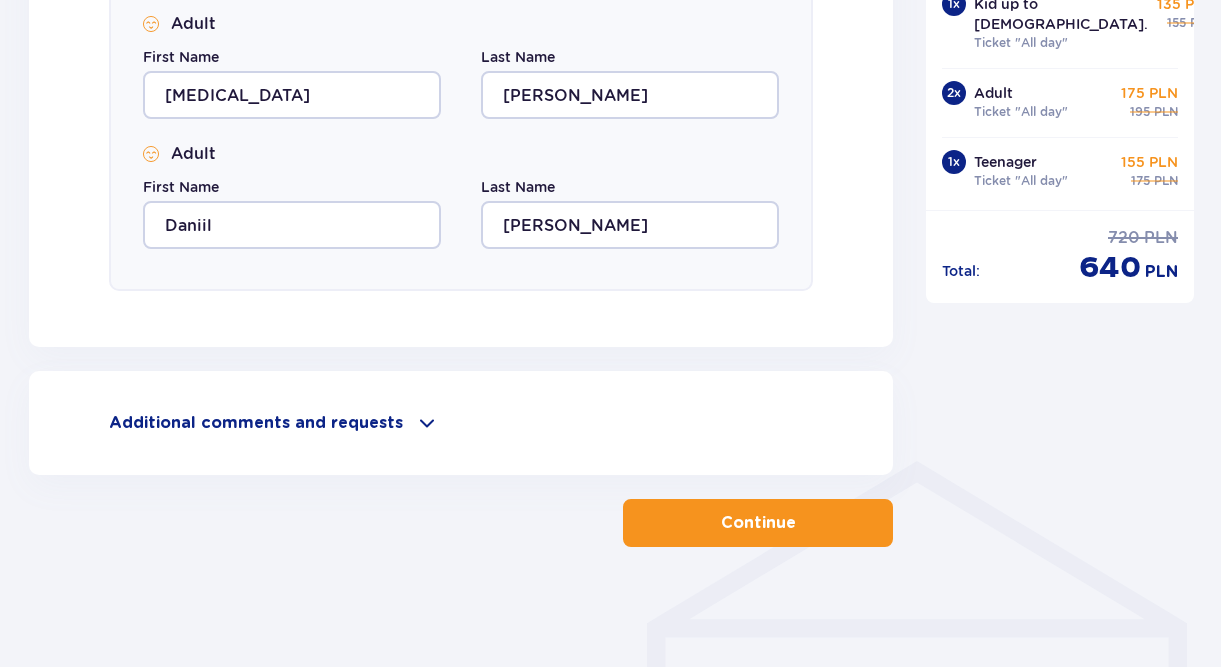 click at bounding box center (800, 523) 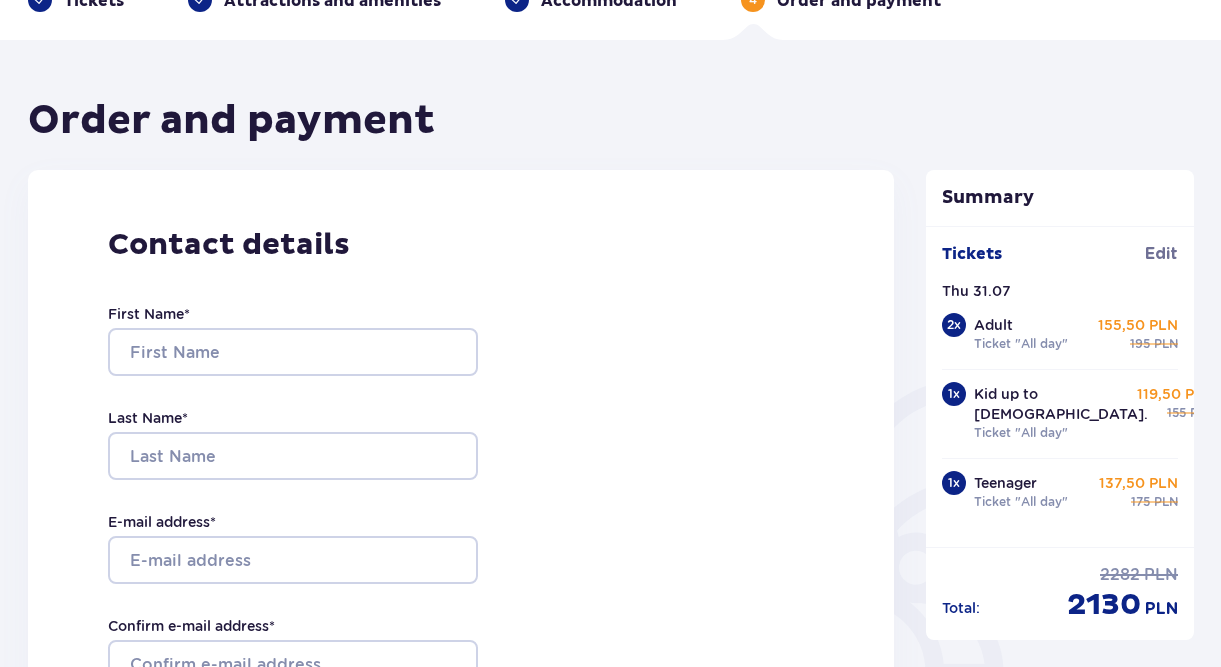 scroll, scrollTop: 140, scrollLeft: 0, axis: vertical 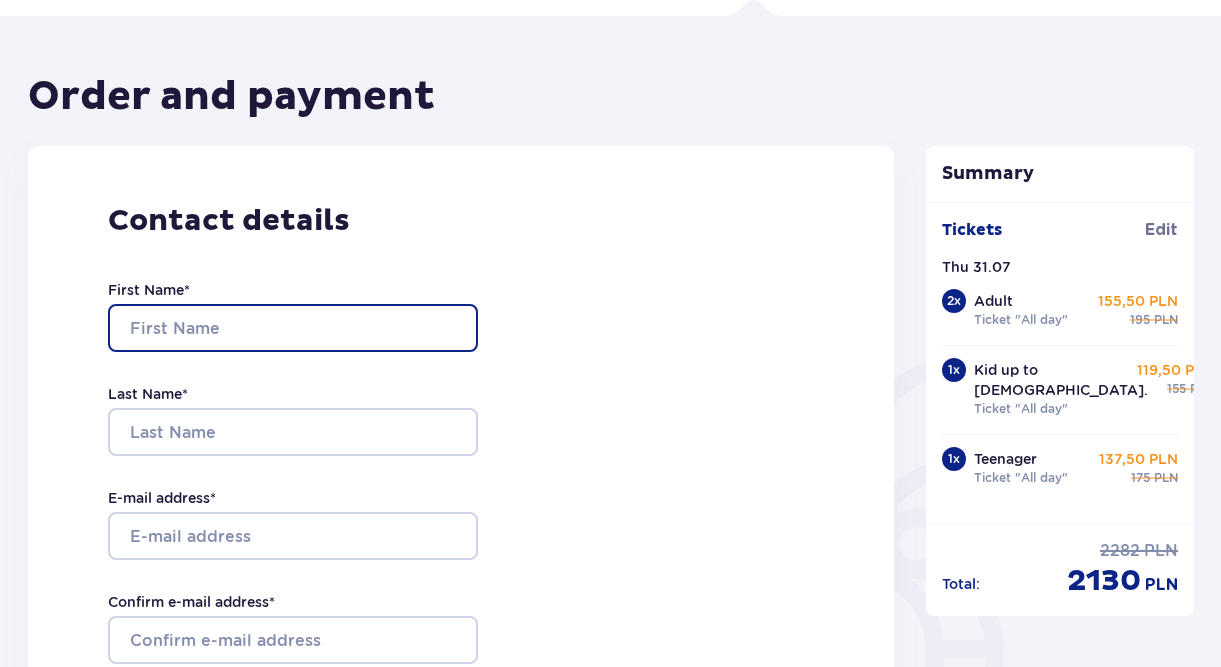click on "First Name *" at bounding box center [293, 328] 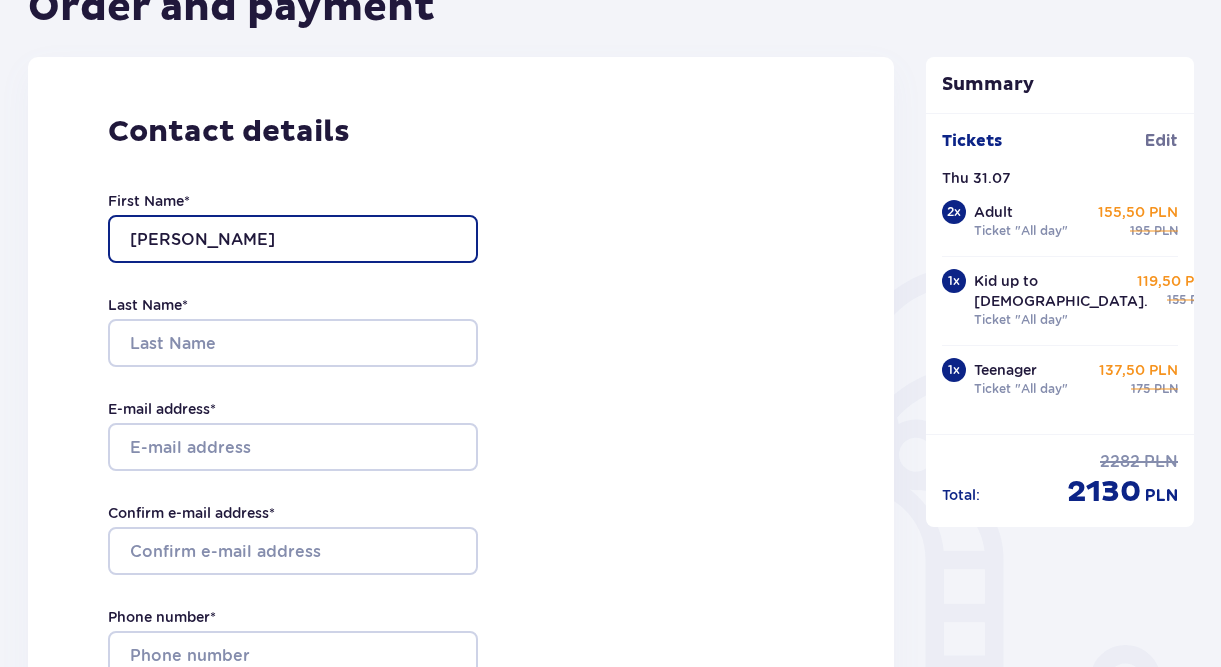 scroll, scrollTop: 214, scrollLeft: 0, axis: vertical 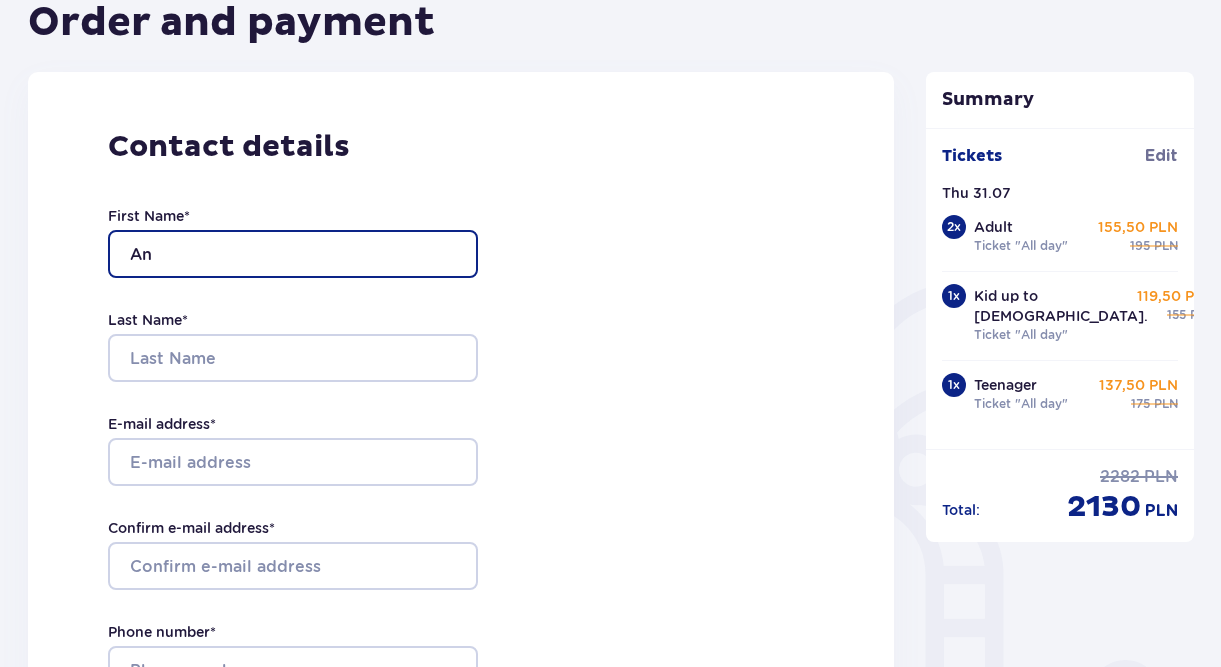 type on "A" 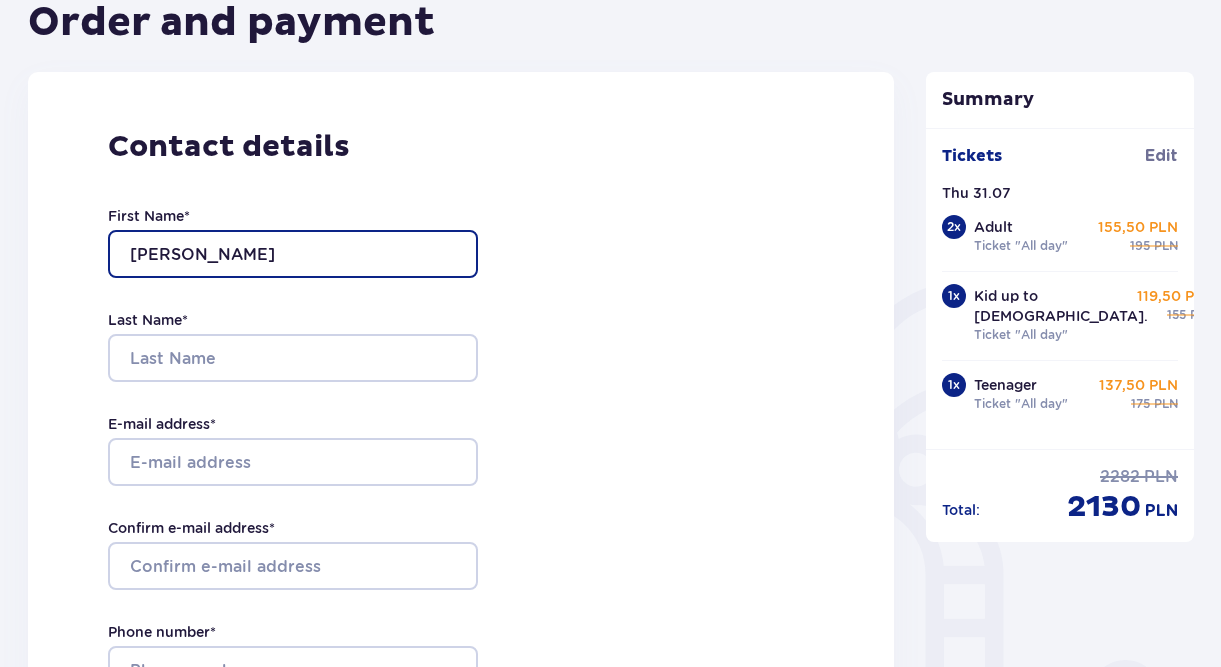 type on "[PERSON_NAME]" 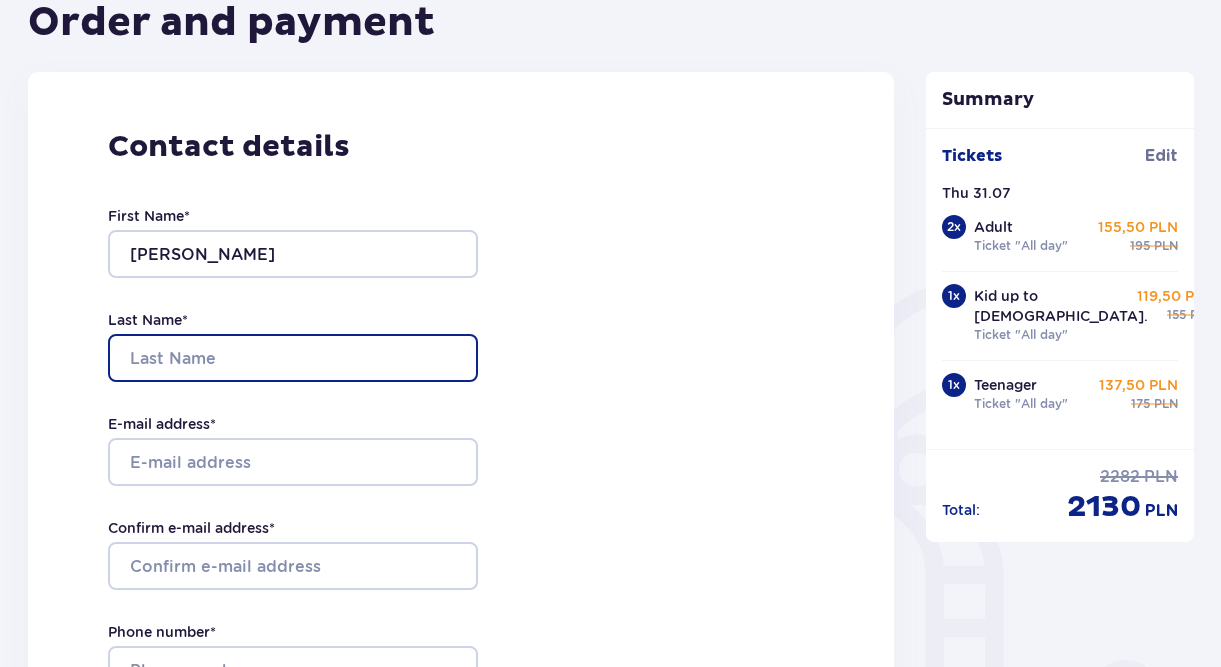 click on "Last Name *" at bounding box center (293, 358) 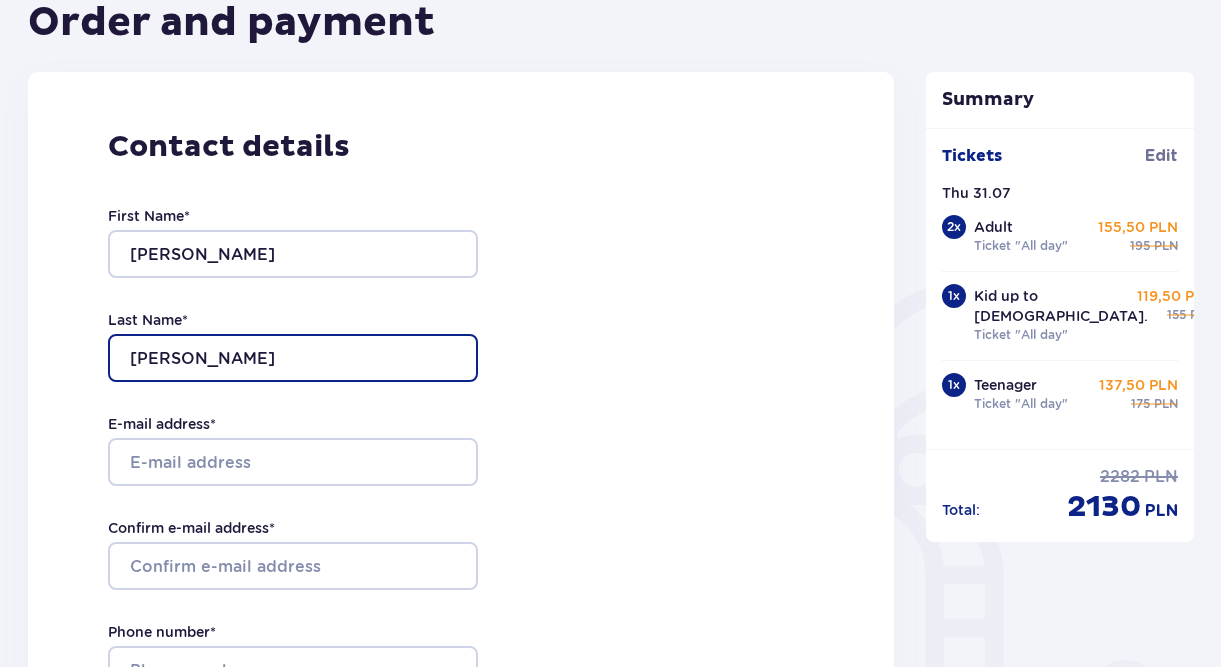 type on "[PERSON_NAME]" 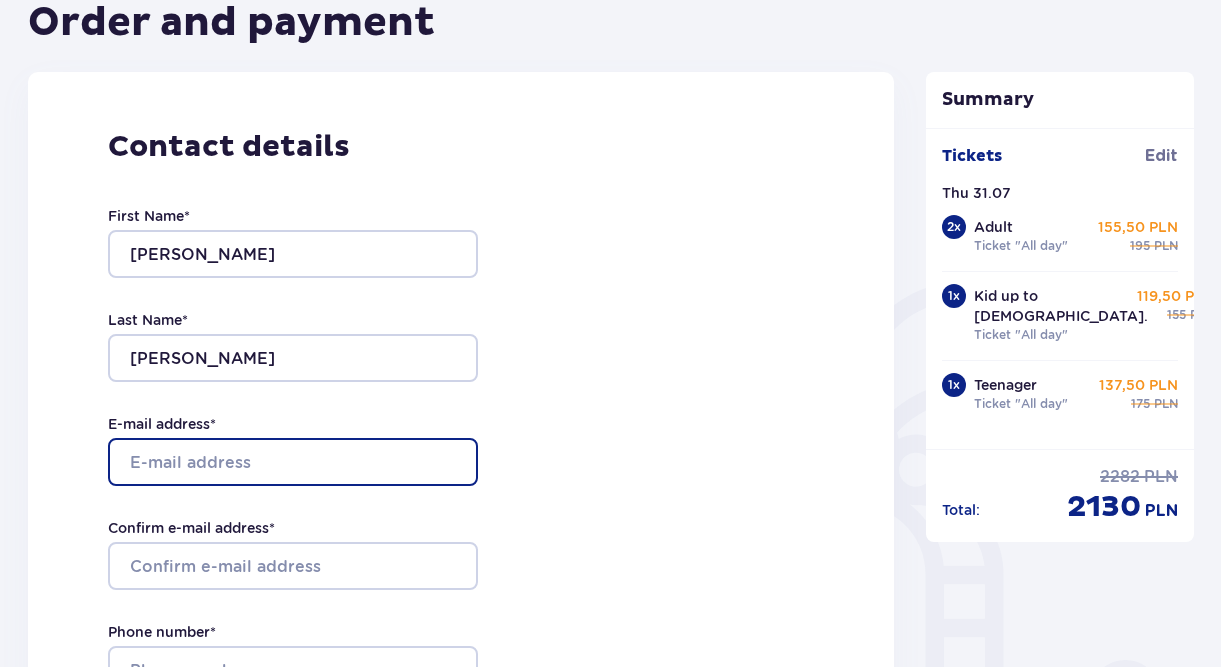 click on "E-mail address *" at bounding box center [293, 462] 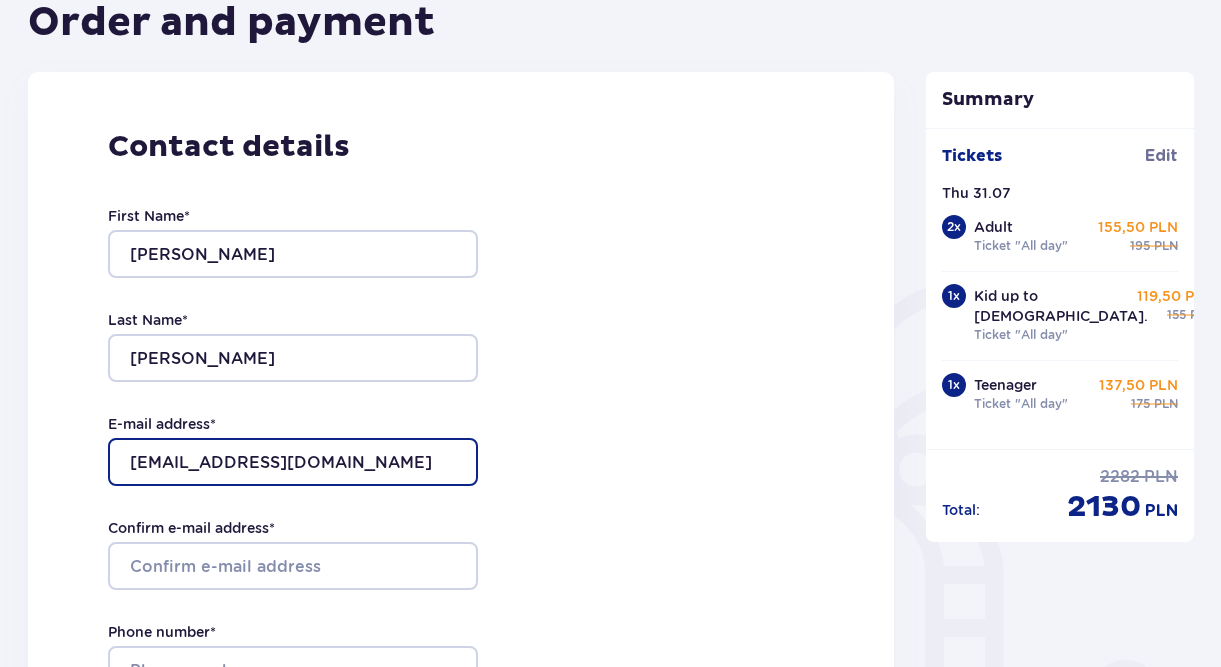 type on "[EMAIL_ADDRESS][DOMAIN_NAME]" 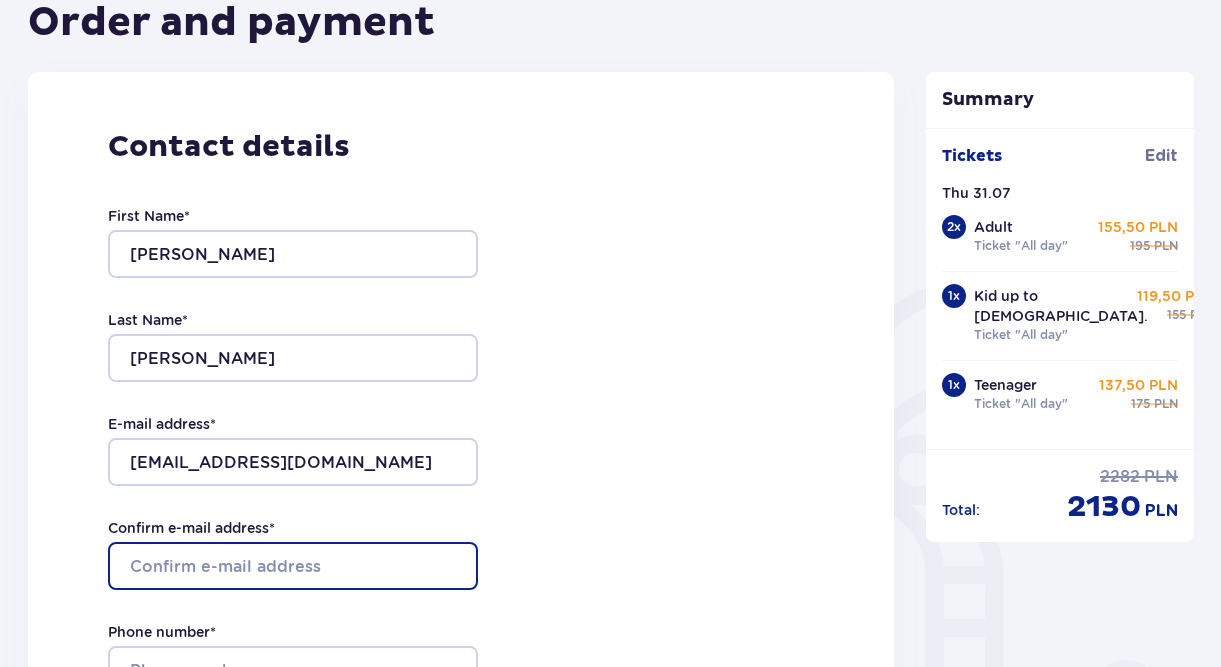 click on "Confirm e-mail address *" at bounding box center [293, 566] 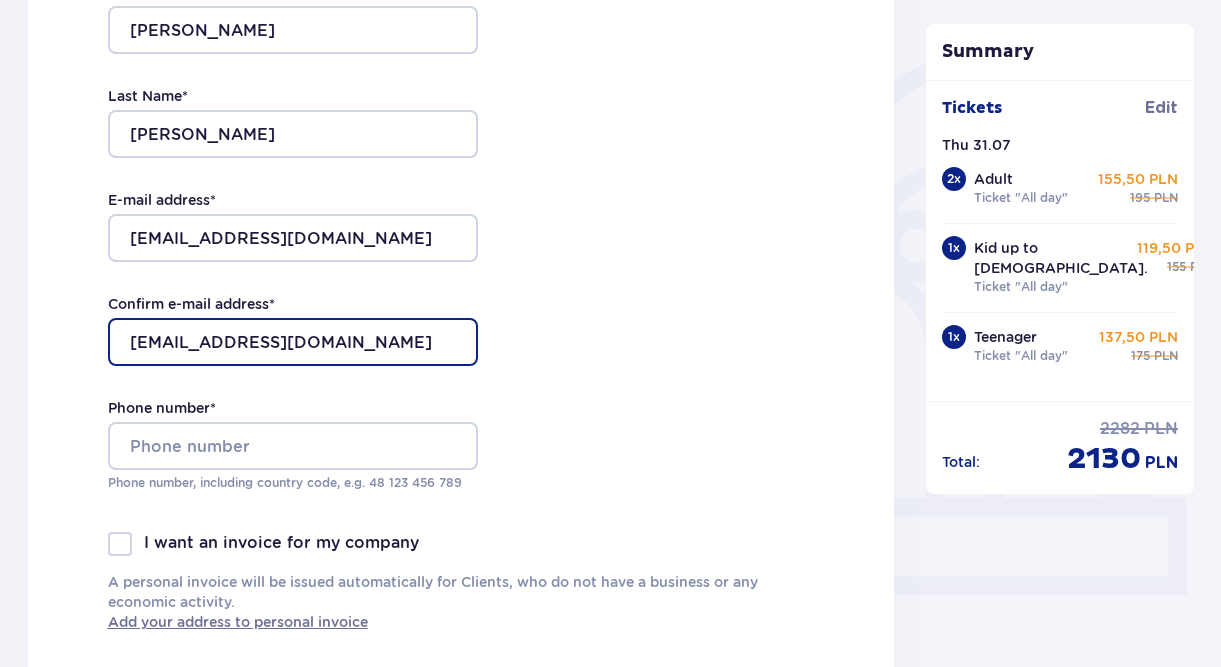 scroll, scrollTop: 462, scrollLeft: 0, axis: vertical 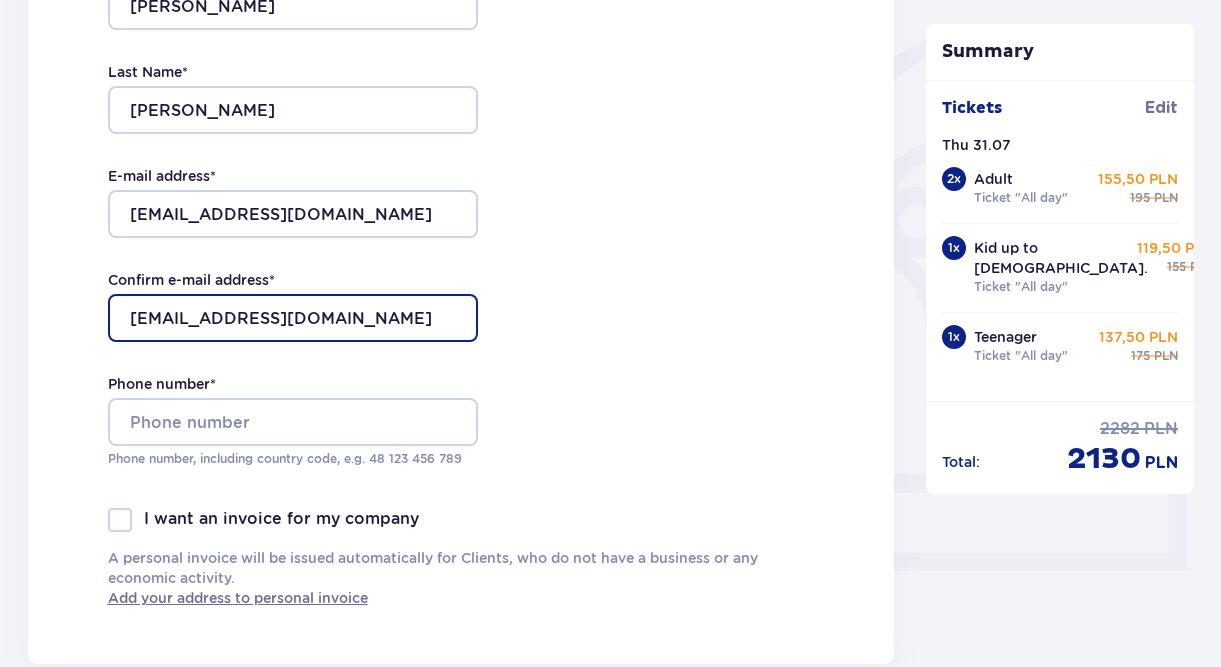type on "[EMAIL_ADDRESS][DOMAIN_NAME]" 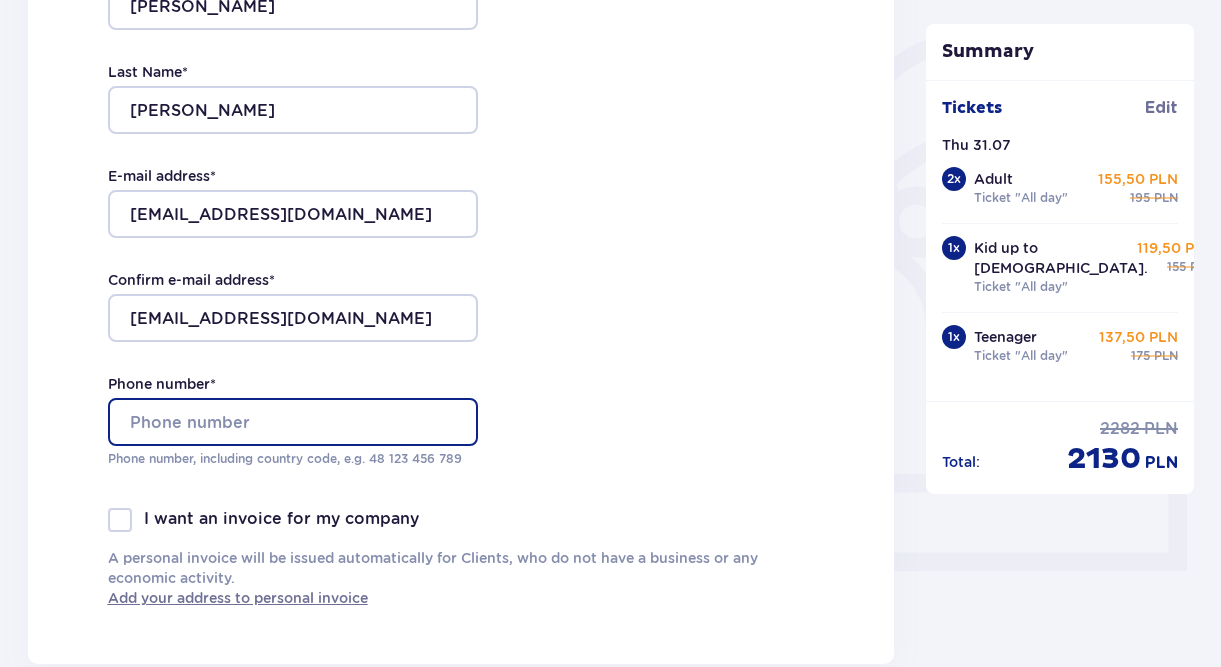 click on "Phone number *" at bounding box center [293, 422] 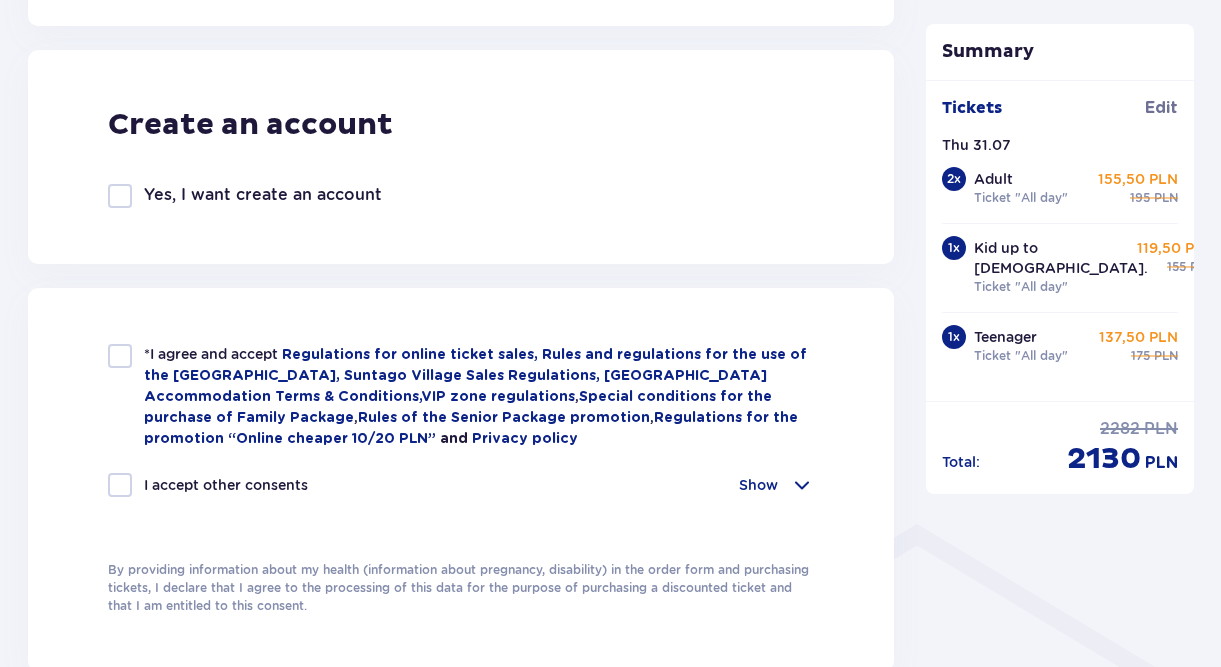 scroll, scrollTop: 1130, scrollLeft: 0, axis: vertical 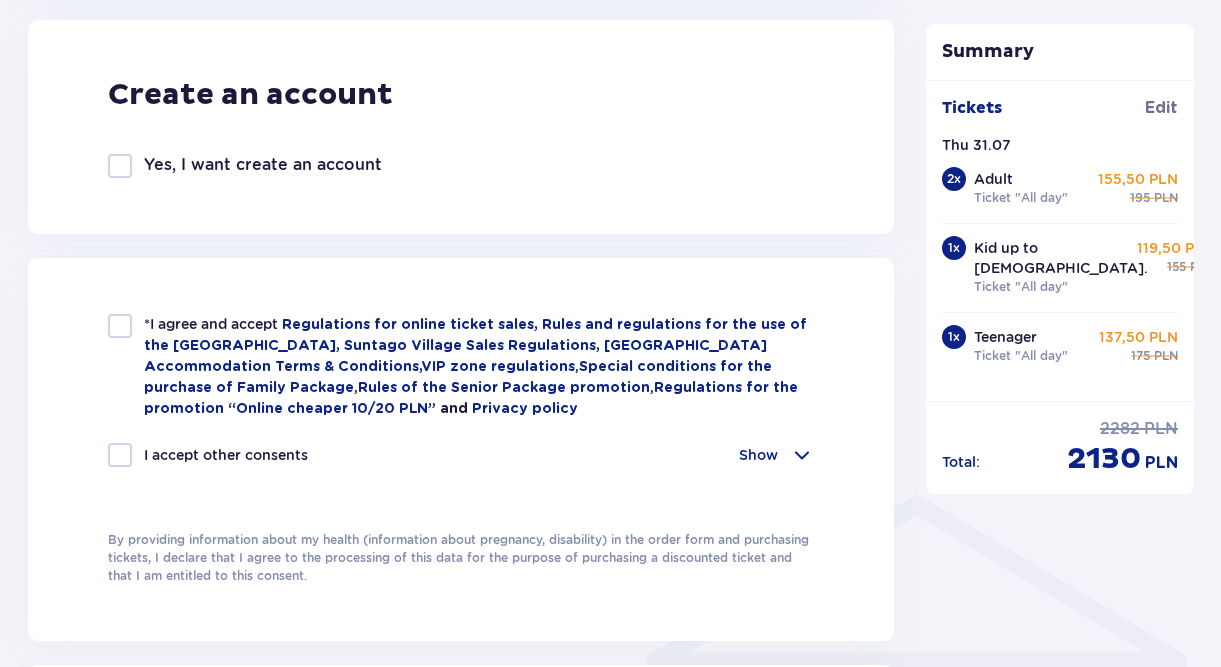 type on "[PHONE_NUMBER]" 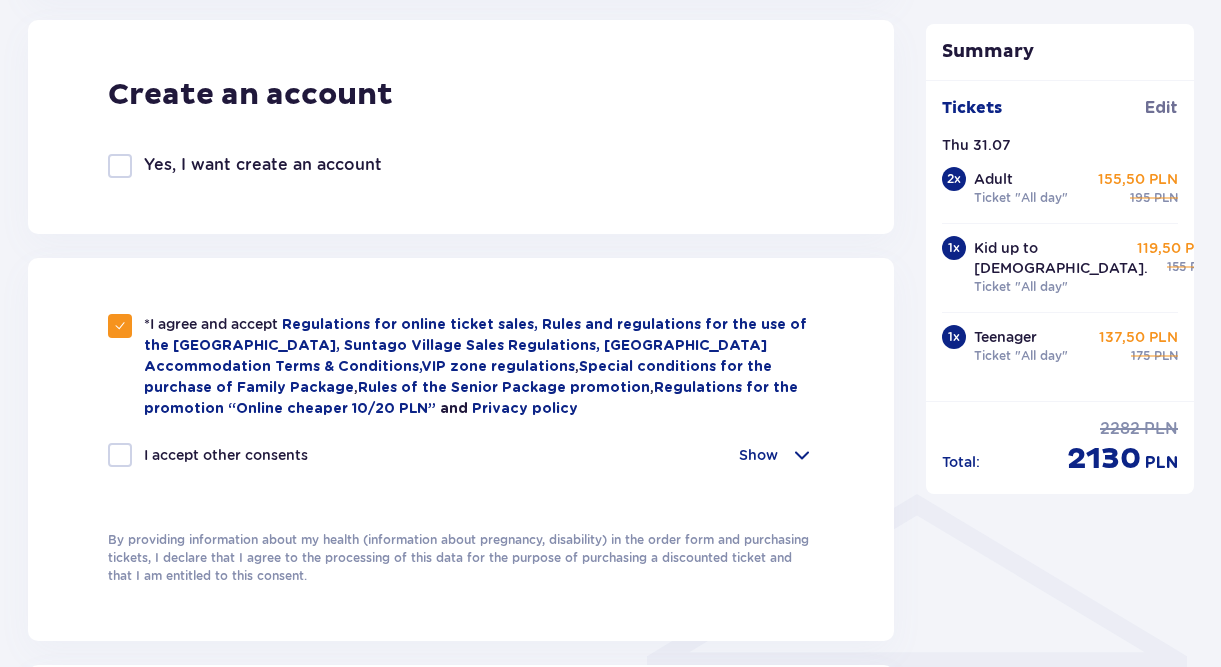 click at bounding box center (120, 455) 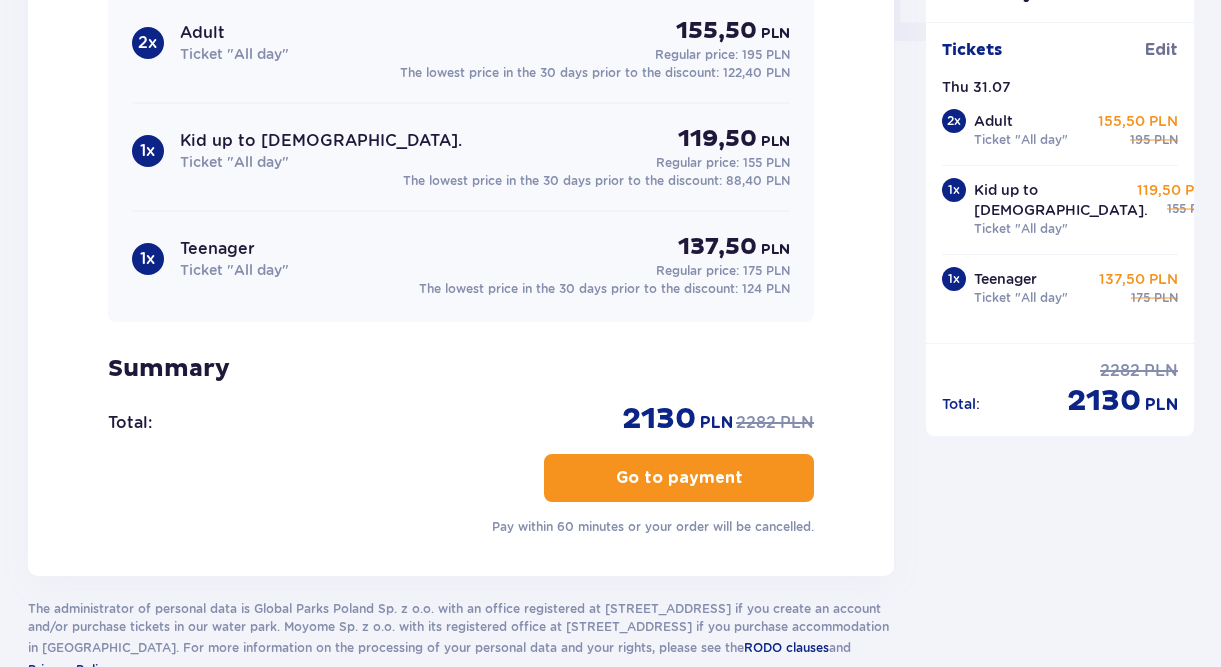 scroll, scrollTop: 2202, scrollLeft: 0, axis: vertical 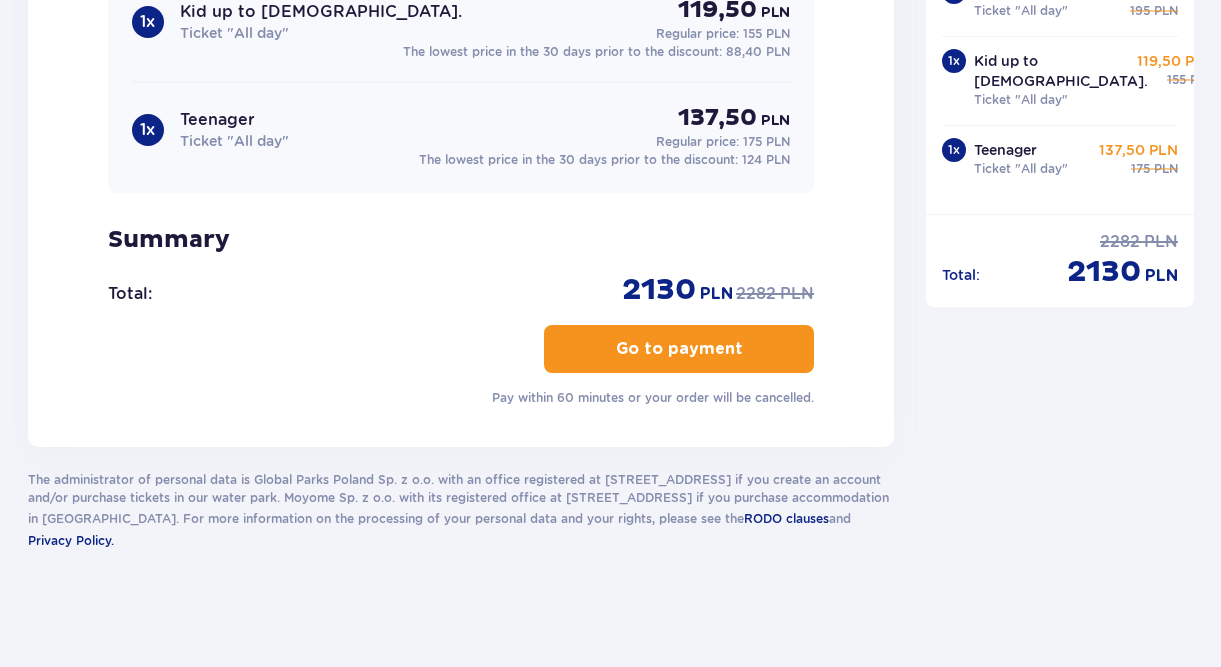 click at bounding box center [747, 349] 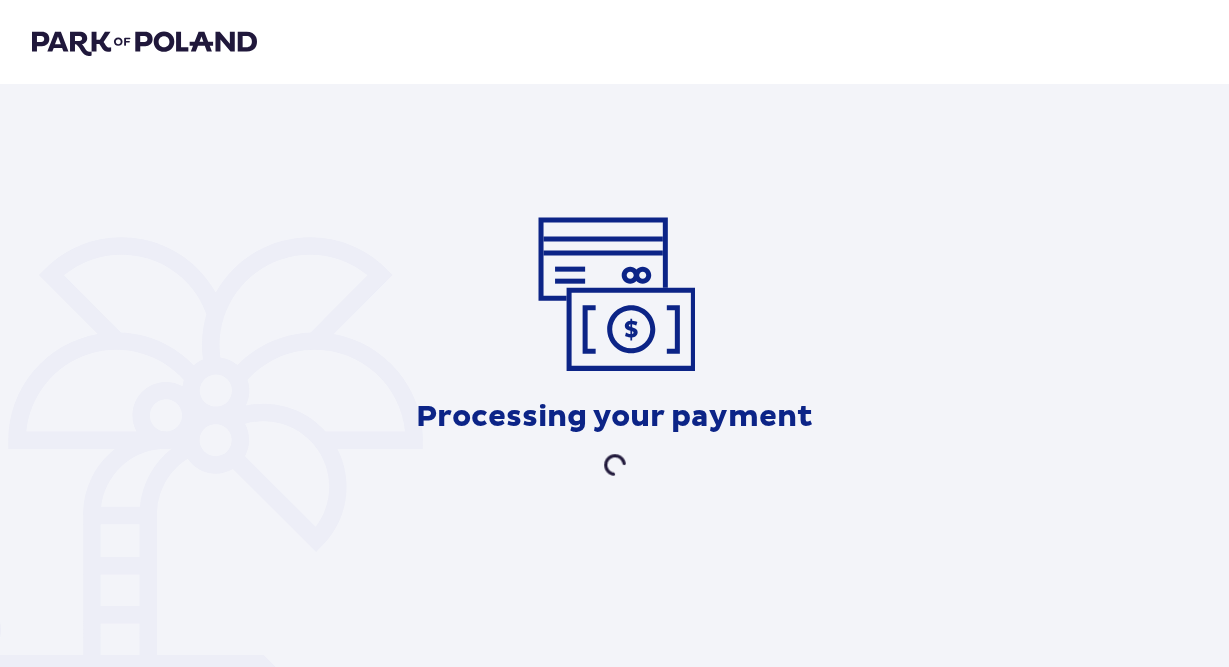 scroll, scrollTop: 0, scrollLeft: 0, axis: both 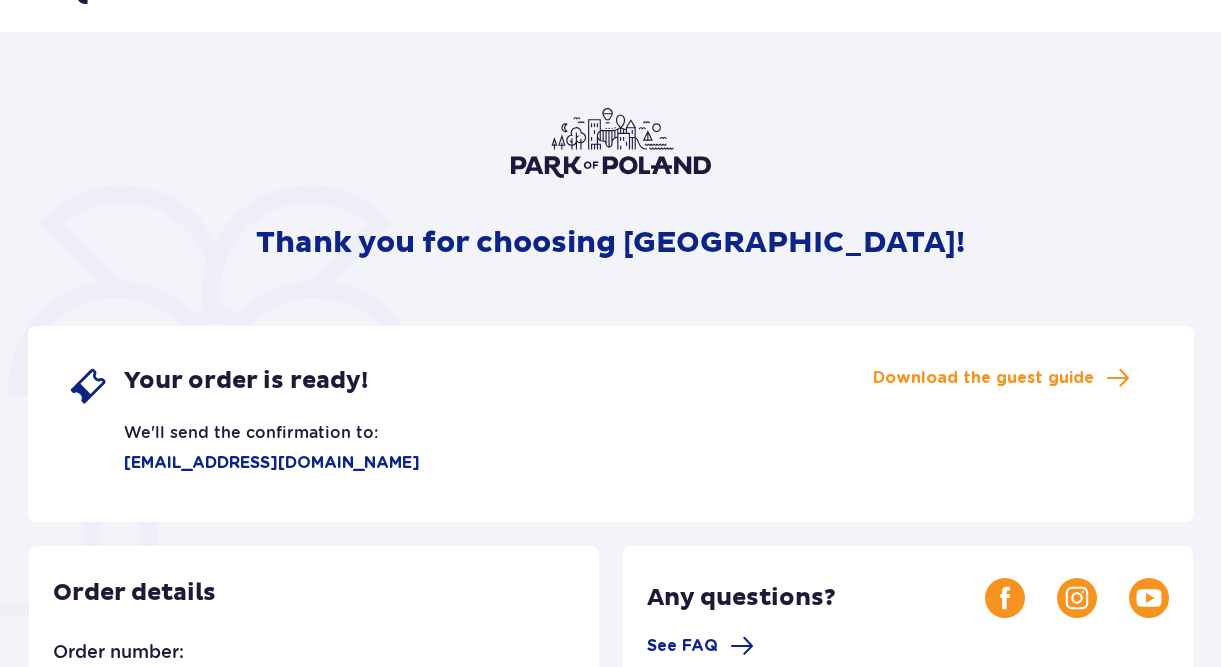 click on "Your order is ready!   We'll send the confirmation to: analeonovic@gmail.com Download the guest guide" at bounding box center (611, 424) 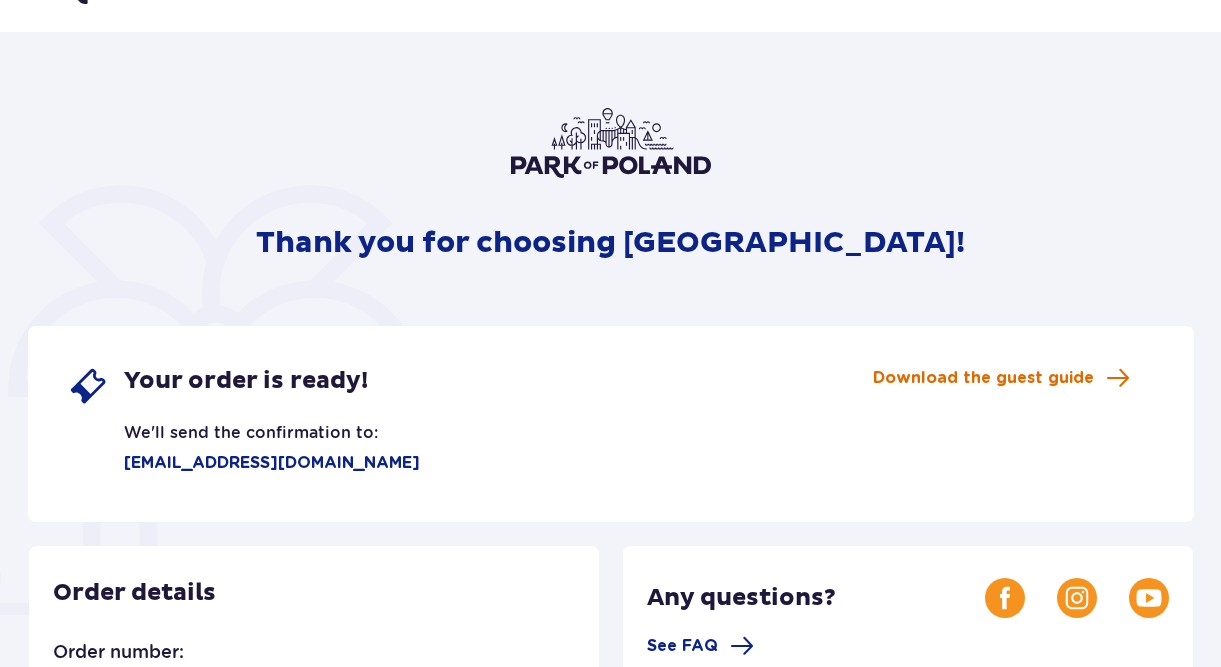 click on "Download the guest guide" at bounding box center (983, 378) 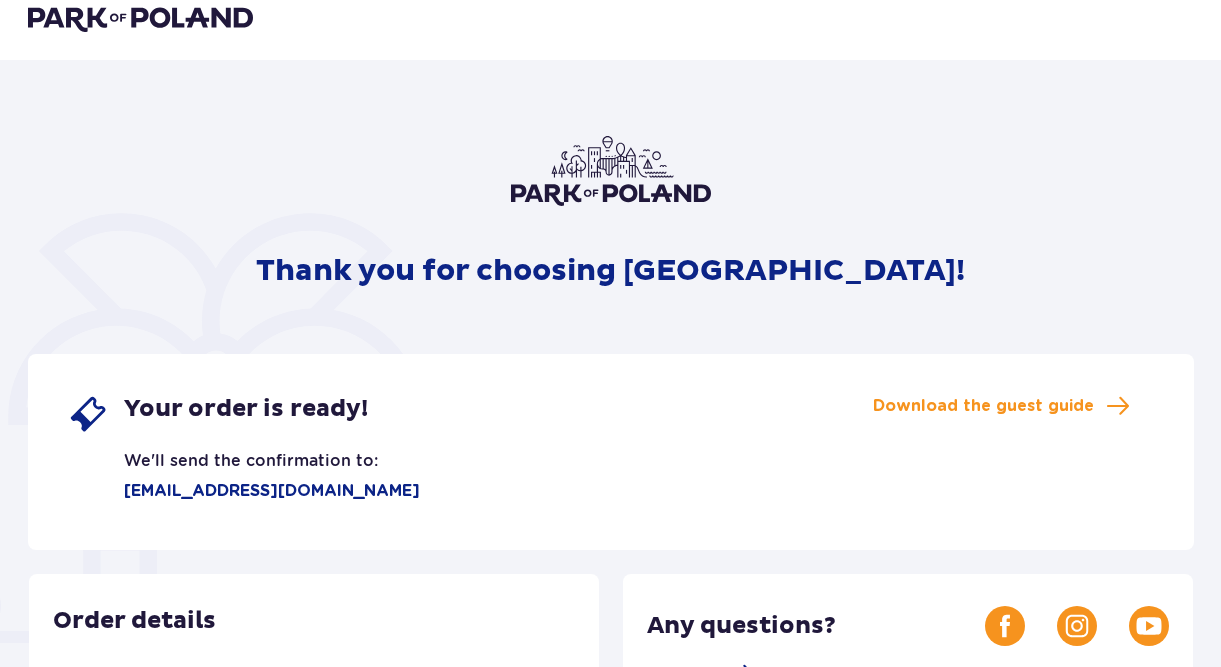scroll, scrollTop: 25, scrollLeft: 0, axis: vertical 